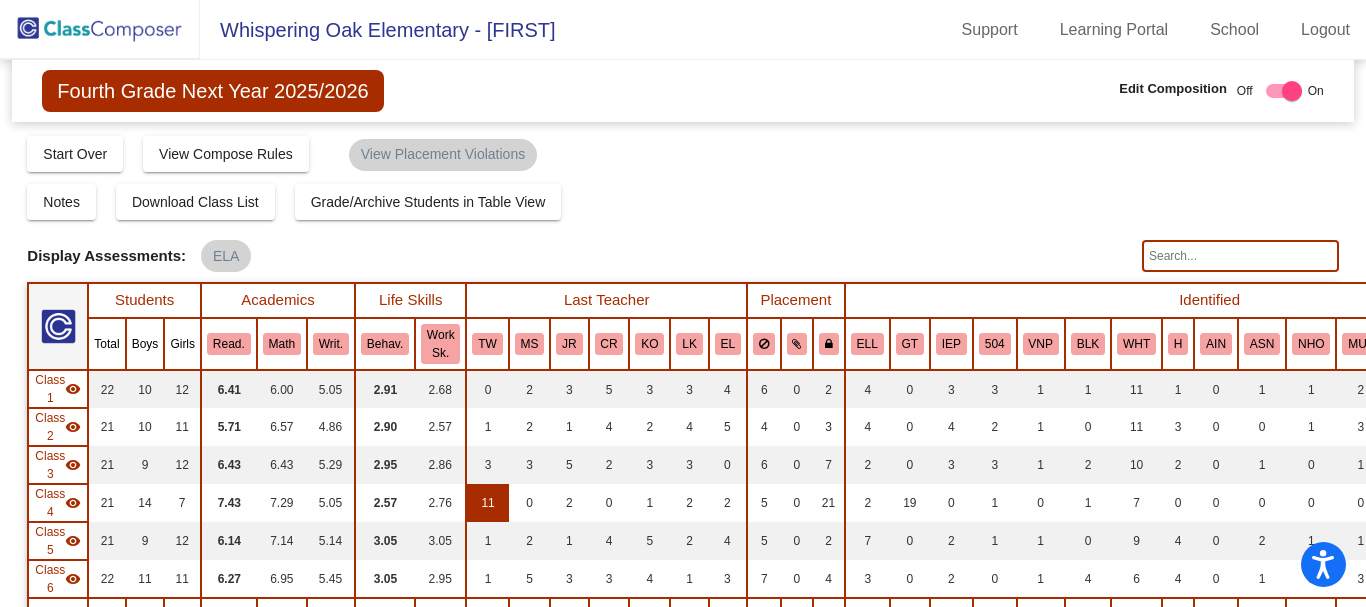 scroll, scrollTop: 0, scrollLeft: 0, axis: both 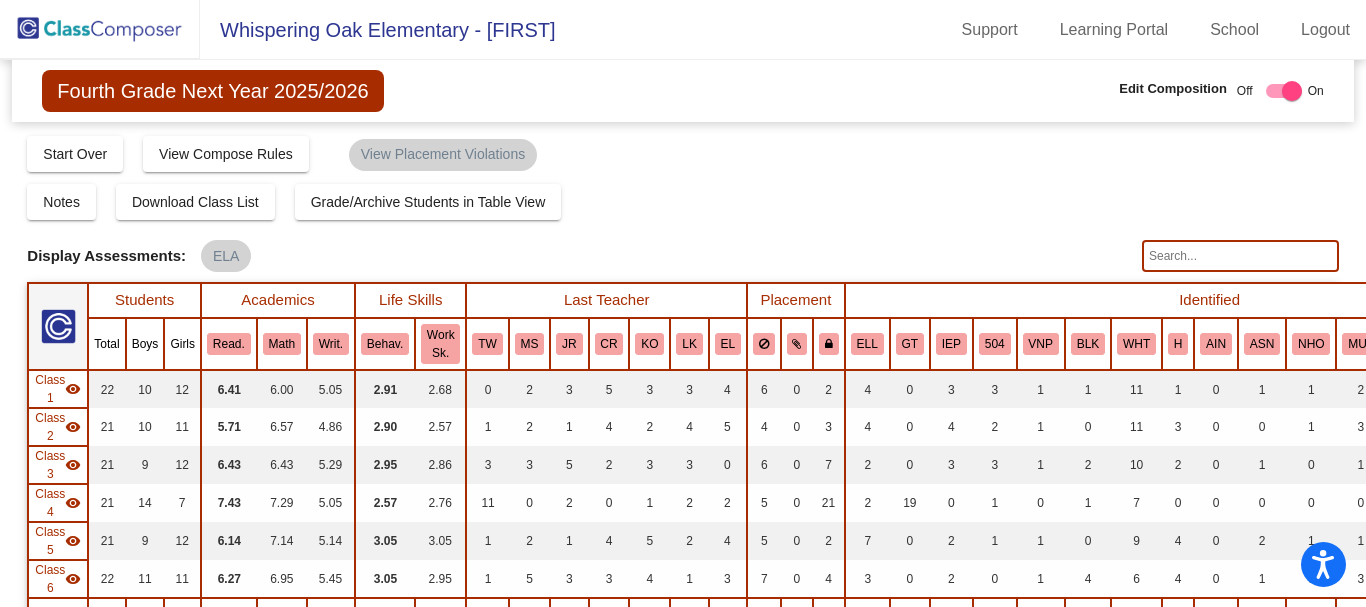 drag, startPoint x: 83, startPoint y: 21, endPoint x: 83, endPoint y: 36, distance: 15 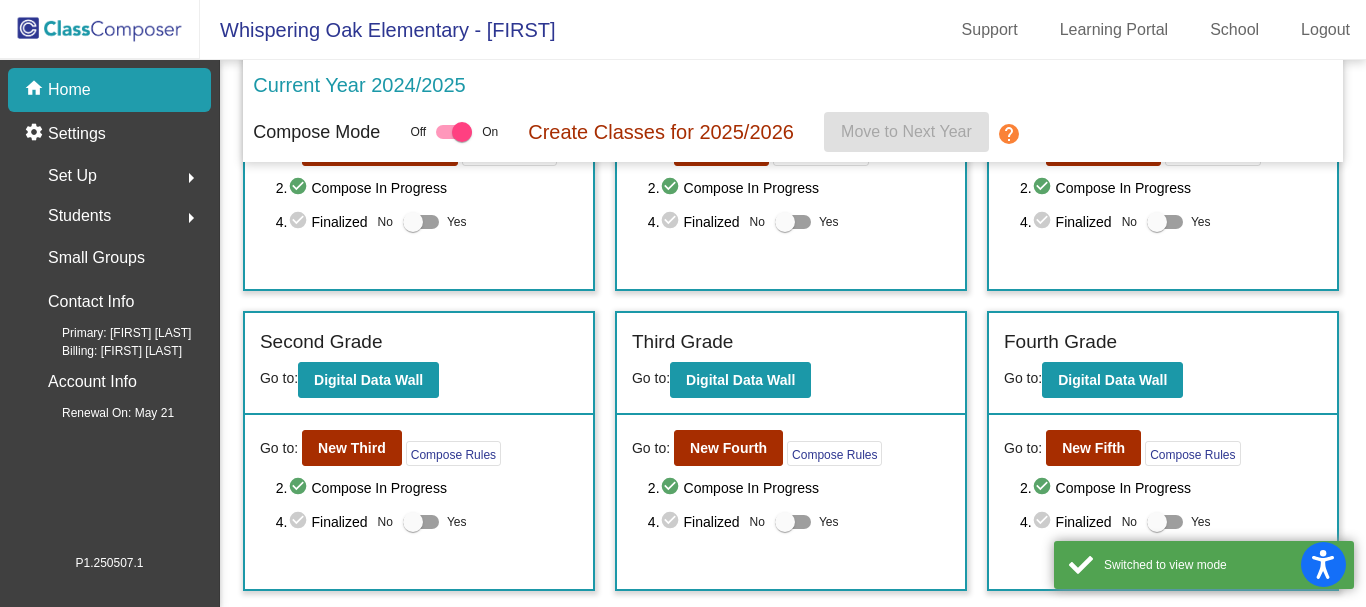scroll, scrollTop: 275, scrollLeft: 0, axis: vertical 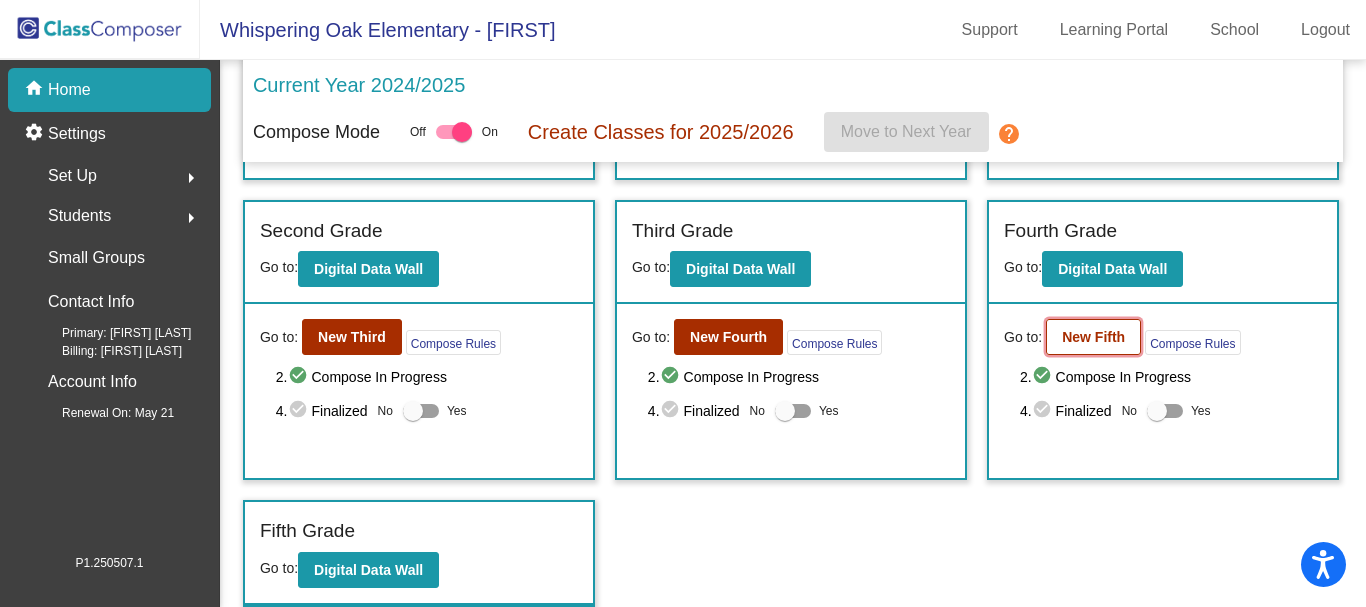 click on "New Fifth" 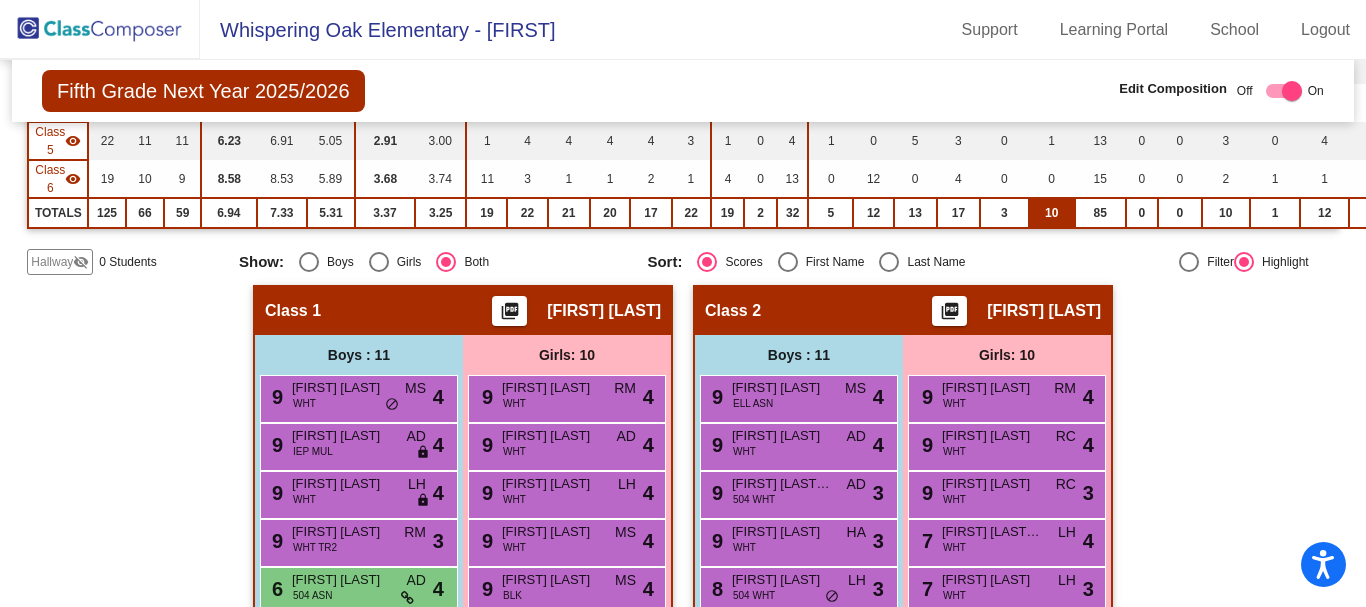 scroll, scrollTop: 0, scrollLeft: 0, axis: both 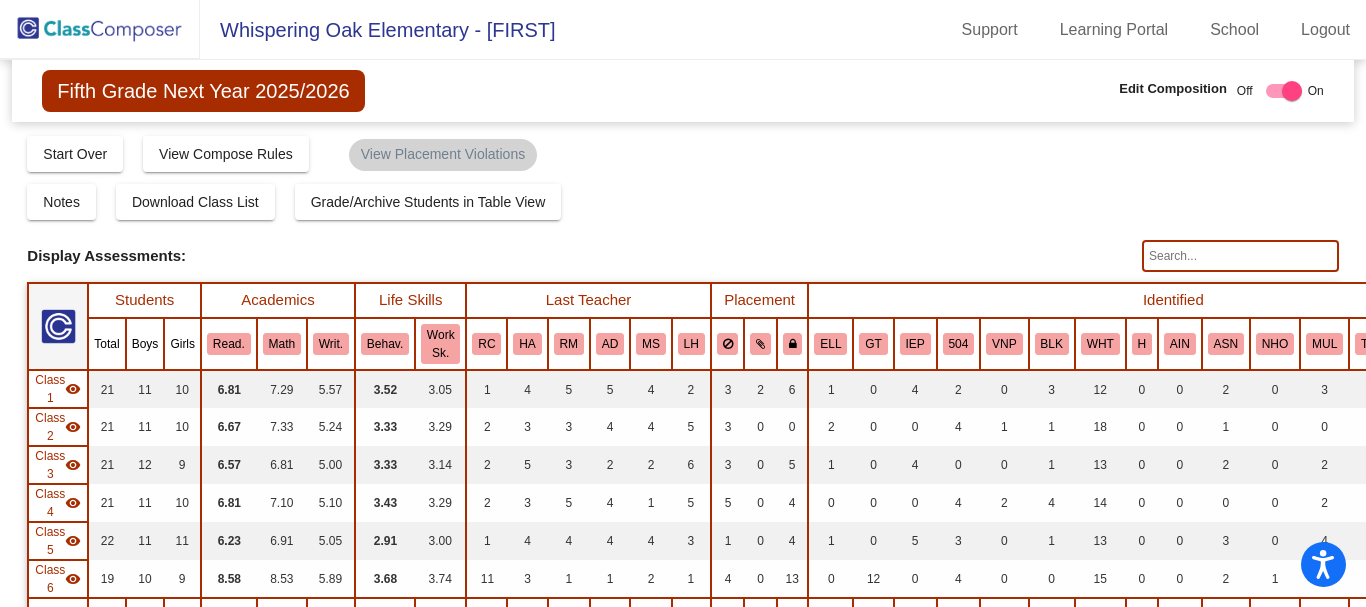 click 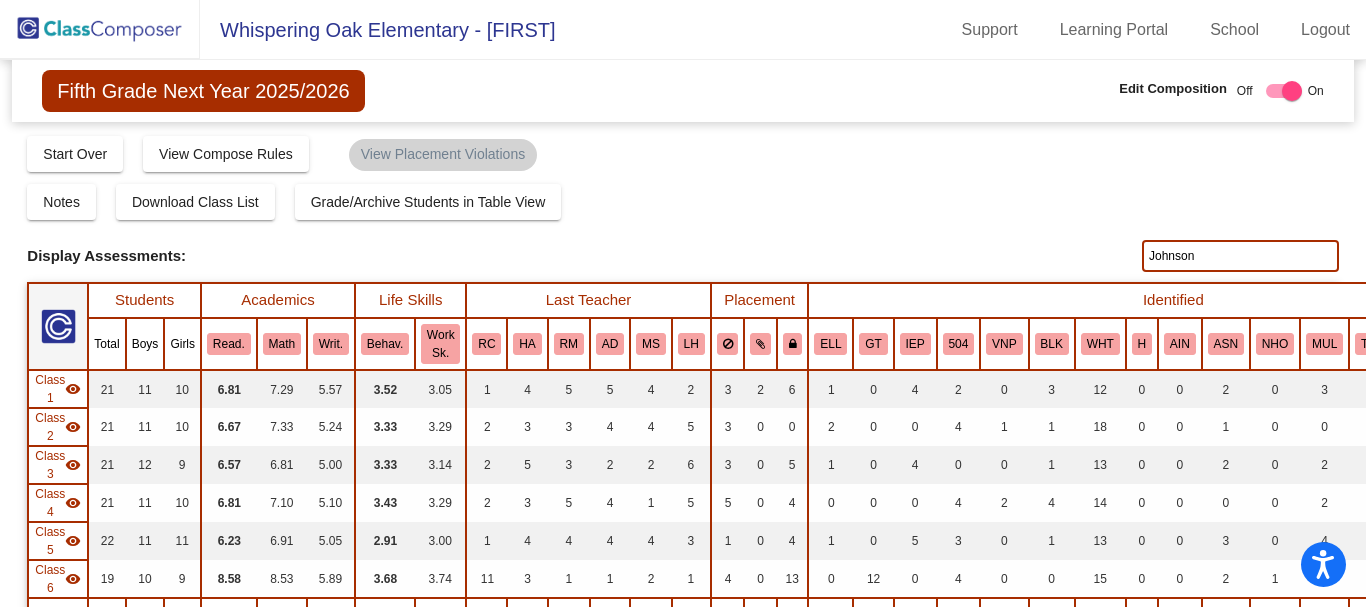 type on "Johnson" 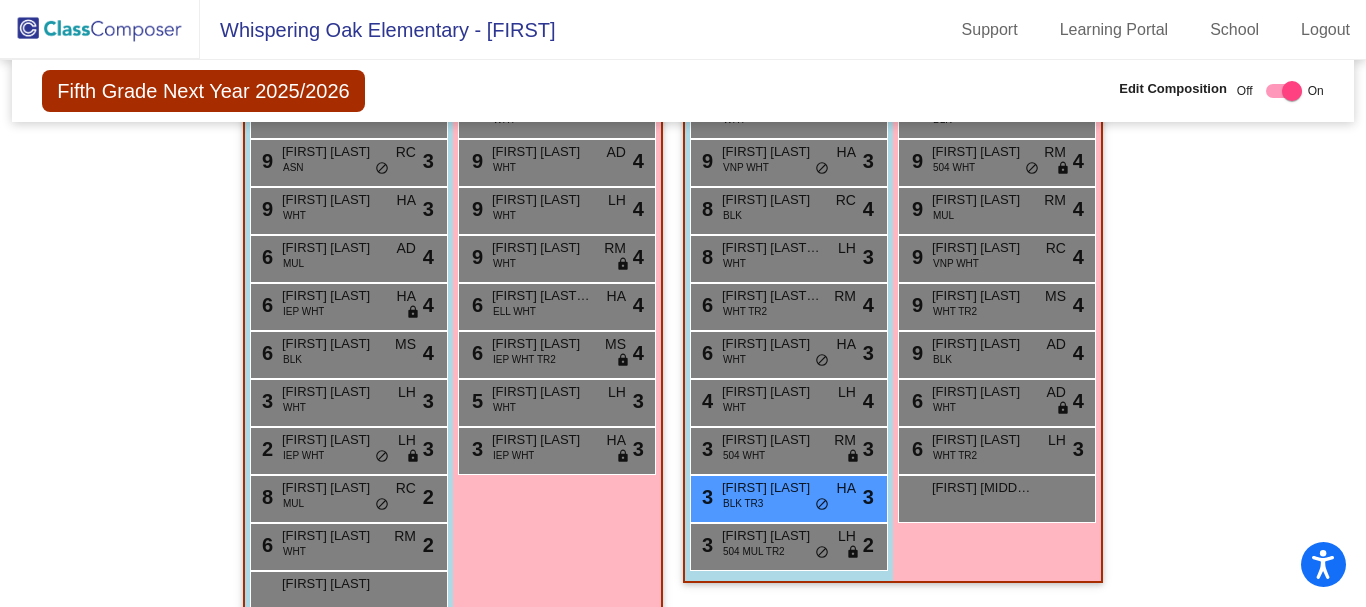 scroll, scrollTop: 1400, scrollLeft: 0, axis: vertical 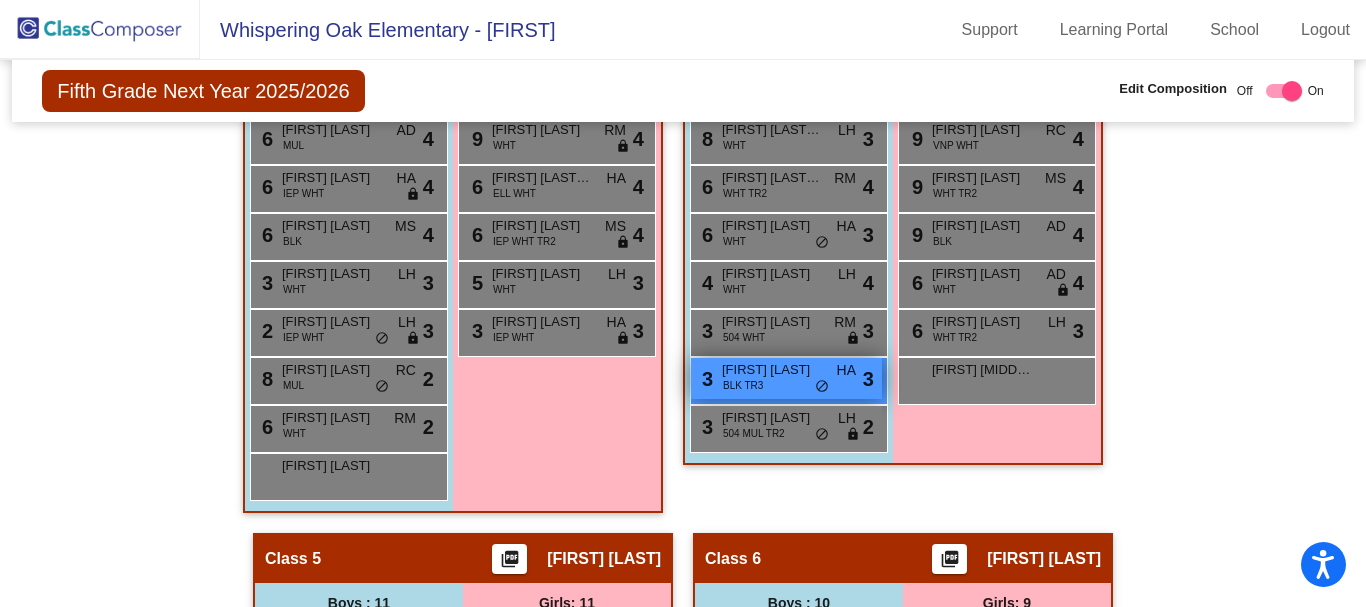 click on "[FIRST] [LAST]" at bounding box center [772, 370] 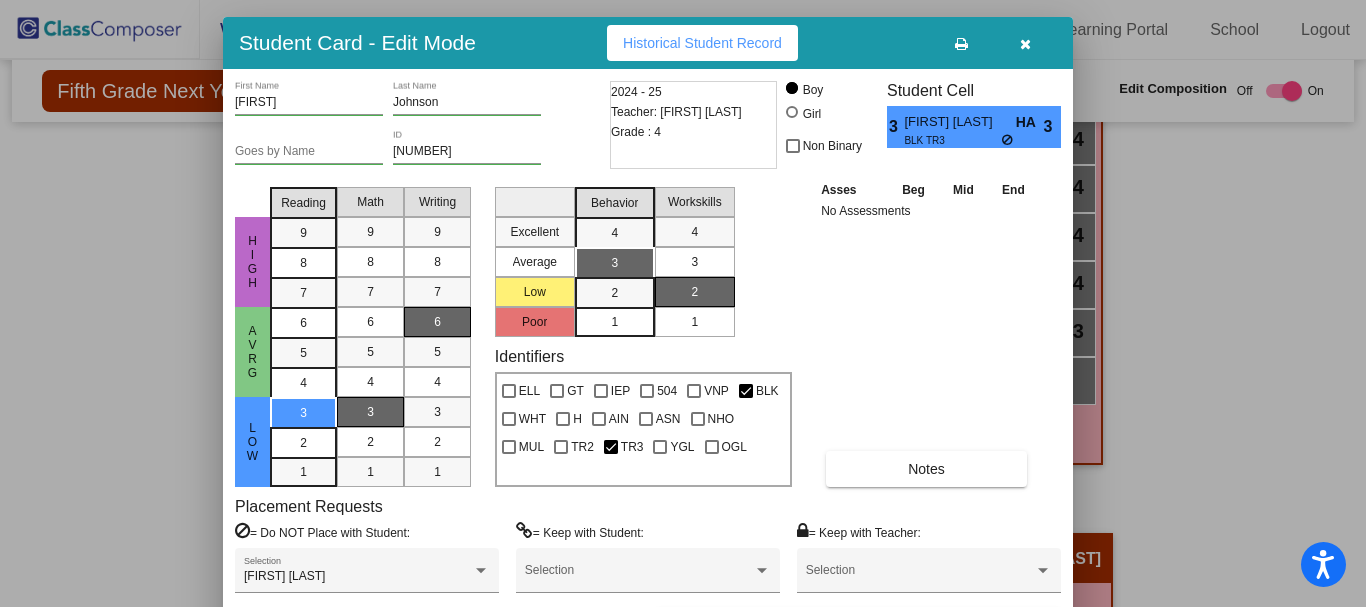drag, startPoint x: 535, startPoint y: 17, endPoint x: 500, endPoint y: 34, distance: 38.910152 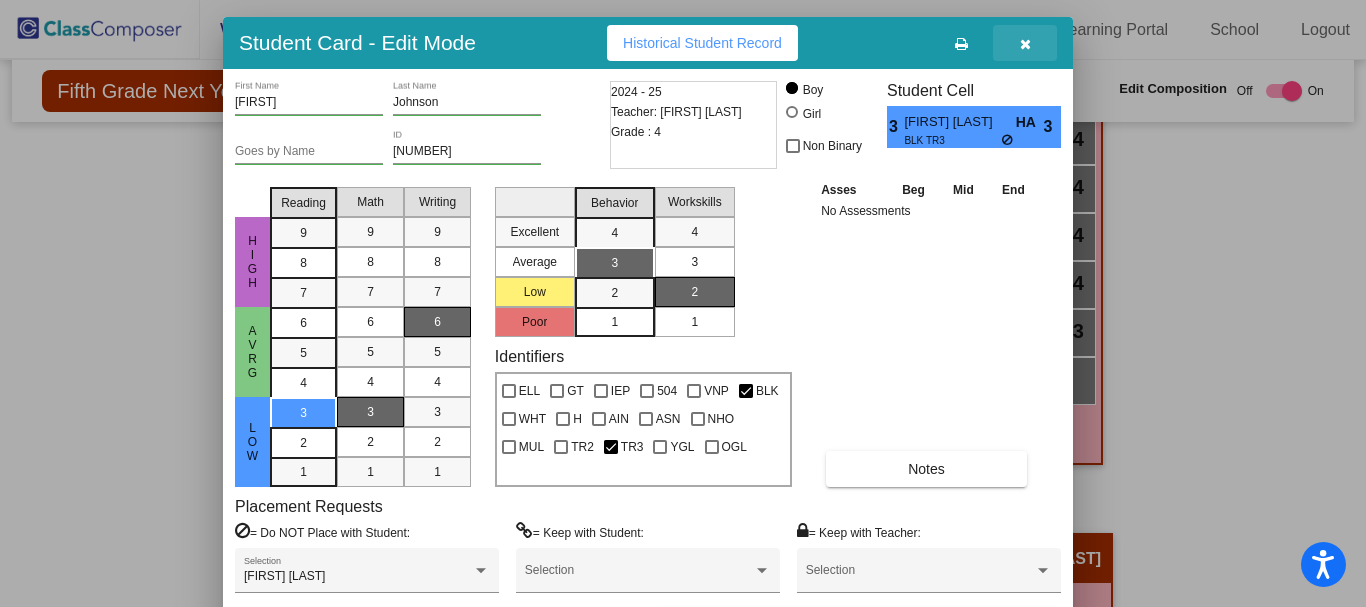 click at bounding box center (1025, 44) 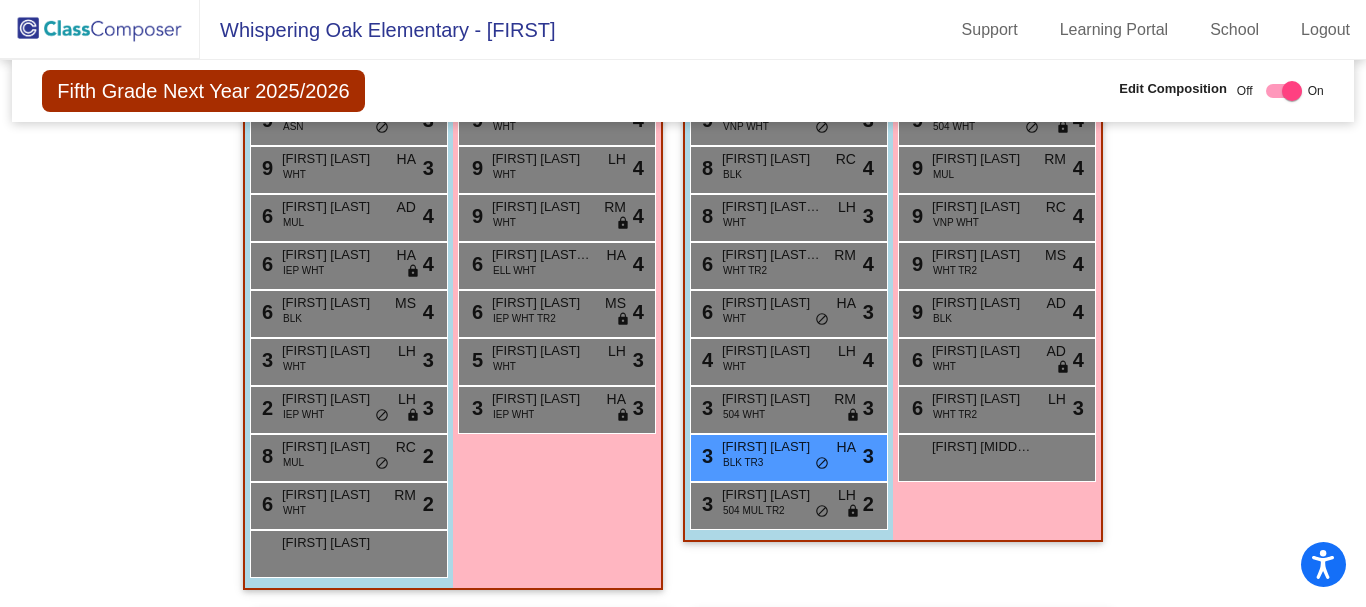 scroll, scrollTop: 1600, scrollLeft: 0, axis: vertical 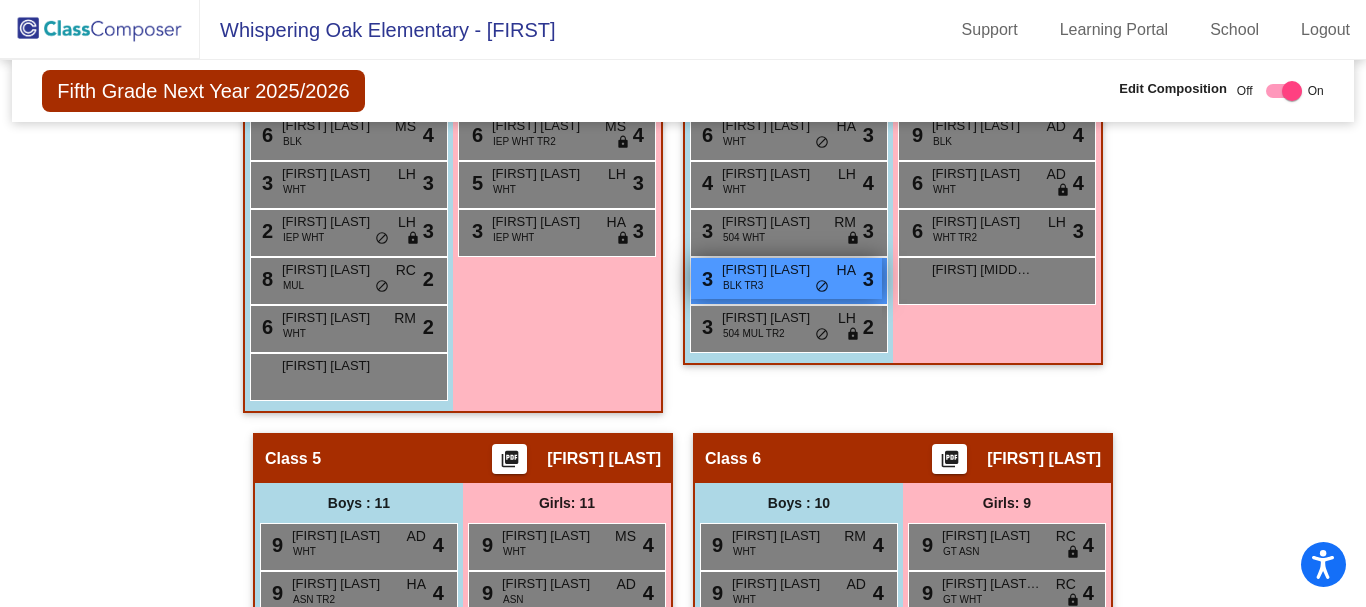 click on "3 Antavious Johnson BLK TR3 HA lock do_not_disturb_alt 3" at bounding box center (786, 278) 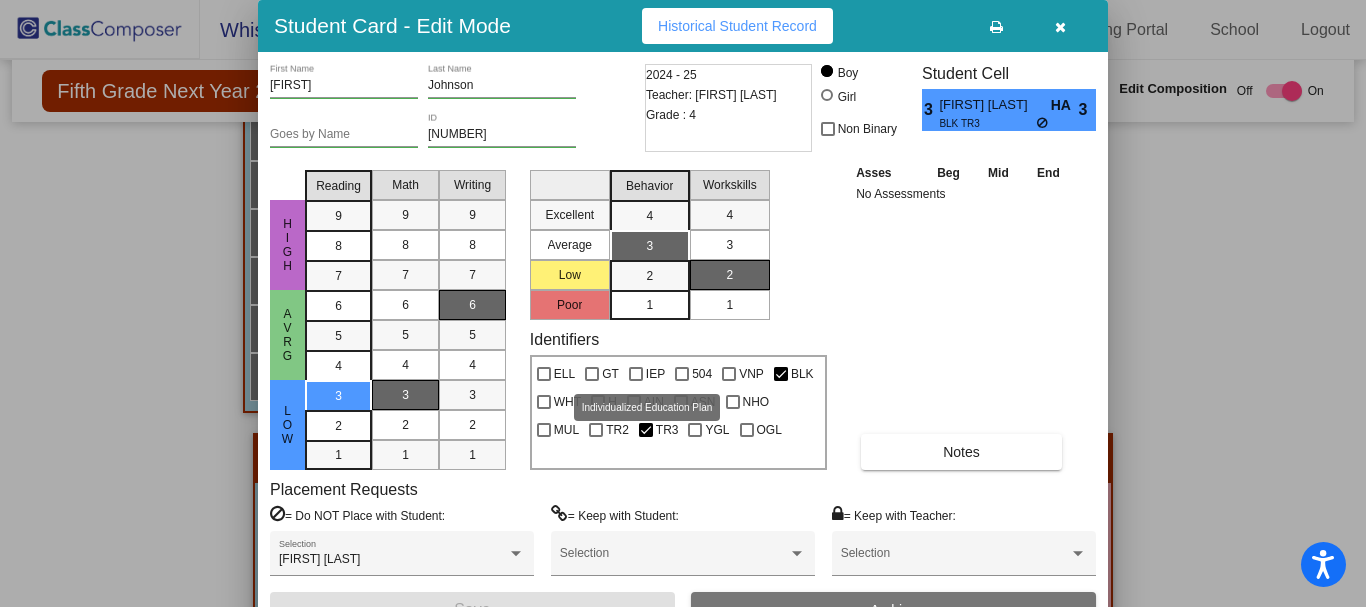 click at bounding box center [636, 374] 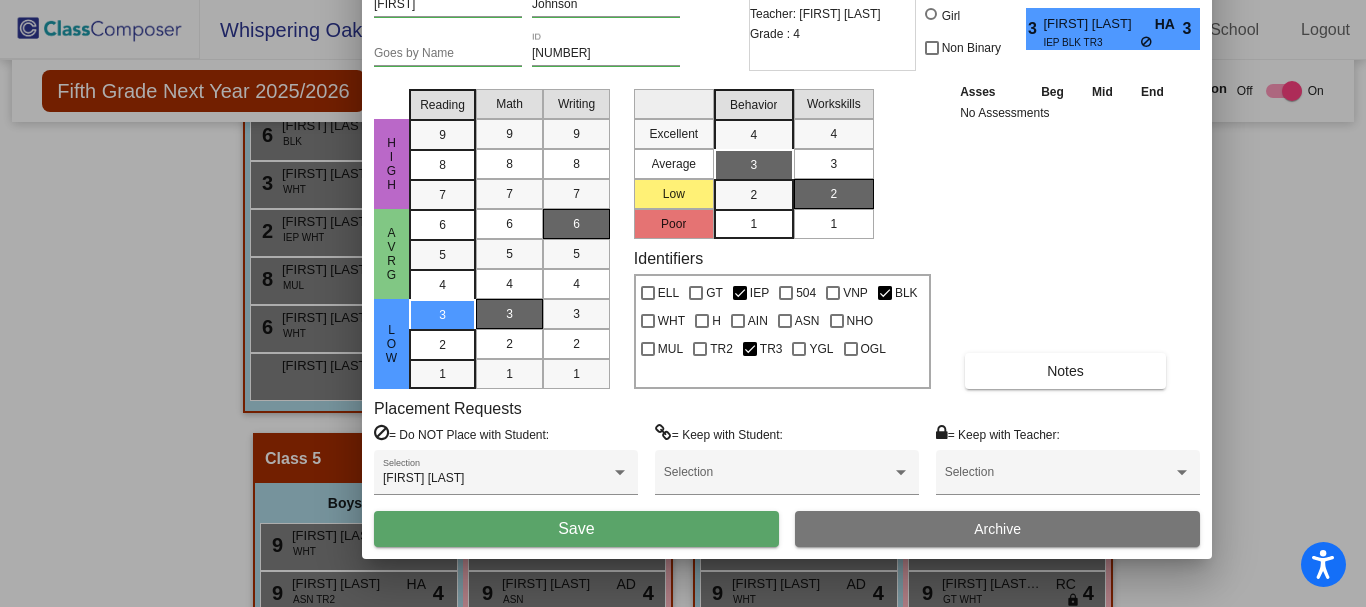 drag, startPoint x: 562, startPoint y: 42, endPoint x: 666, endPoint y: -39, distance: 131.82185 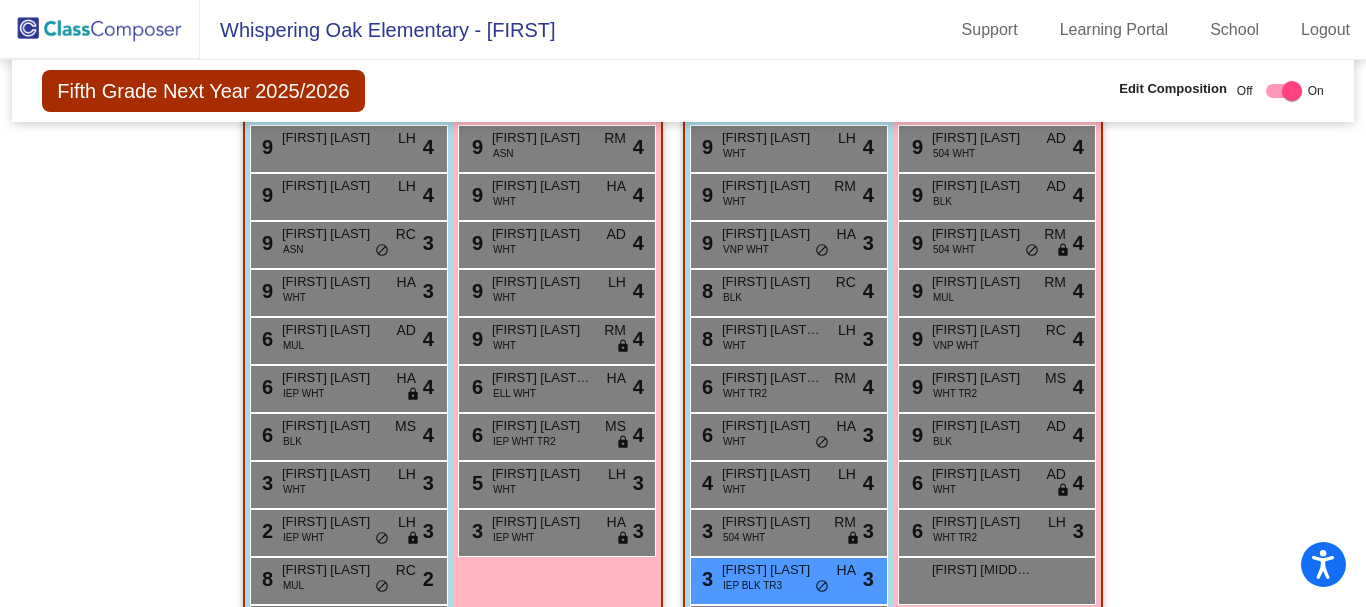 scroll, scrollTop: 1400, scrollLeft: 0, axis: vertical 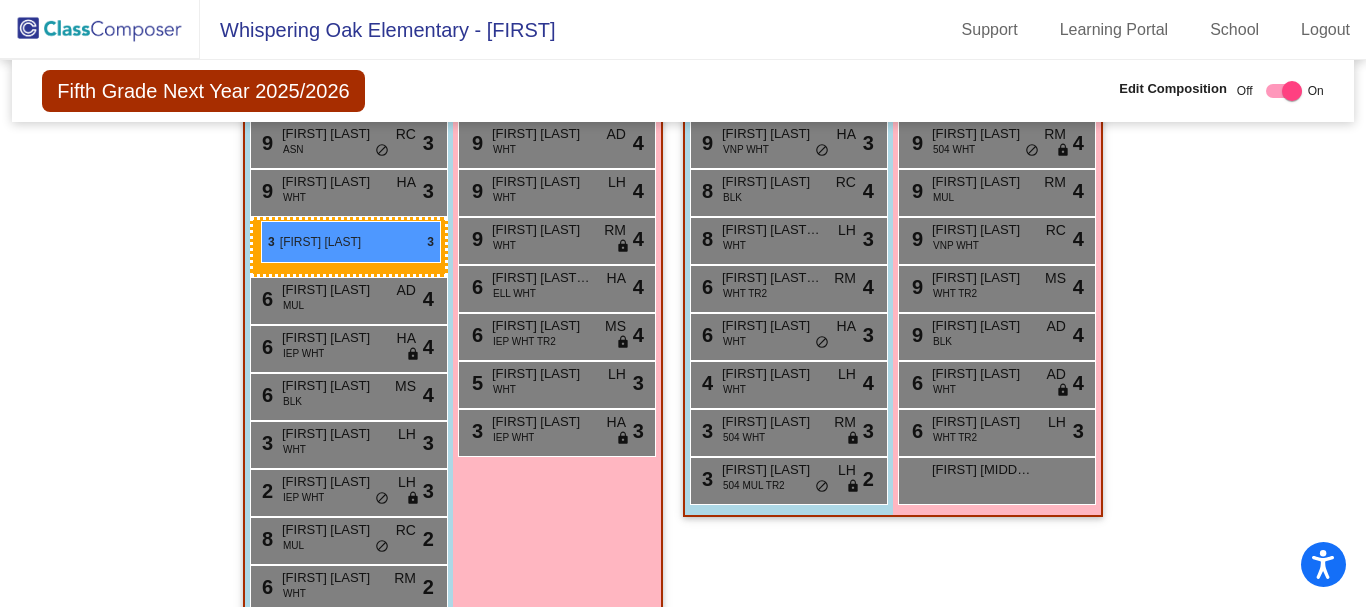 drag, startPoint x: 764, startPoint y: 475, endPoint x: 261, endPoint y: 221, distance: 563.4936 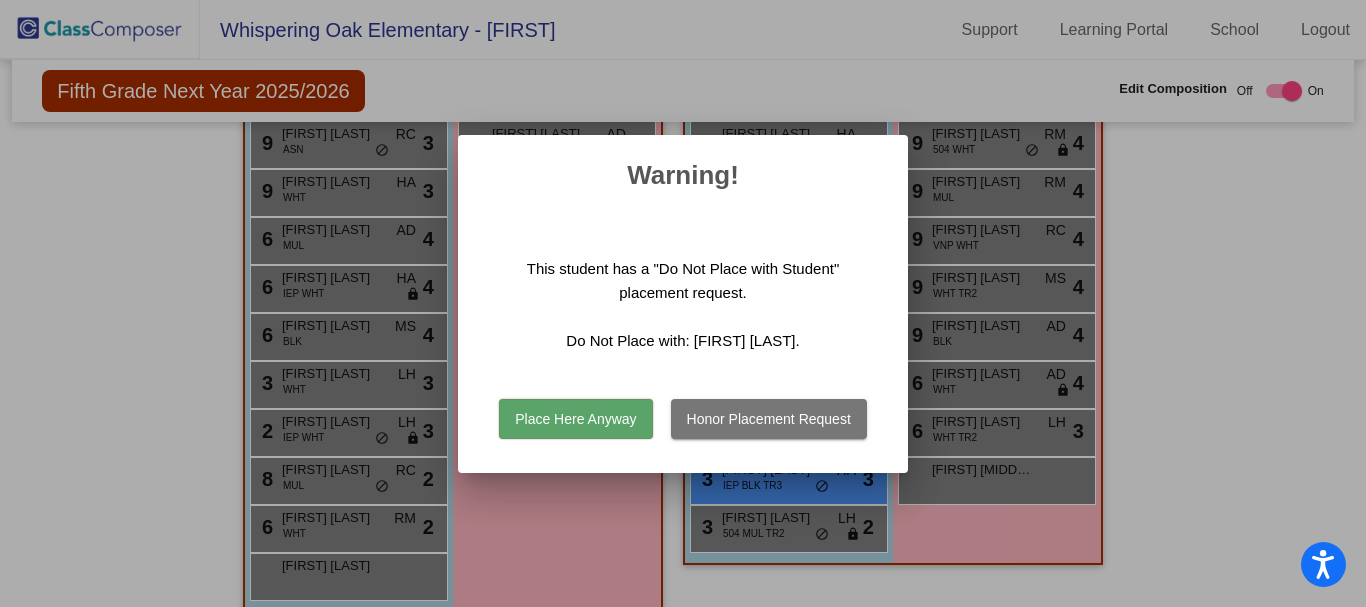 click at bounding box center [683, 303] 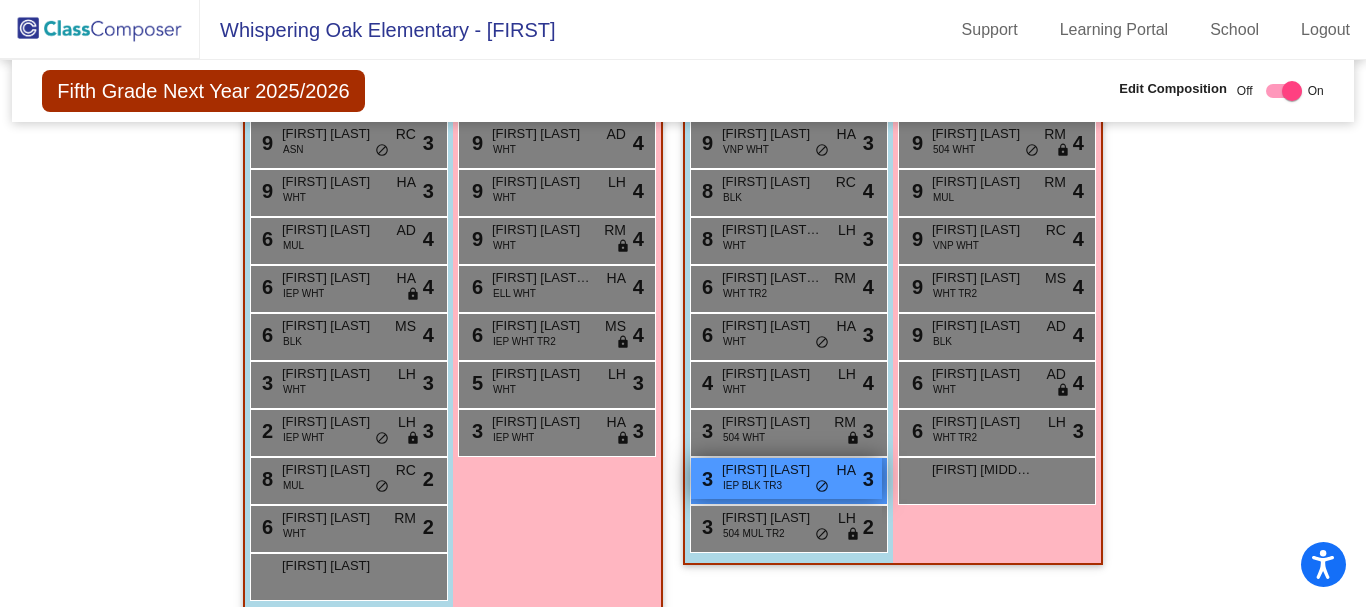 click on "IEP BLK TR3" at bounding box center (752, 485) 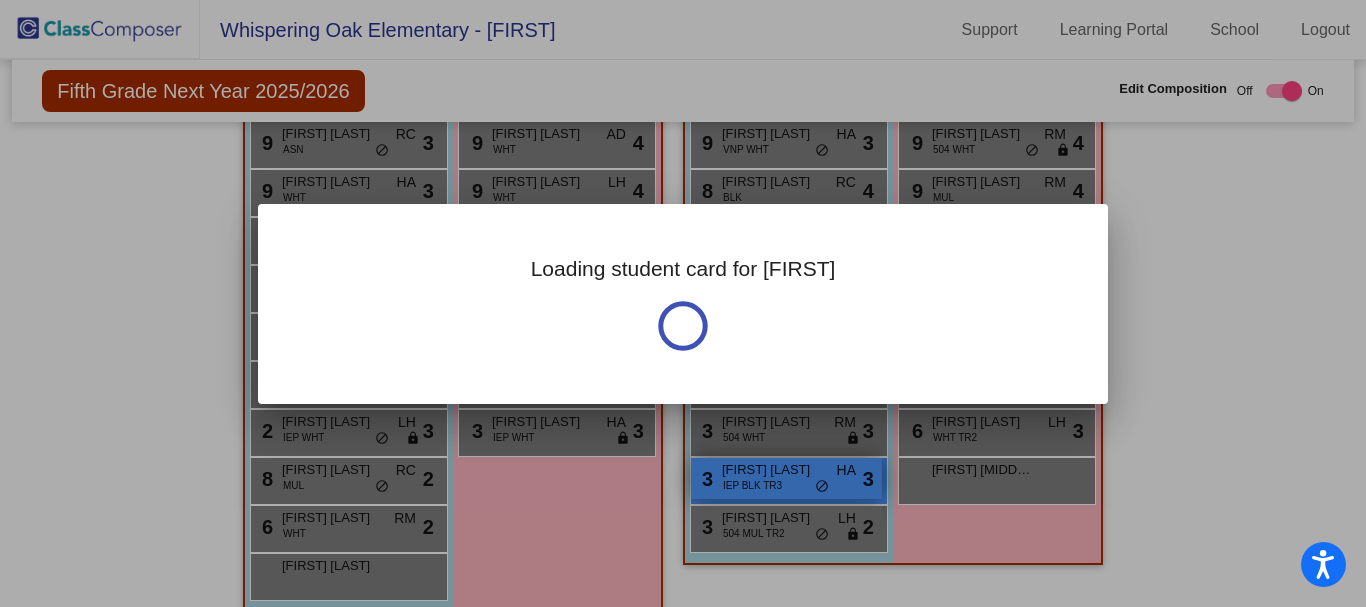 click at bounding box center [683, 303] 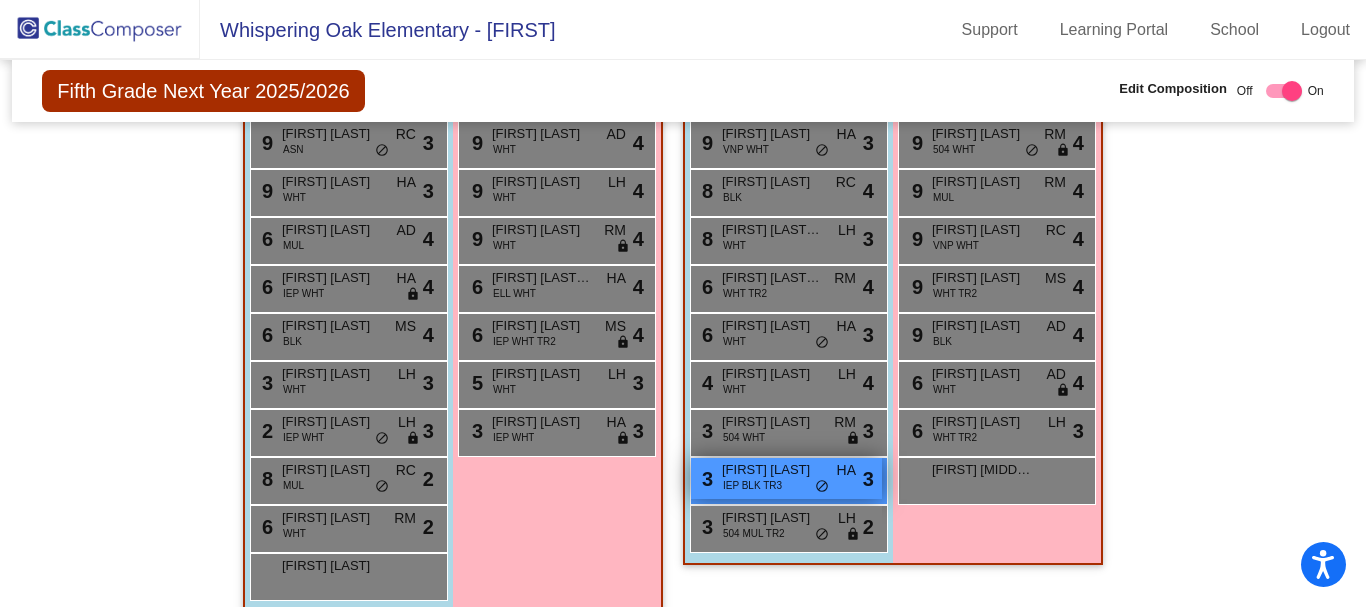 click on "IEP BLK TR3" at bounding box center (752, 485) 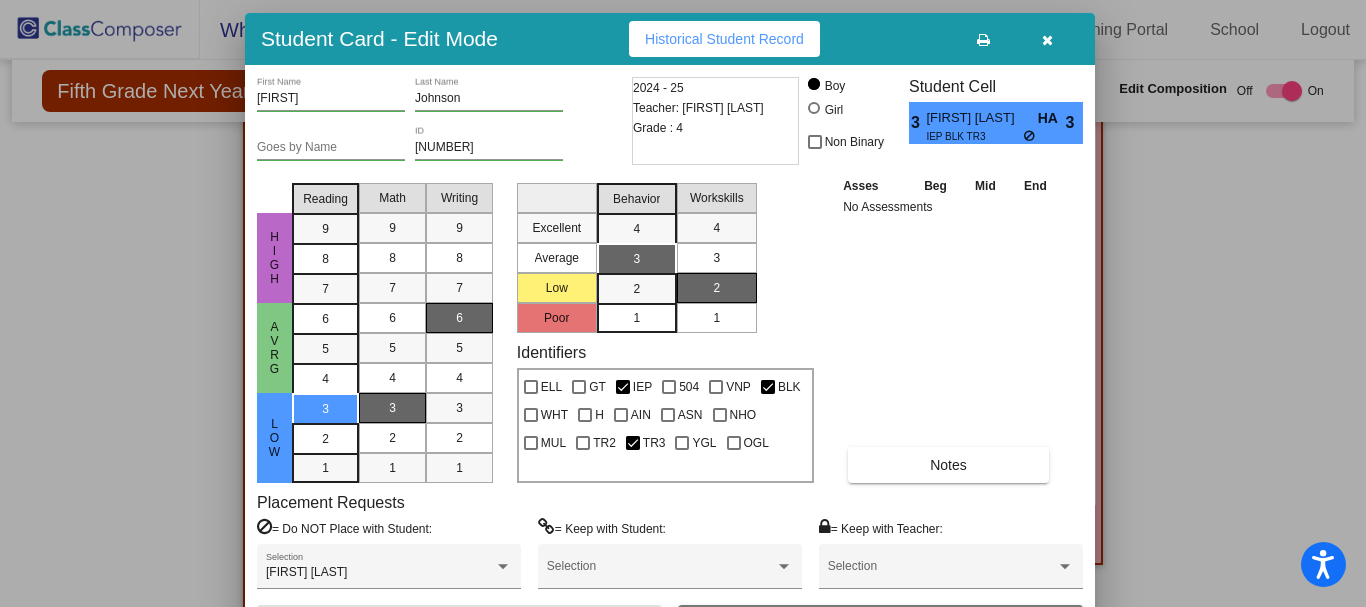 drag, startPoint x: 575, startPoint y: 27, endPoint x: 564, endPoint y: 43, distance: 19.416489 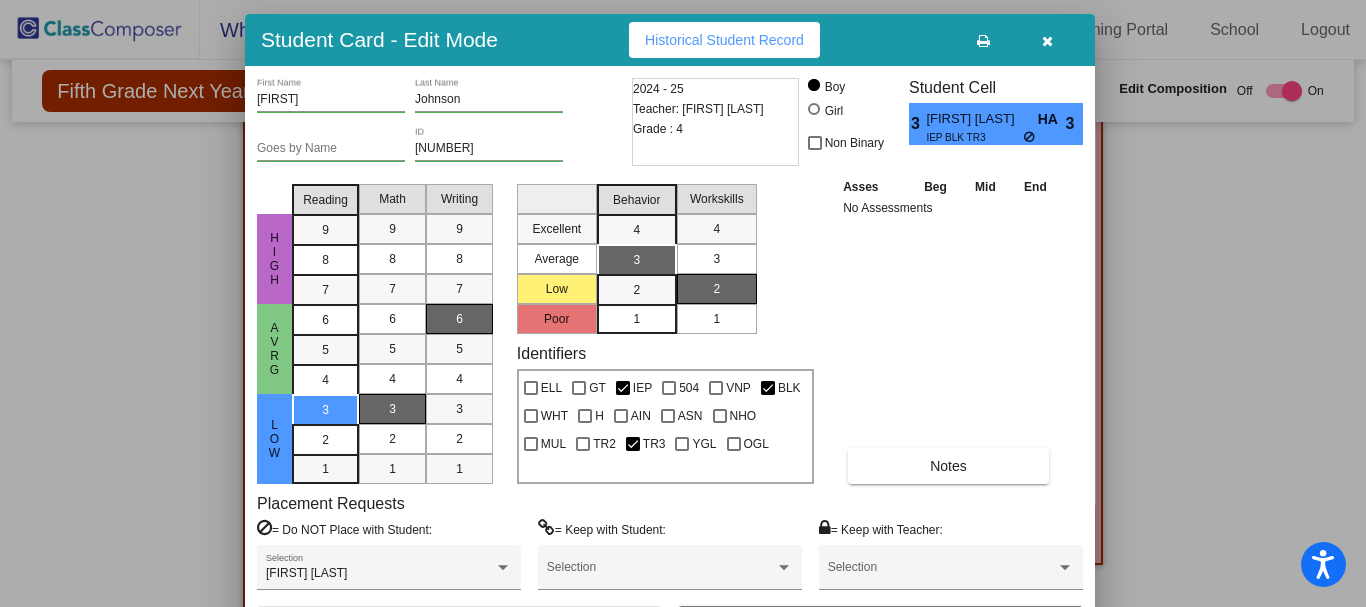click at bounding box center [1047, 41] 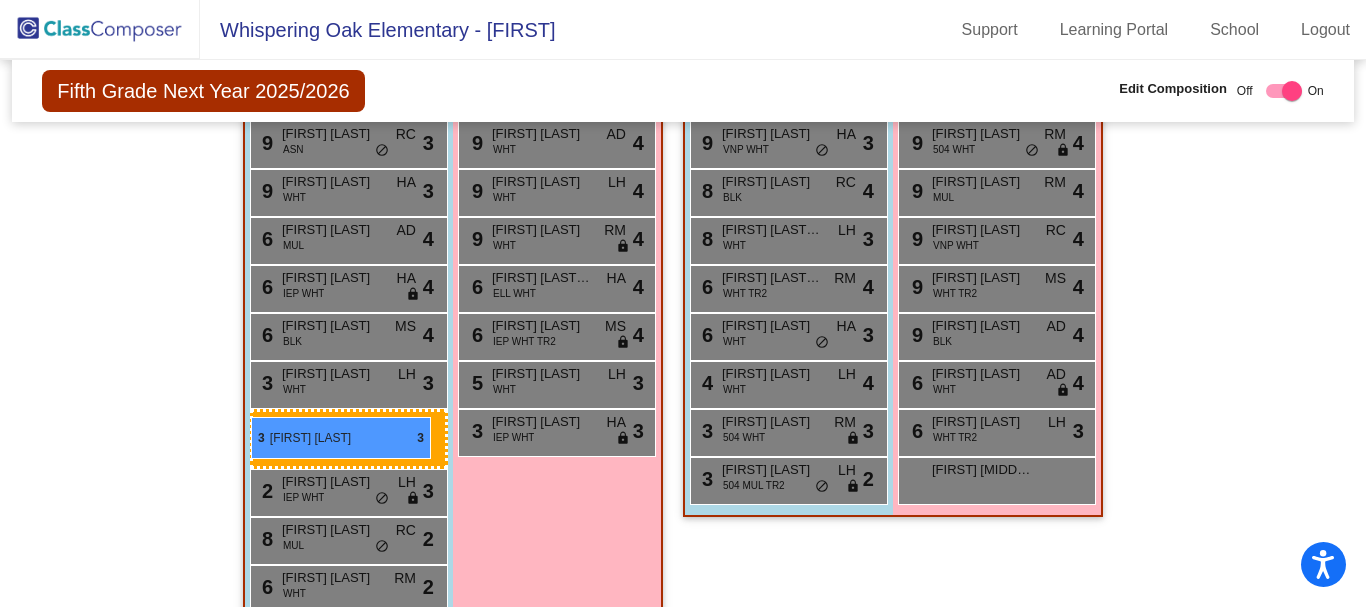 drag, startPoint x: 775, startPoint y: 485, endPoint x: 251, endPoint y: 417, distance: 528.3938 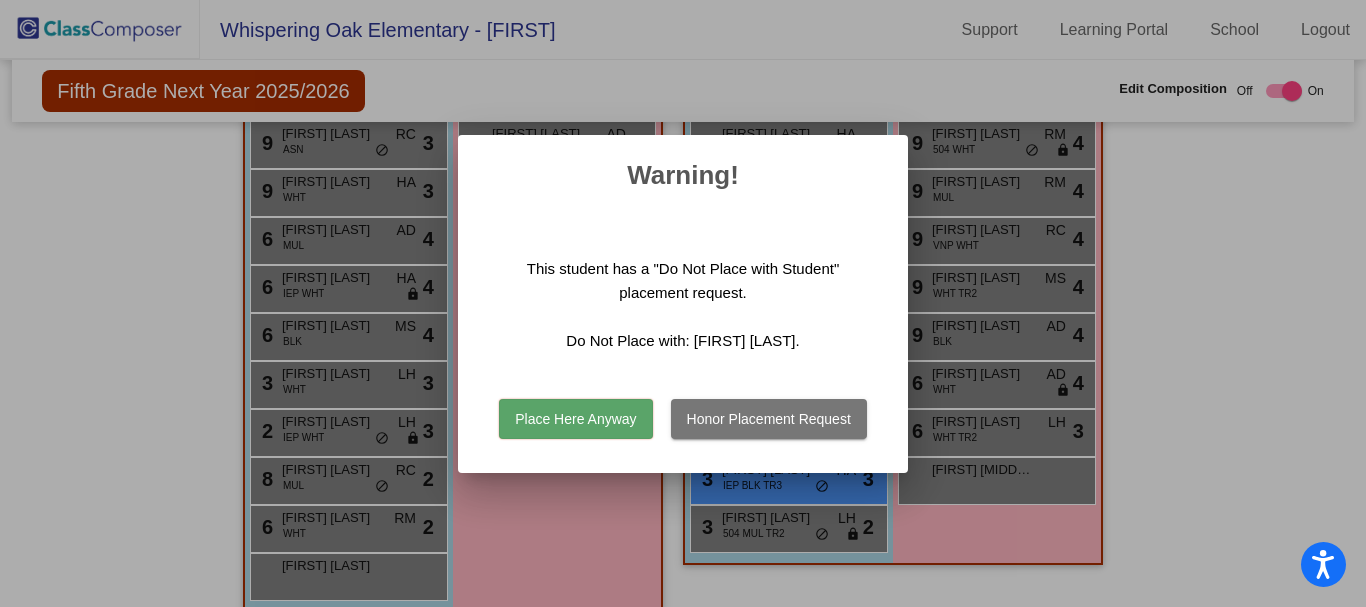 click at bounding box center (683, 303) 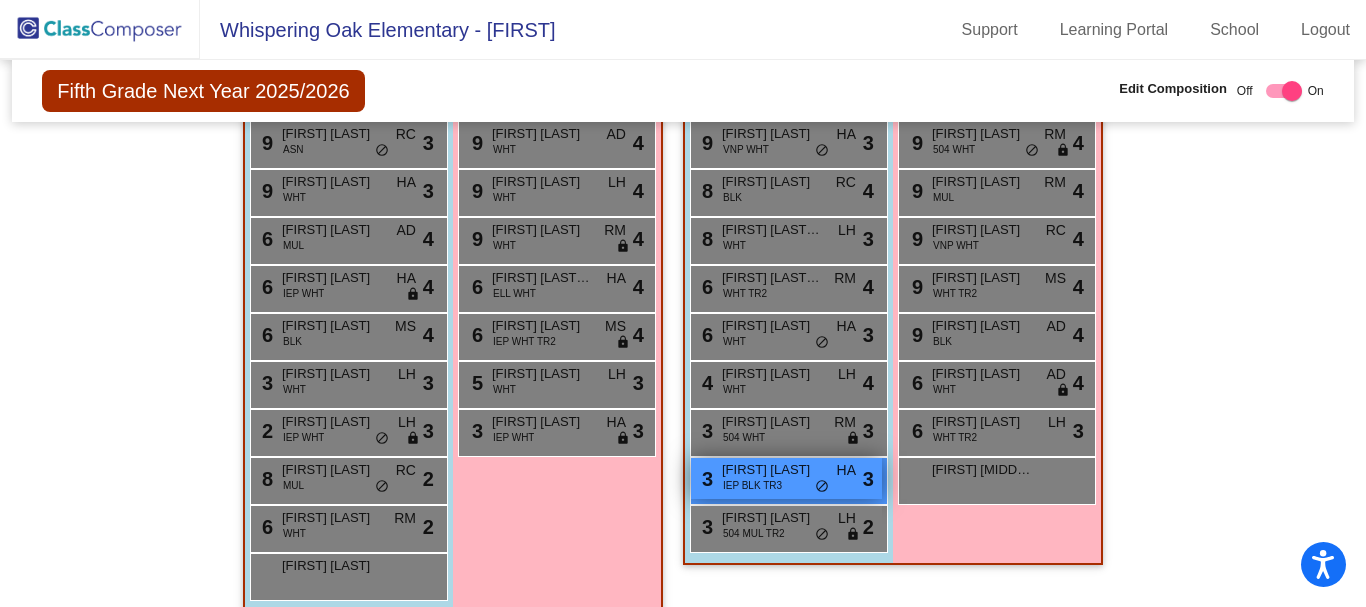 click on "IEP BLK TR3" at bounding box center (752, 485) 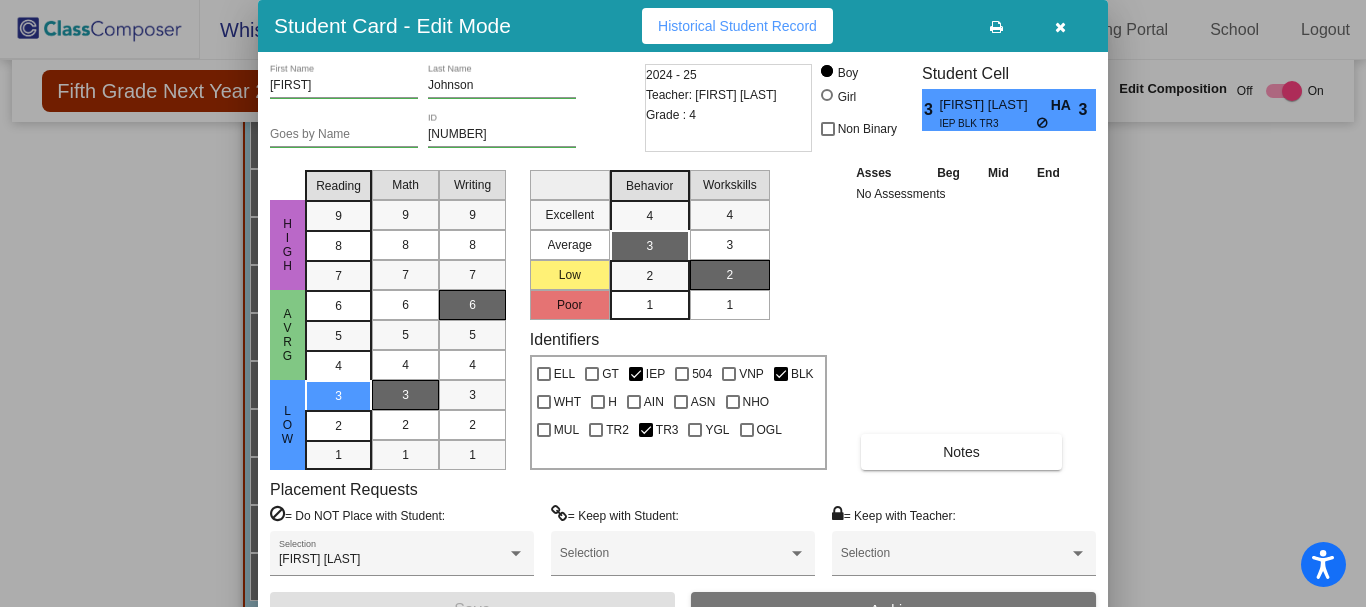 click at bounding box center [1060, 27] 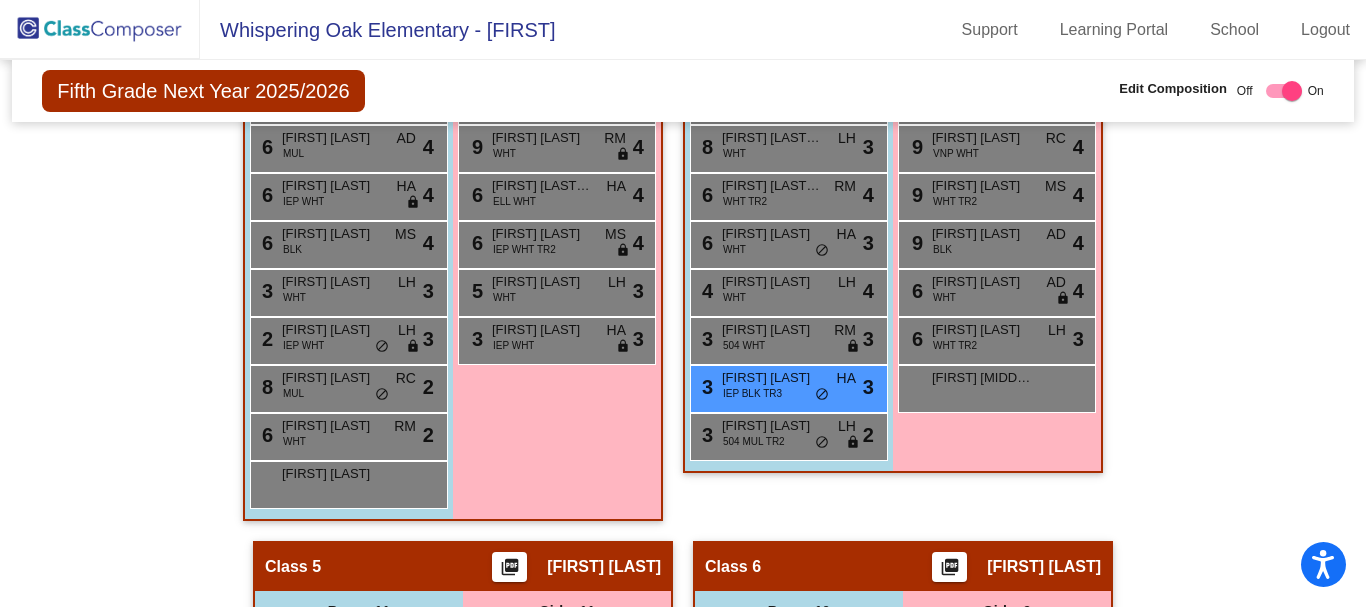 scroll, scrollTop: 1500, scrollLeft: 0, axis: vertical 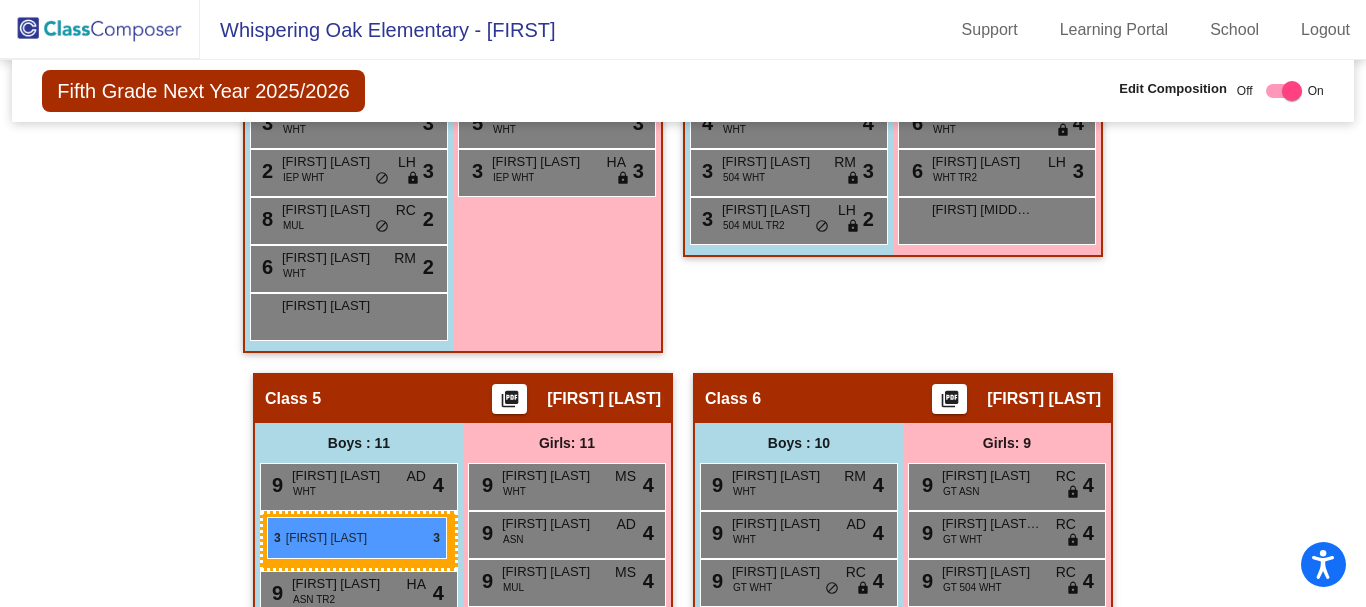 drag, startPoint x: 758, startPoint y: 377, endPoint x: 267, endPoint y: 517, distance: 510.56927 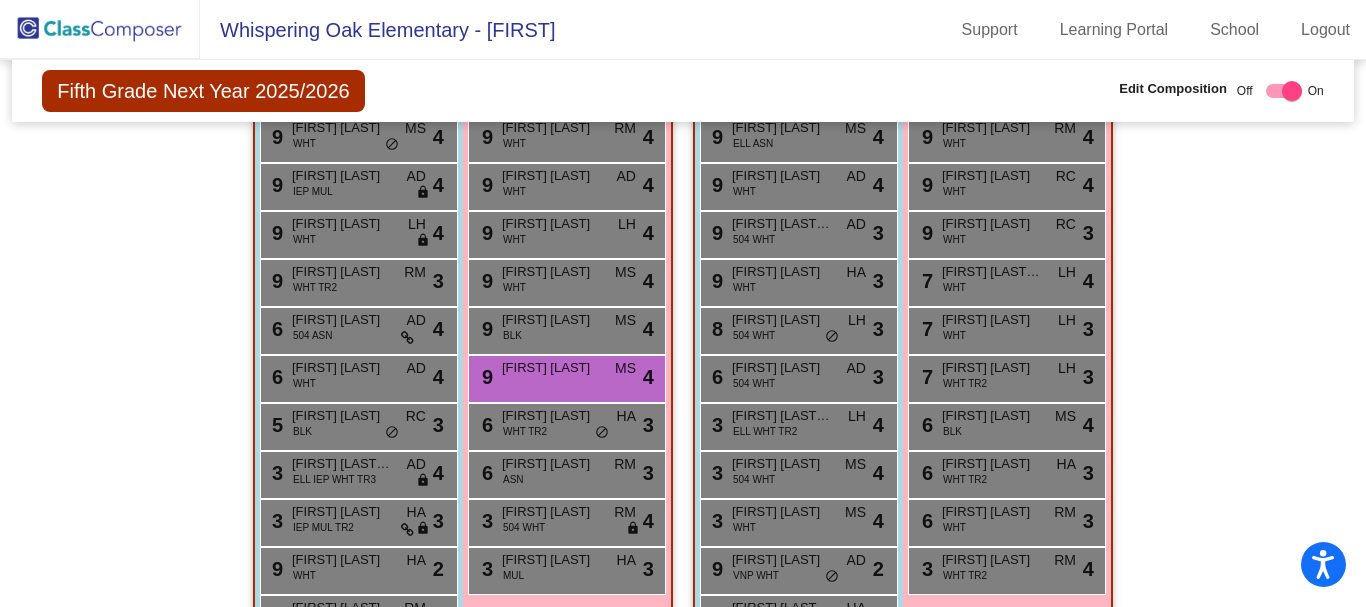 scroll, scrollTop: 0, scrollLeft: 0, axis: both 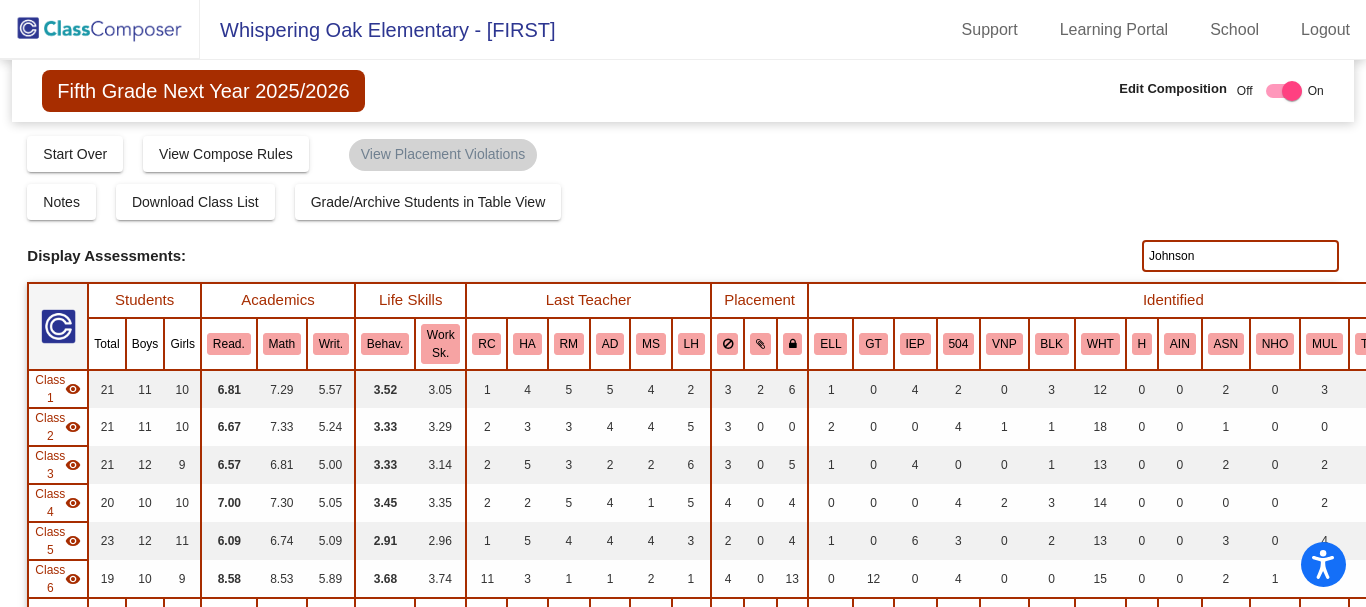 checkbox on "false" 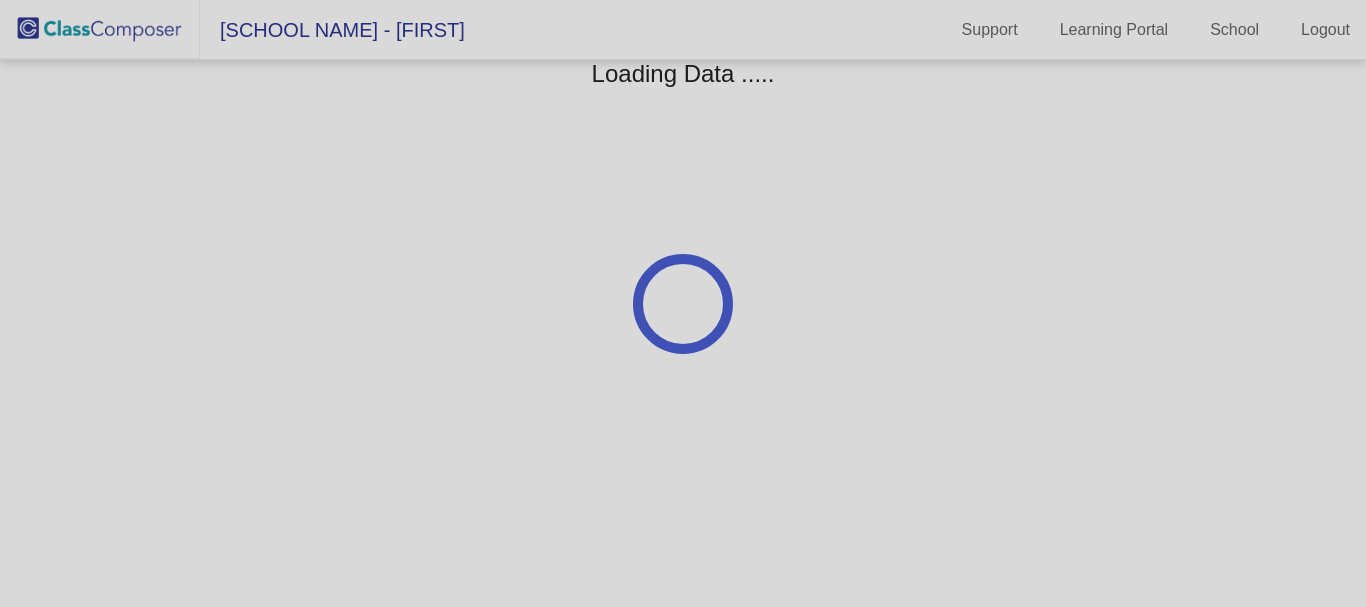 scroll, scrollTop: 0, scrollLeft: 0, axis: both 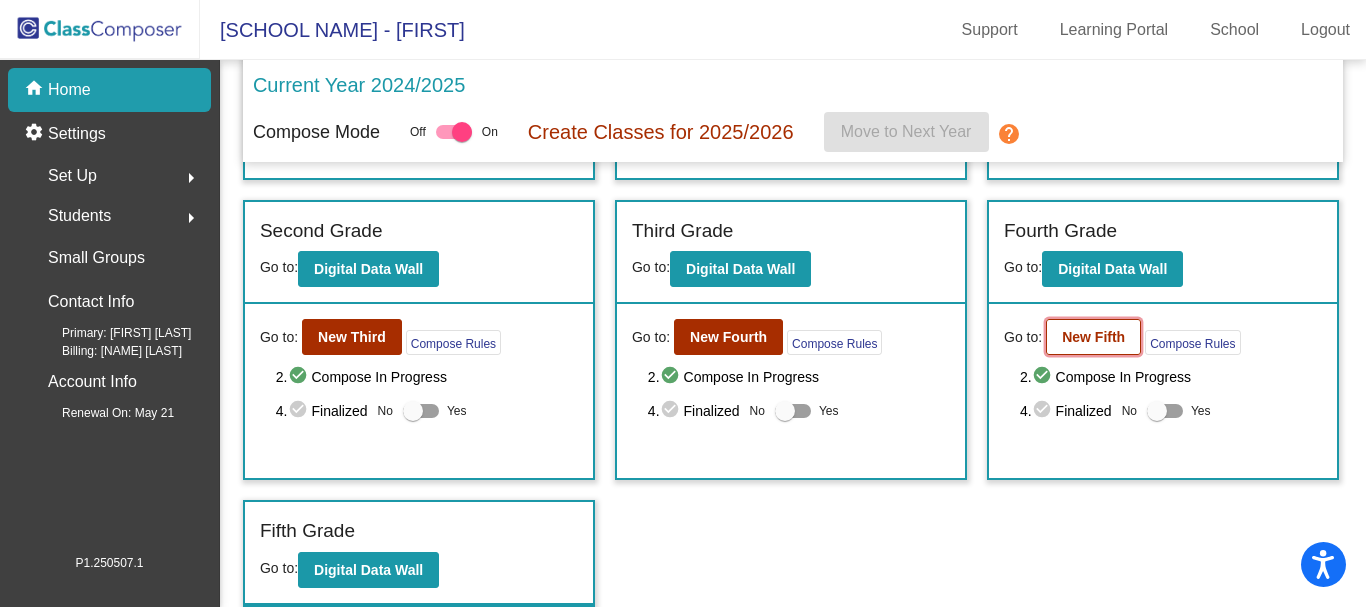 click on "New Fifth" 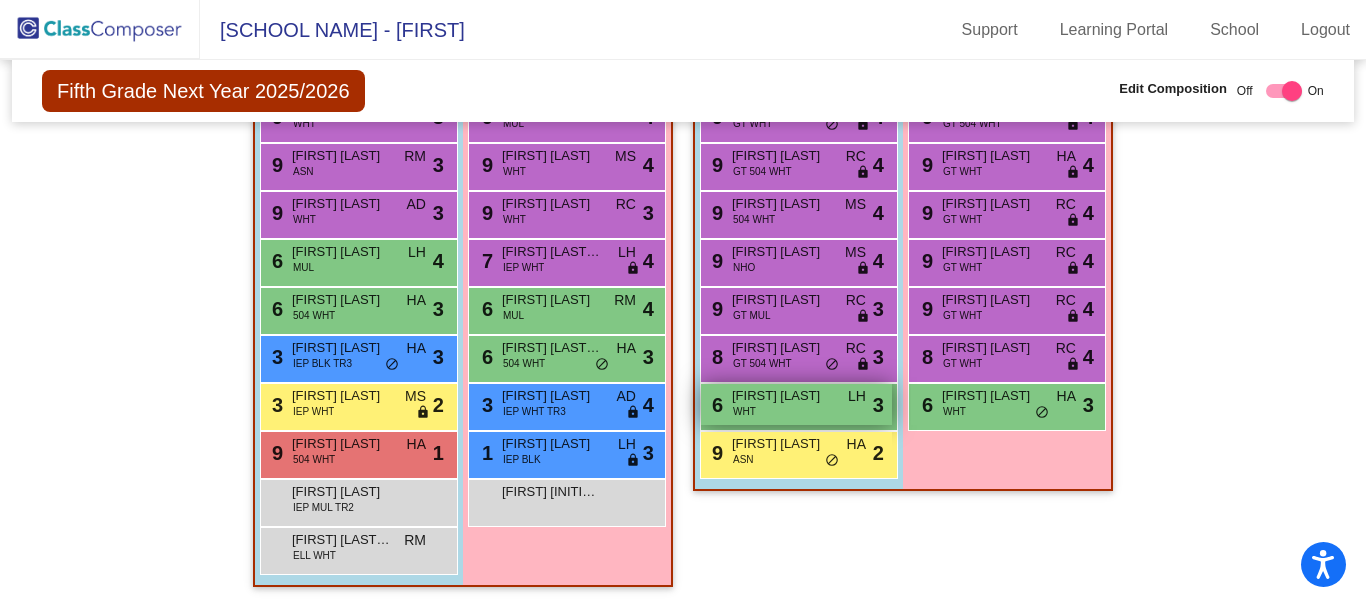 scroll, scrollTop: 2134, scrollLeft: 0, axis: vertical 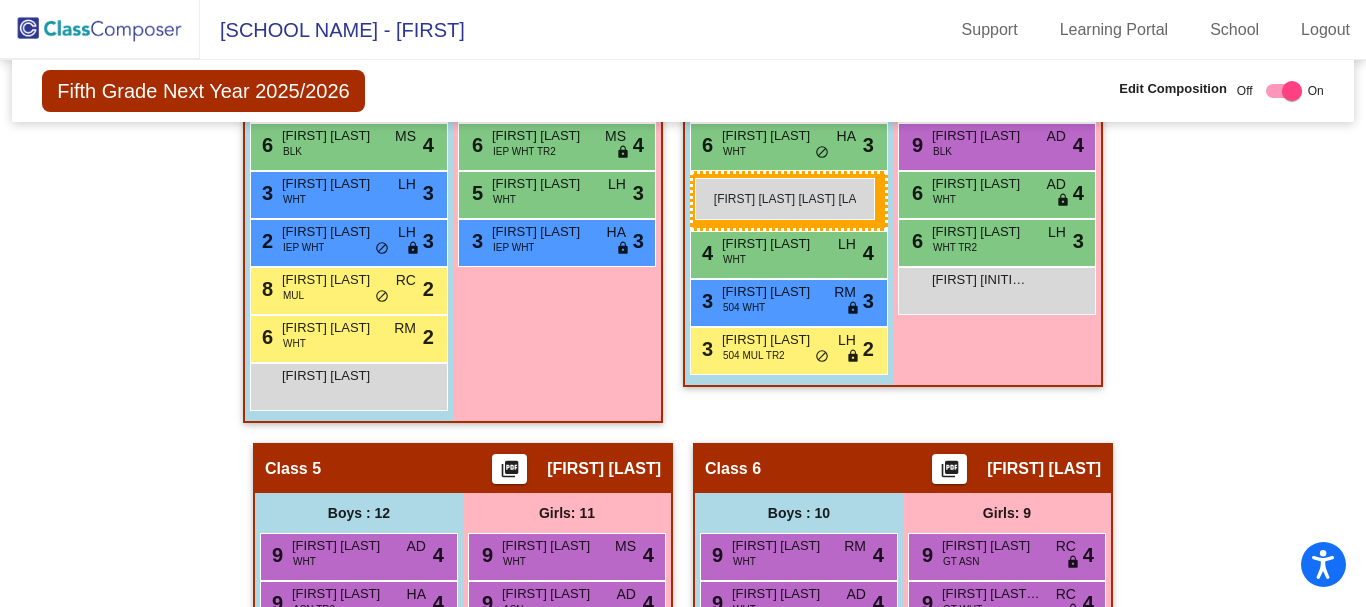 drag, startPoint x: 331, startPoint y: 546, endPoint x: 695, endPoint y: 178, distance: 517.60986 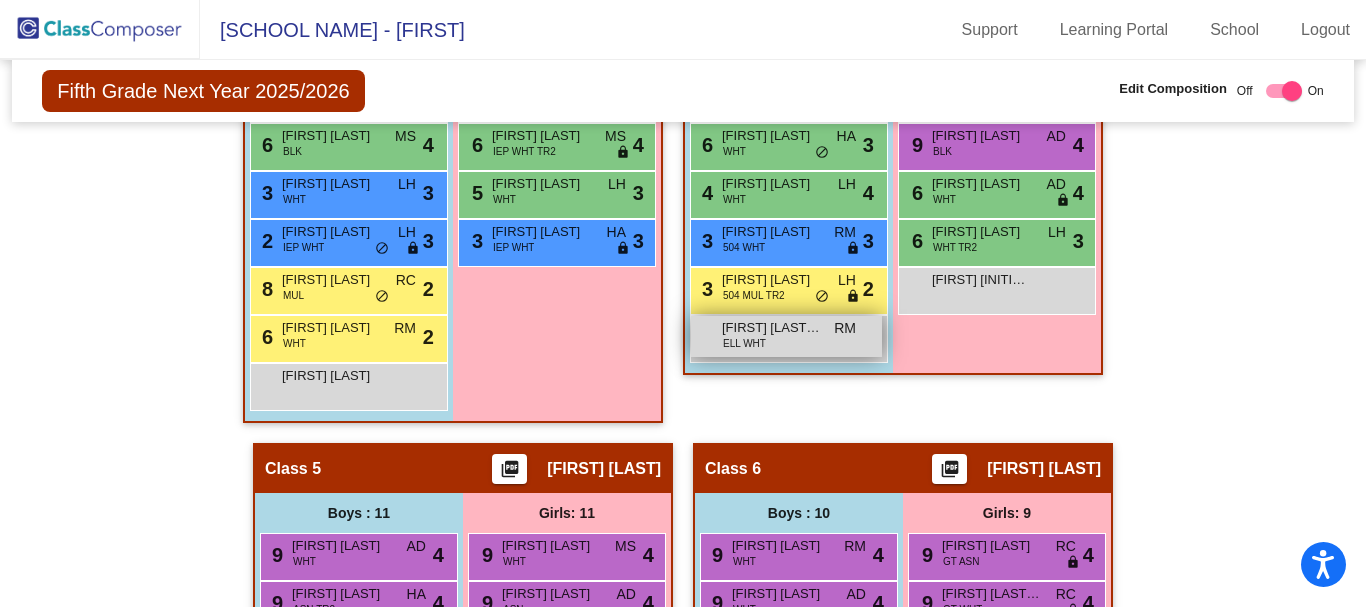 click on "[FIRST] [LAST] [LAST] [LAST] [OTHER]" at bounding box center (786, 336) 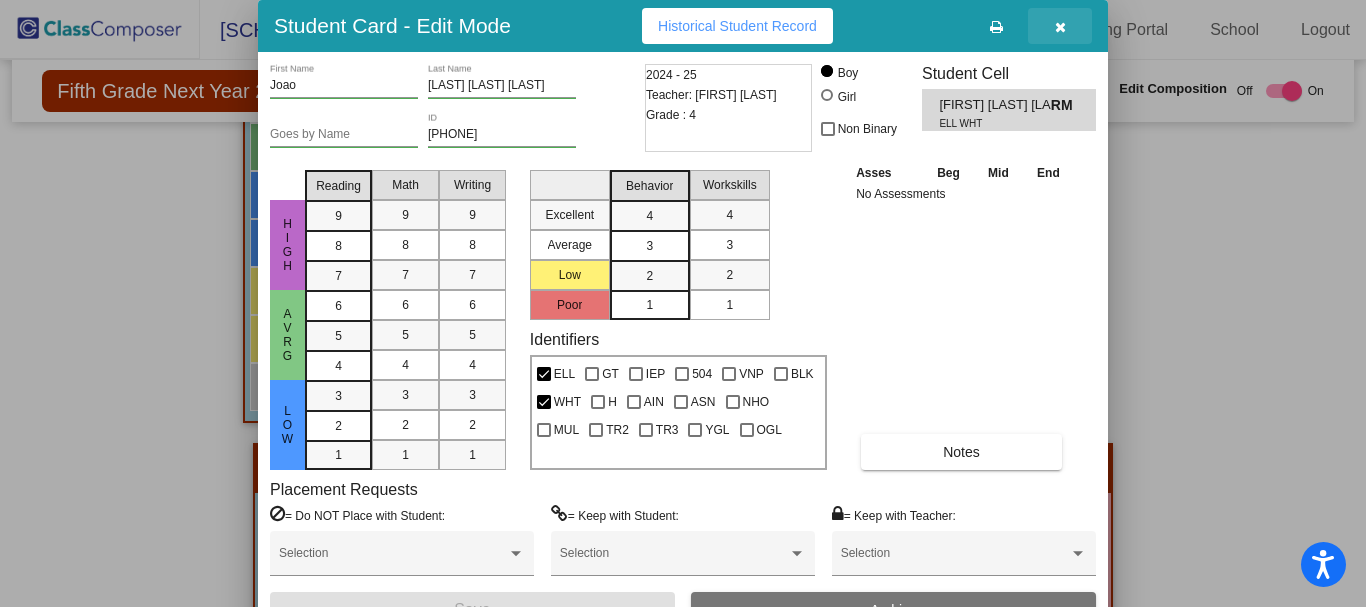 click at bounding box center (1060, 27) 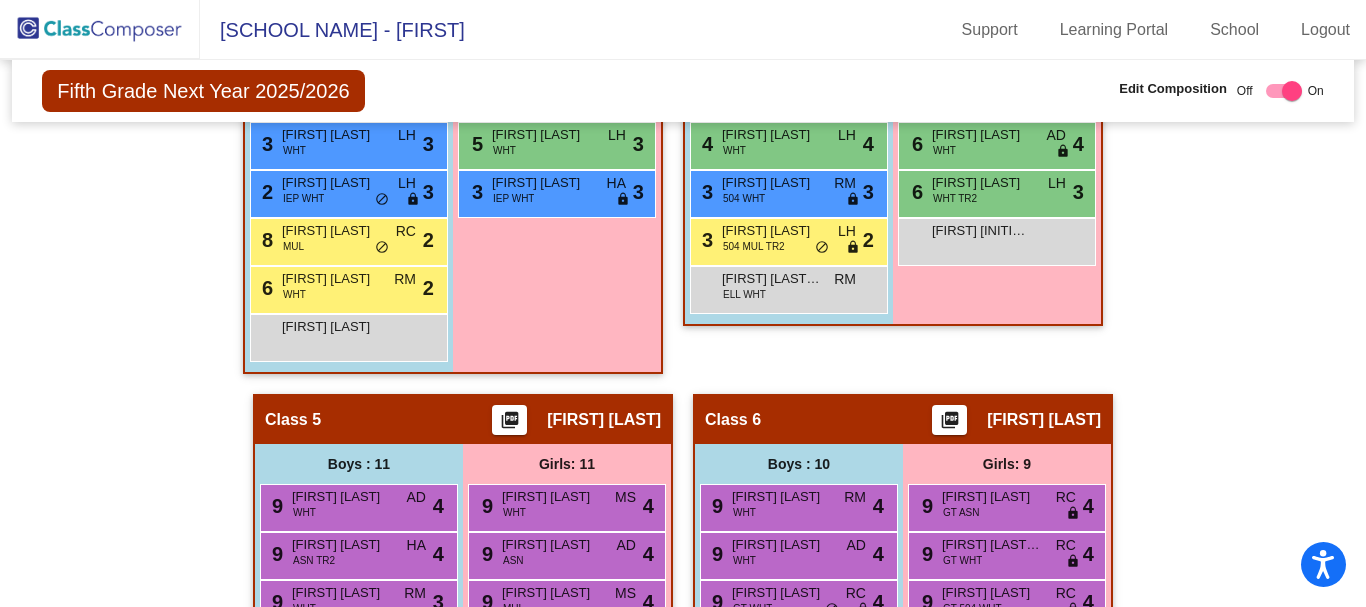scroll, scrollTop: 1486, scrollLeft: 0, axis: vertical 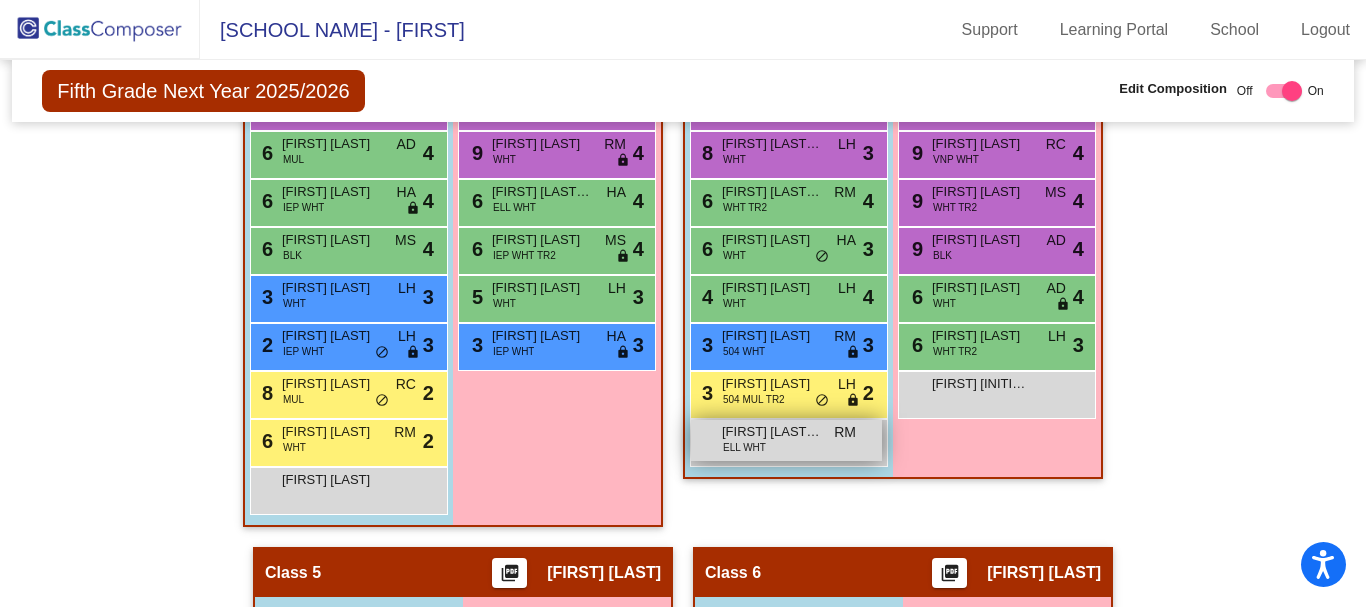 click on "[FIRST] [LAST] [LAST] [LAST]" at bounding box center [772, 432] 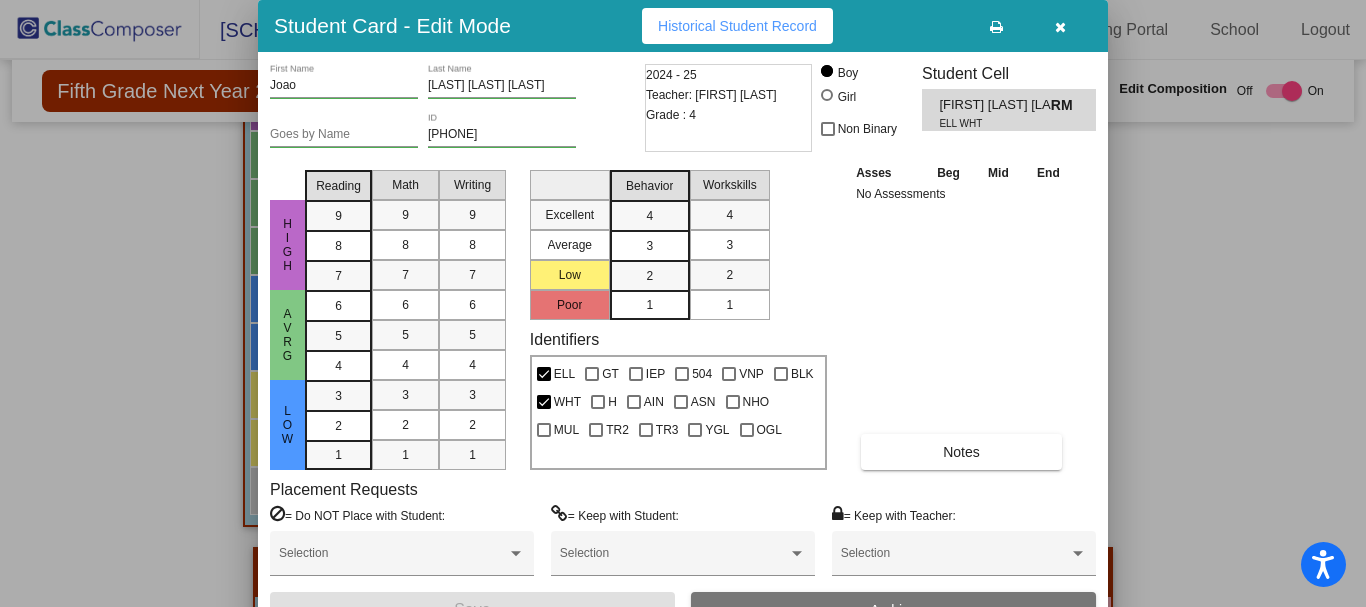click at bounding box center [1060, 27] 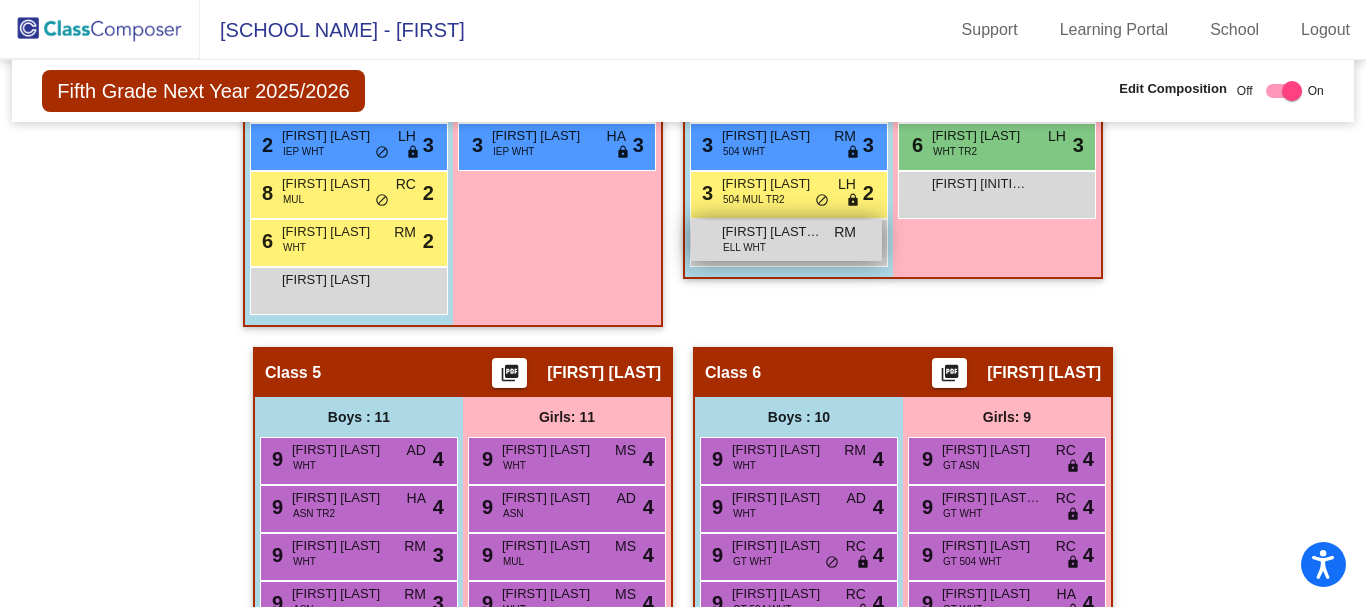 scroll, scrollTop: 1786, scrollLeft: 0, axis: vertical 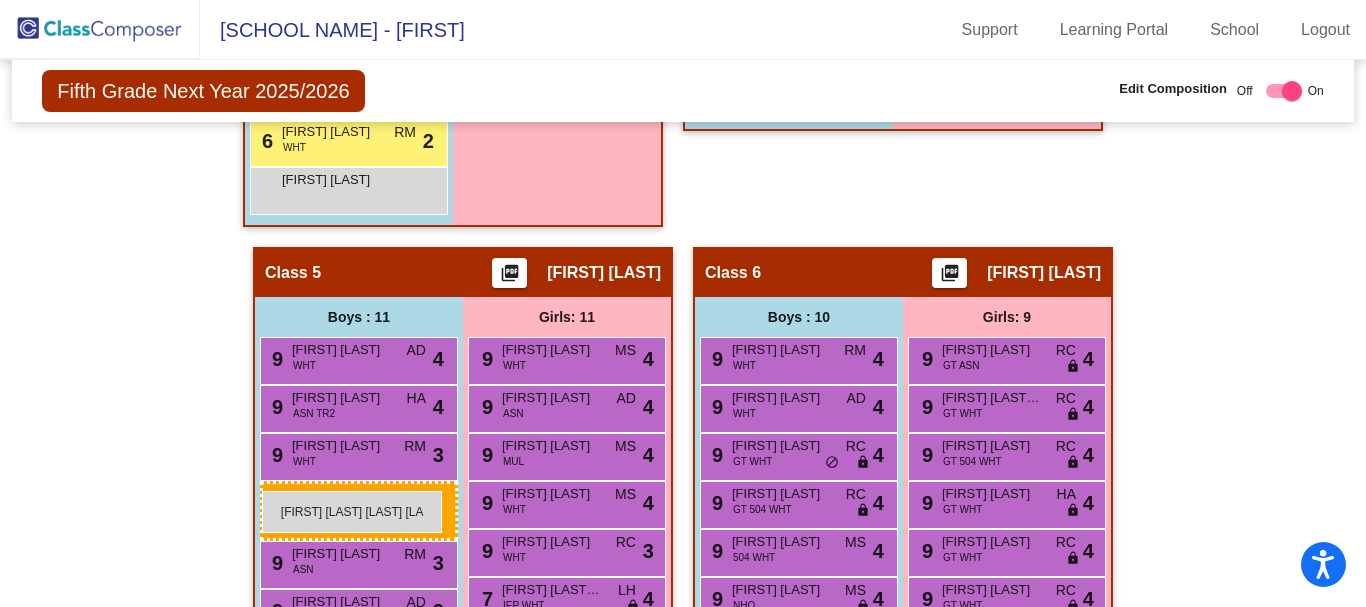 drag, startPoint x: 776, startPoint y: 137, endPoint x: 262, endPoint y: 491, distance: 624.10895 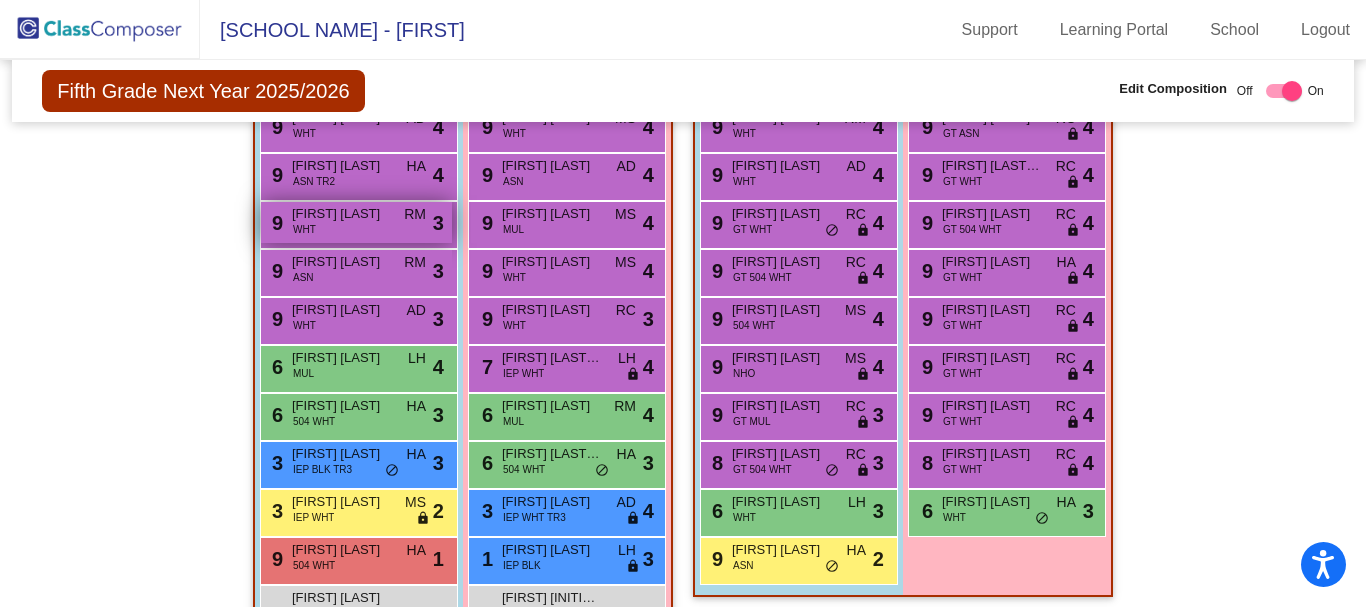 scroll, scrollTop: 2134, scrollLeft: 0, axis: vertical 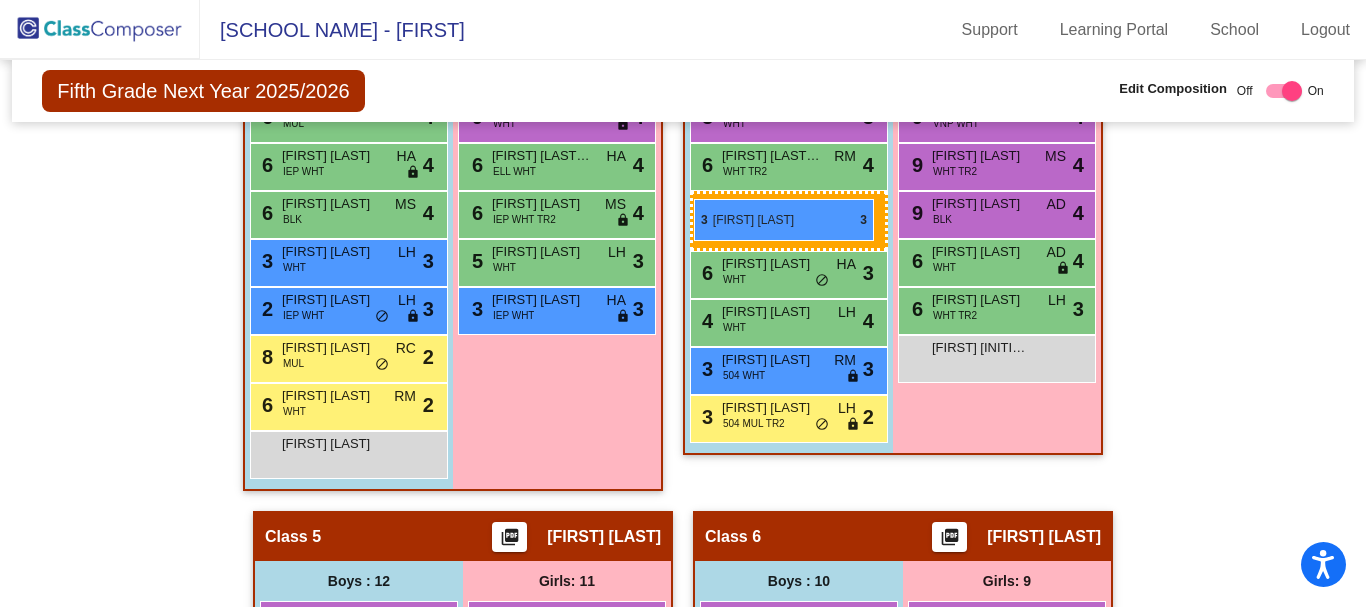 drag, startPoint x: 328, startPoint y: 356, endPoint x: 694, endPoint y: 199, distance: 398.25244 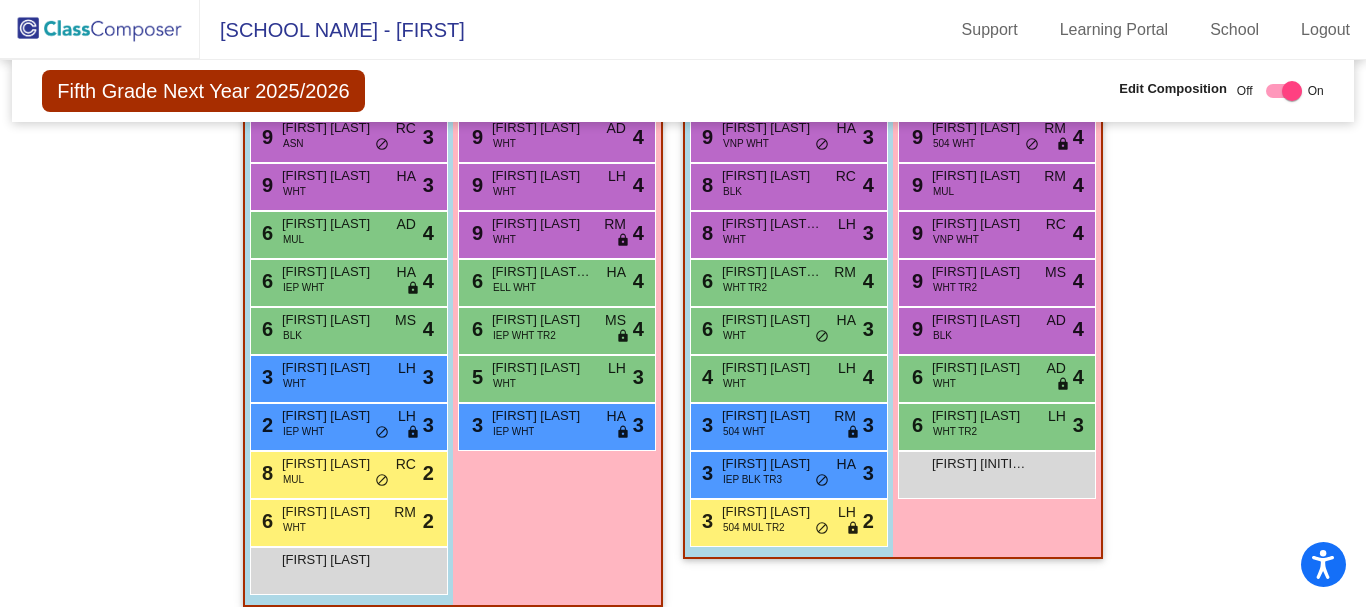 scroll, scrollTop: 1422, scrollLeft: 0, axis: vertical 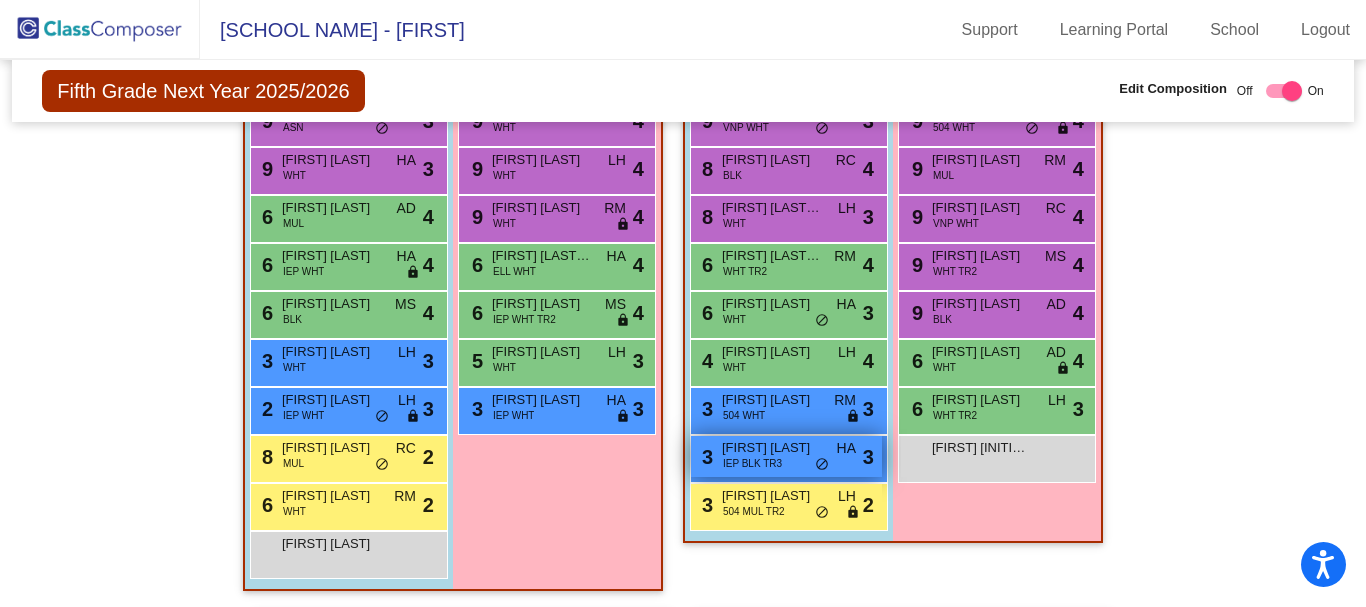 click on "IEP BLK TR3" at bounding box center (752, 463) 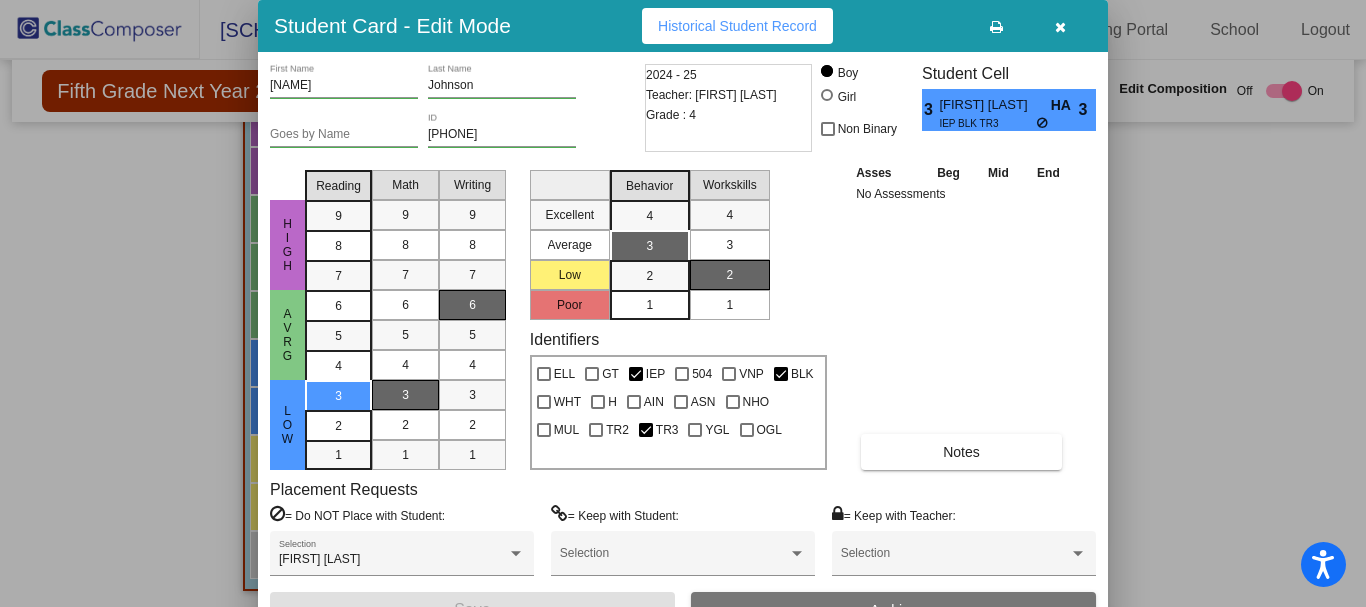 click at bounding box center [1060, 27] 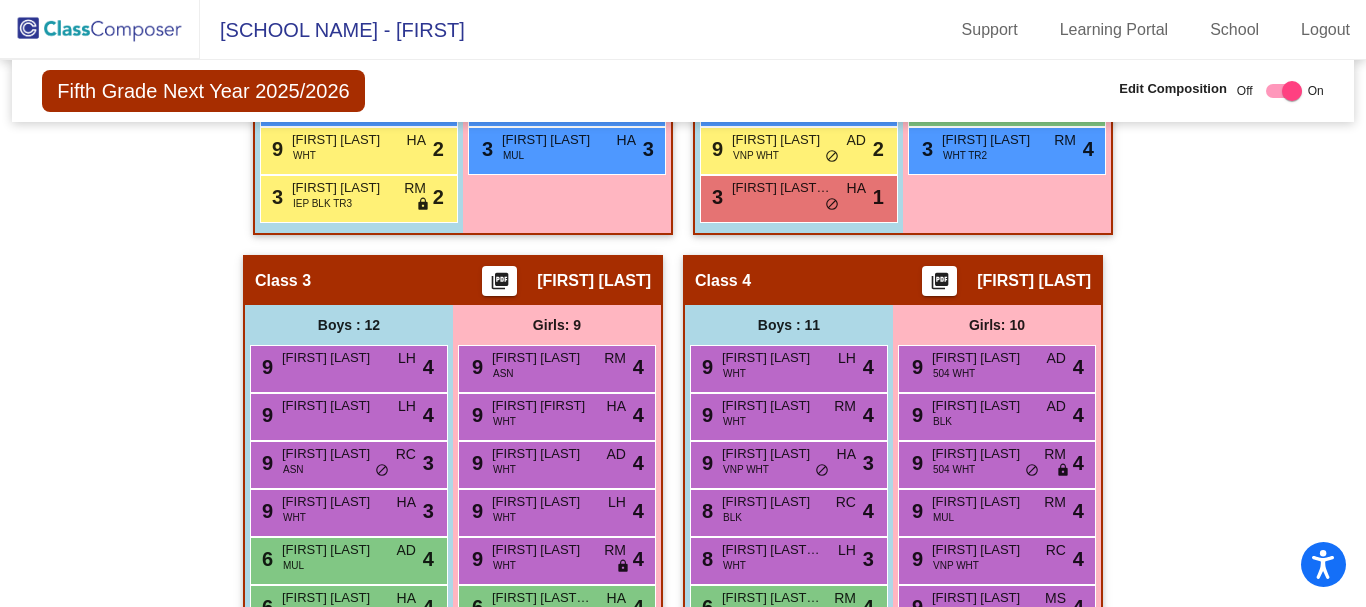 scroll, scrollTop: 922, scrollLeft: 0, axis: vertical 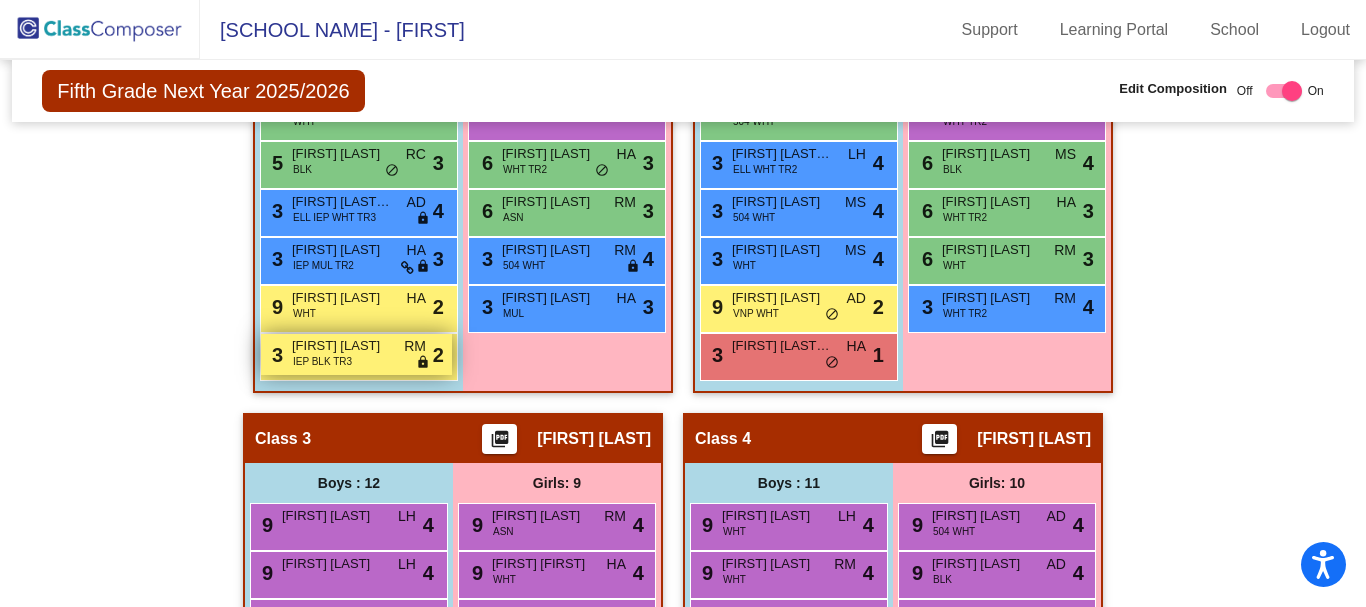 click on "IEP BLK TR3" at bounding box center (322, 361) 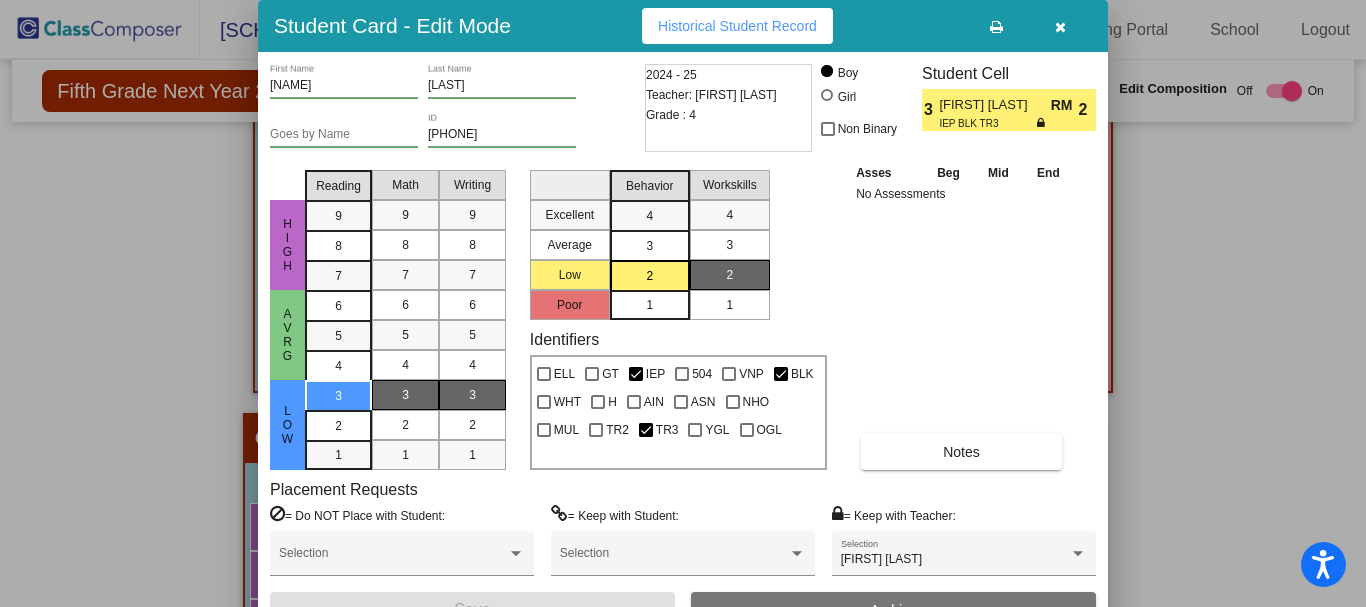 click at bounding box center [1060, 27] 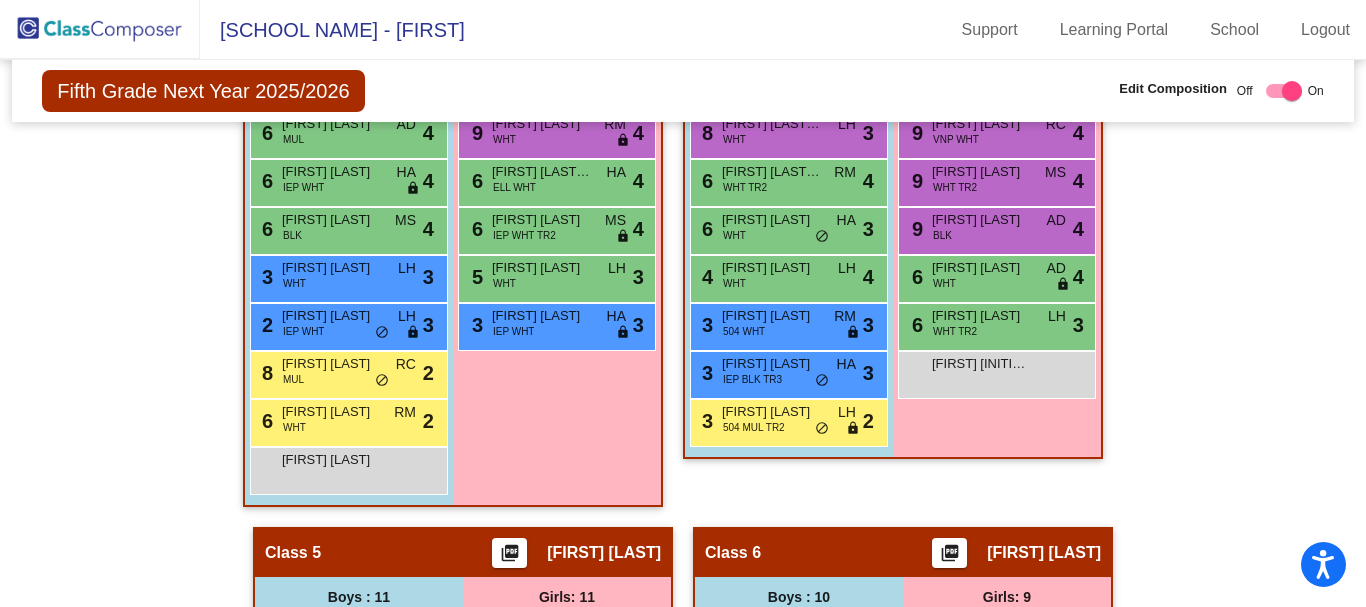 scroll, scrollTop: 1522, scrollLeft: 0, axis: vertical 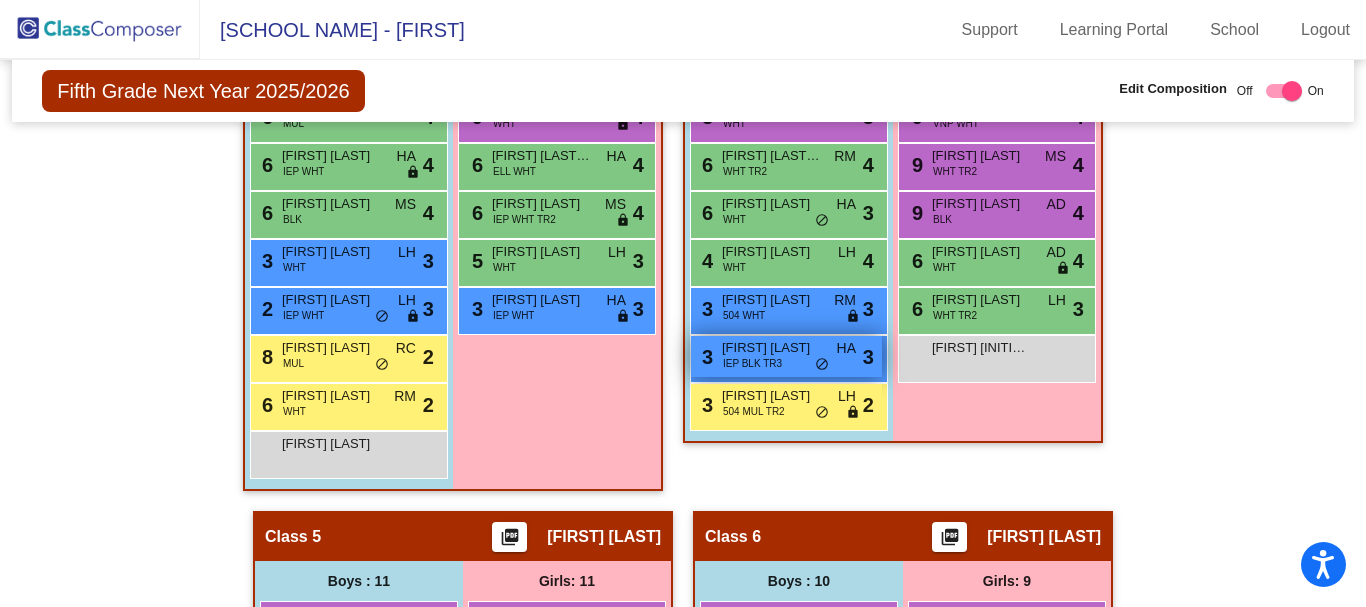 click on "[FIRST] [LAST]" at bounding box center (772, 348) 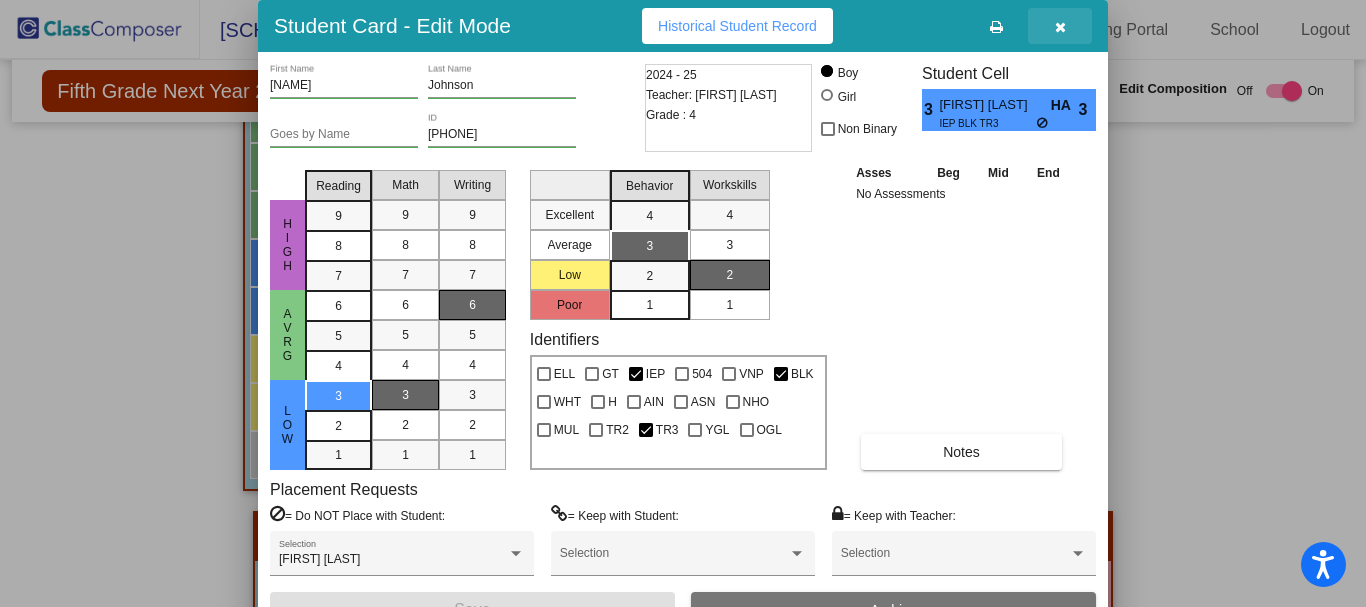 click at bounding box center [1060, 27] 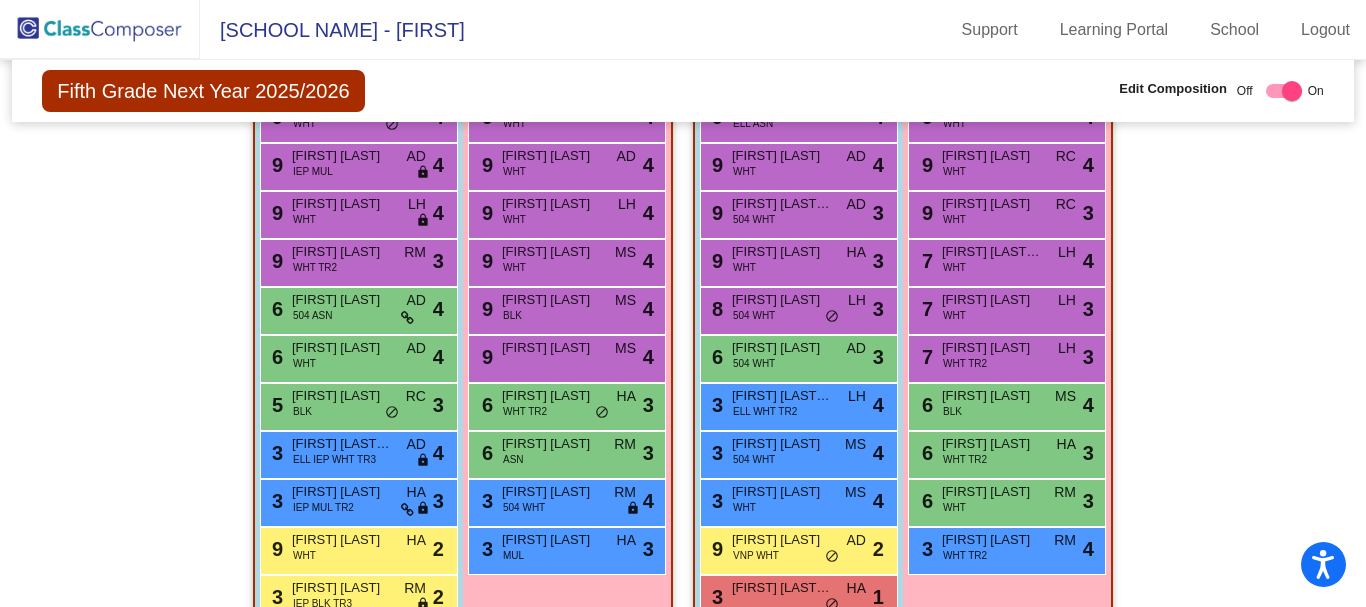 scroll, scrollTop: 786, scrollLeft: 0, axis: vertical 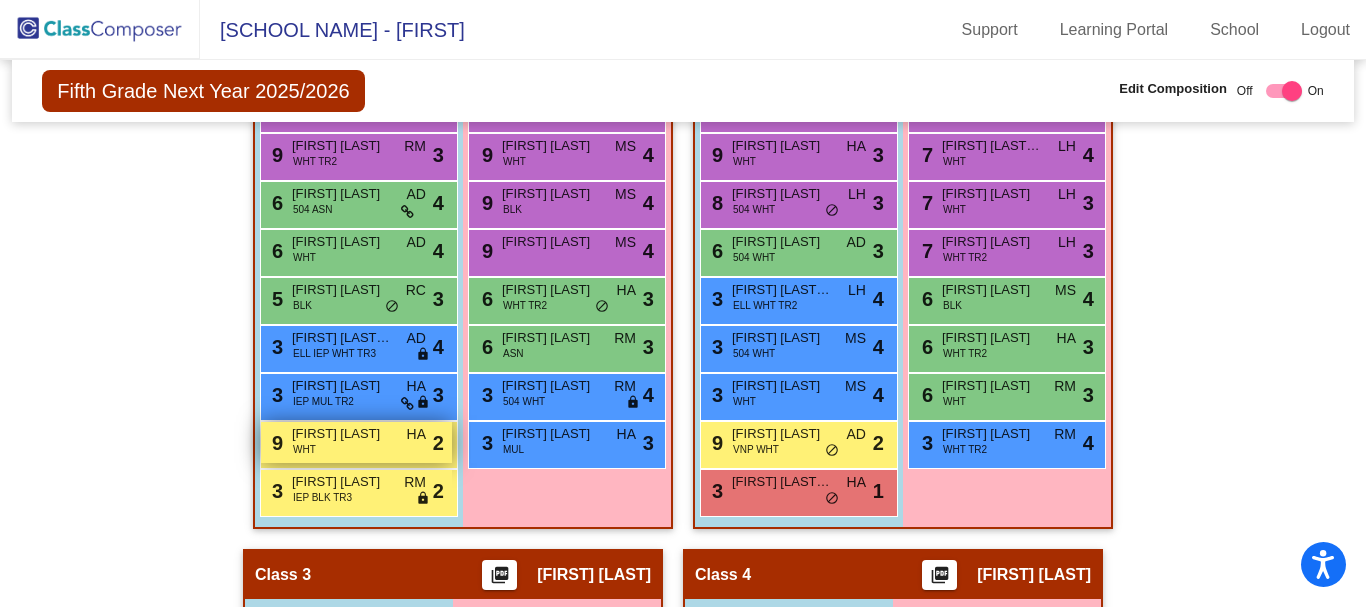 click on "[PHONE] WHT HA lock do_not_disturb_alt 2" at bounding box center [356, 442] 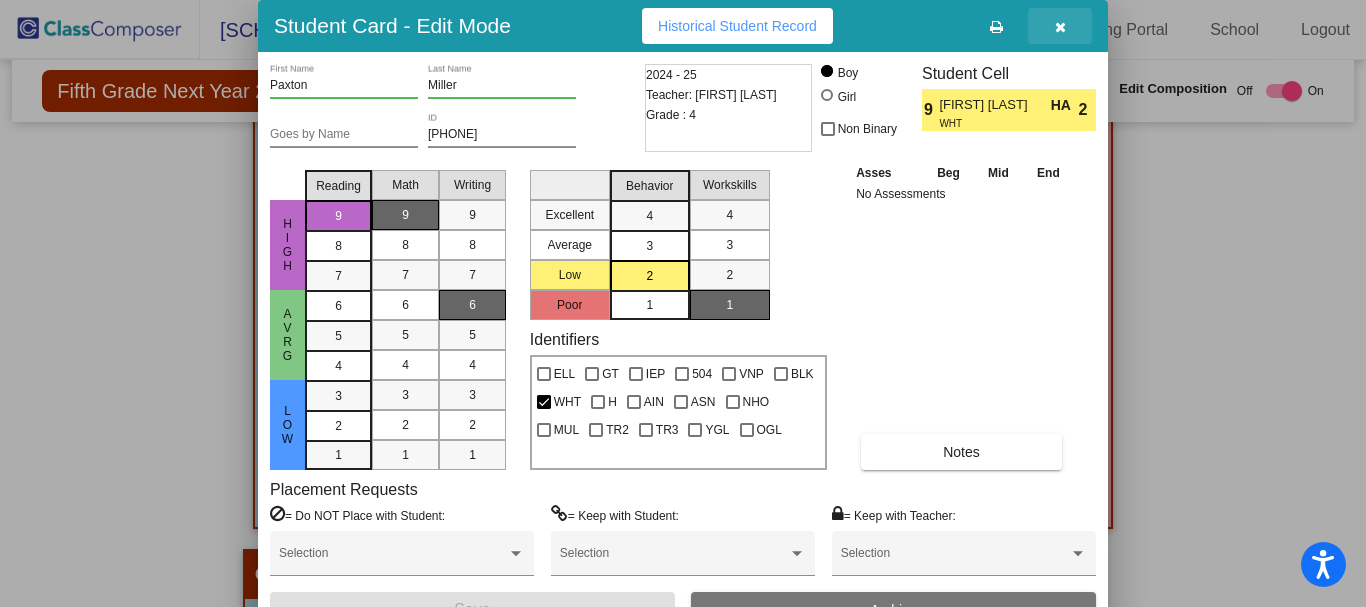click at bounding box center [1060, 26] 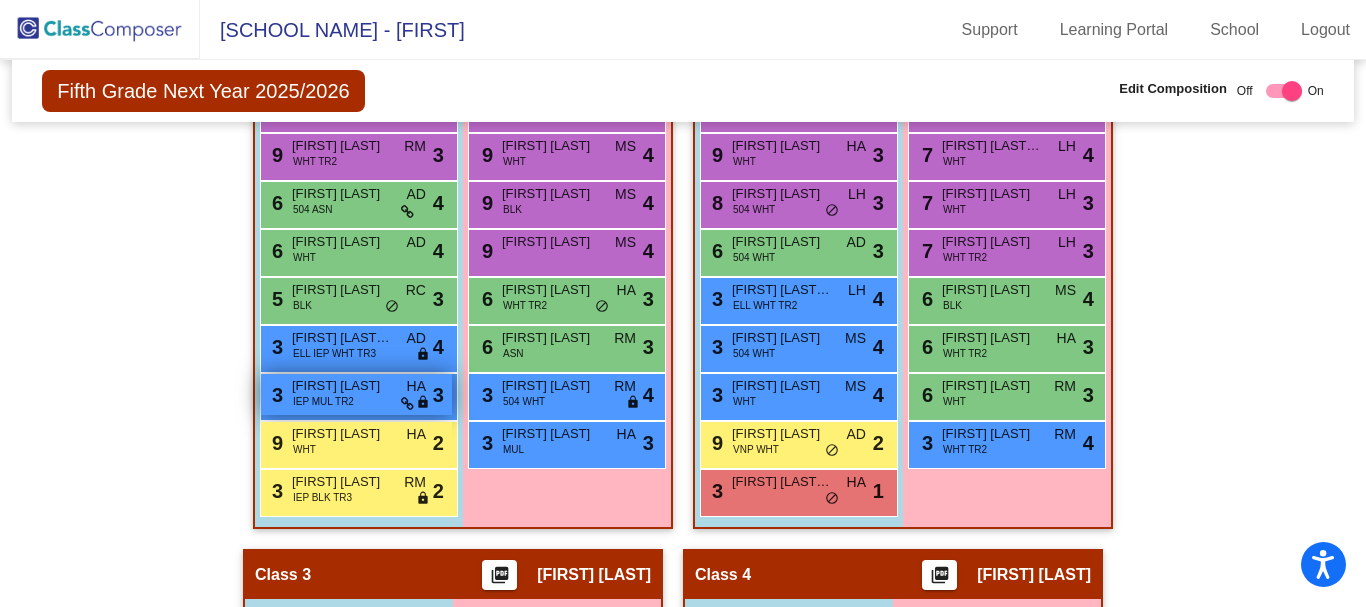 click on "[FIRST] [LAST]" at bounding box center (342, 386) 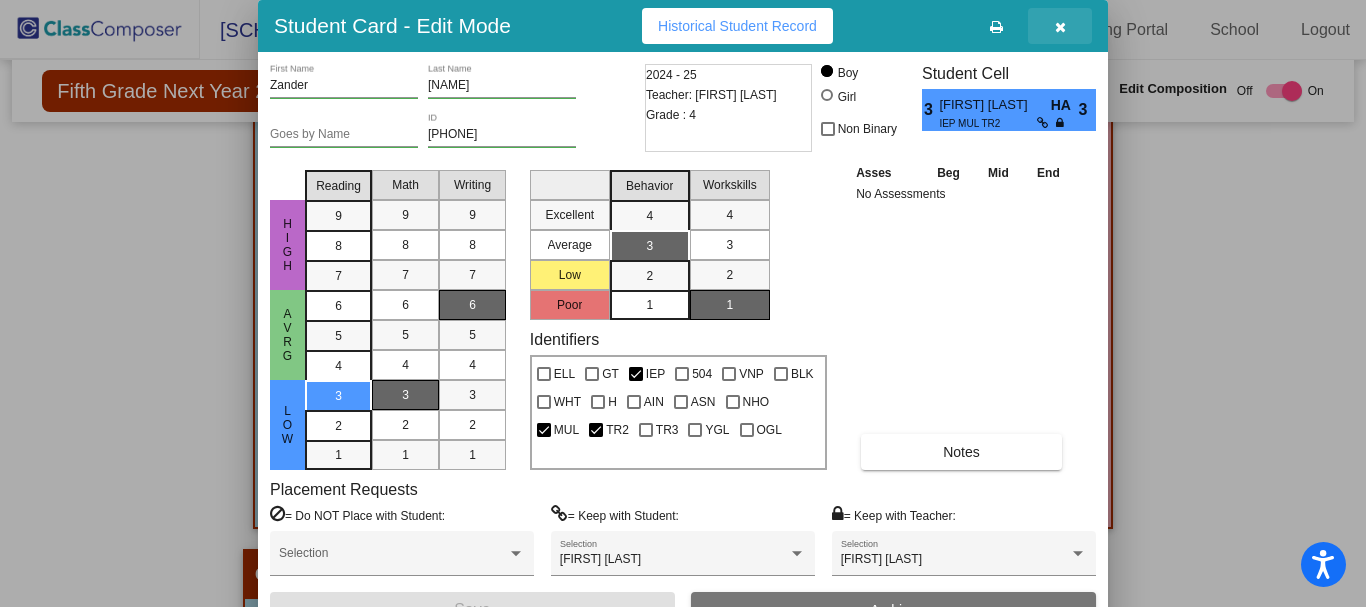 click at bounding box center [1060, 27] 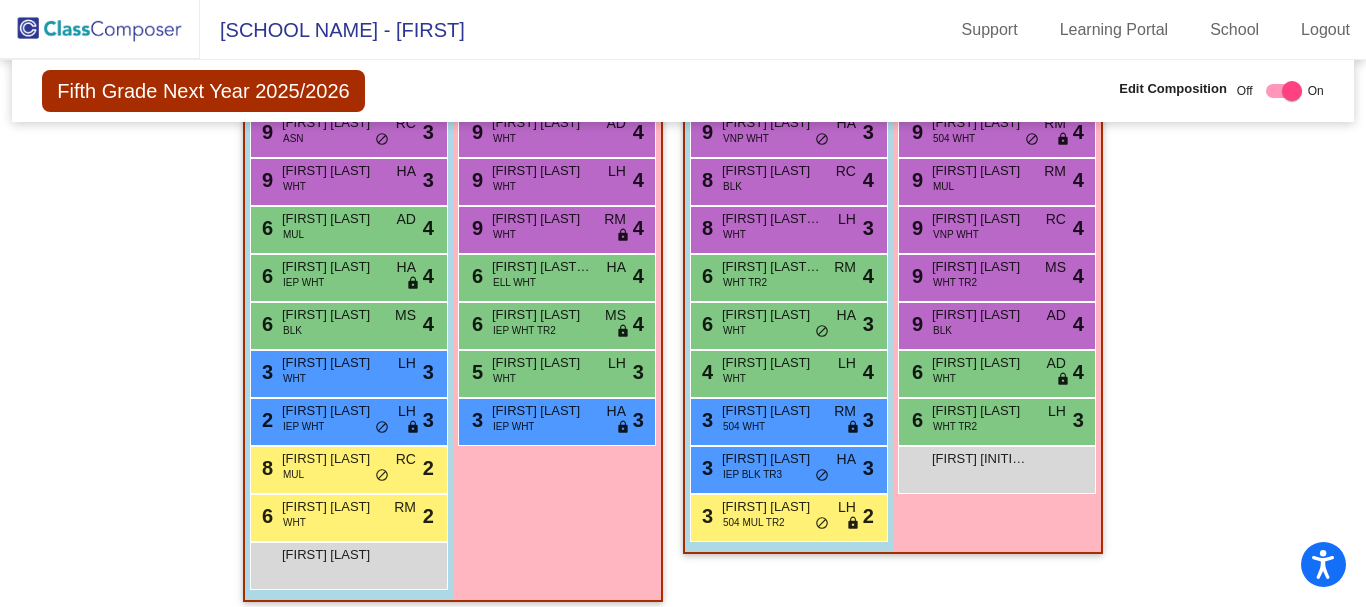 scroll, scrollTop: 1486, scrollLeft: 0, axis: vertical 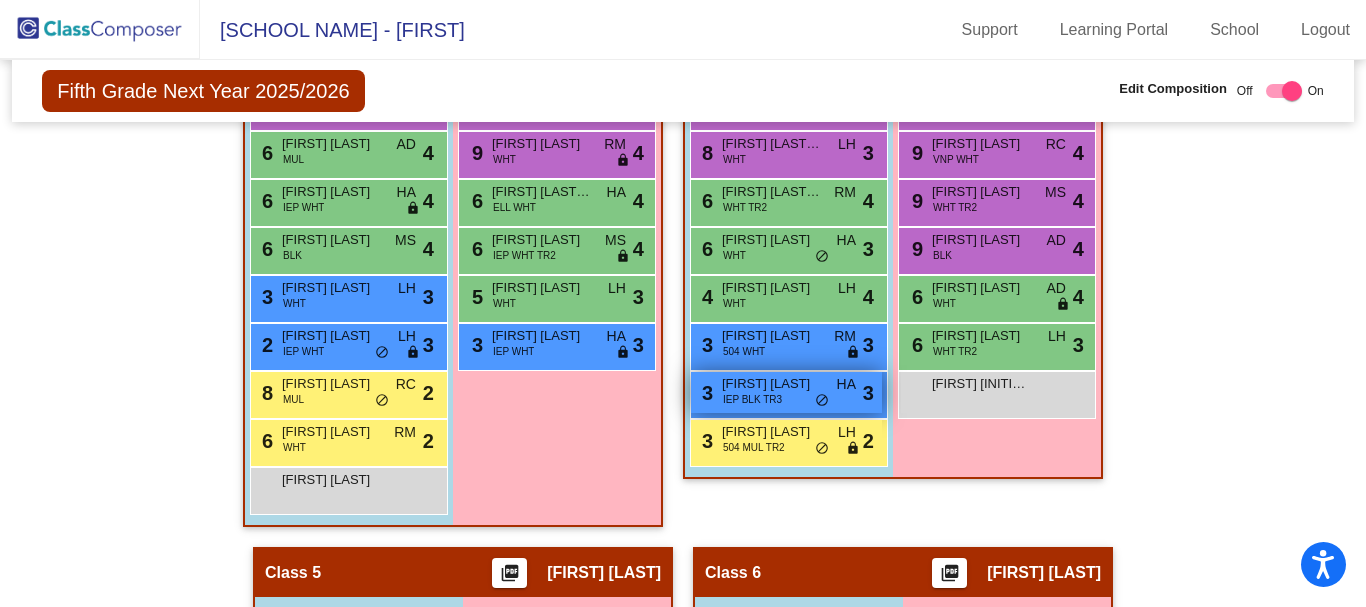 click on "IEP BLK TR3" at bounding box center (752, 399) 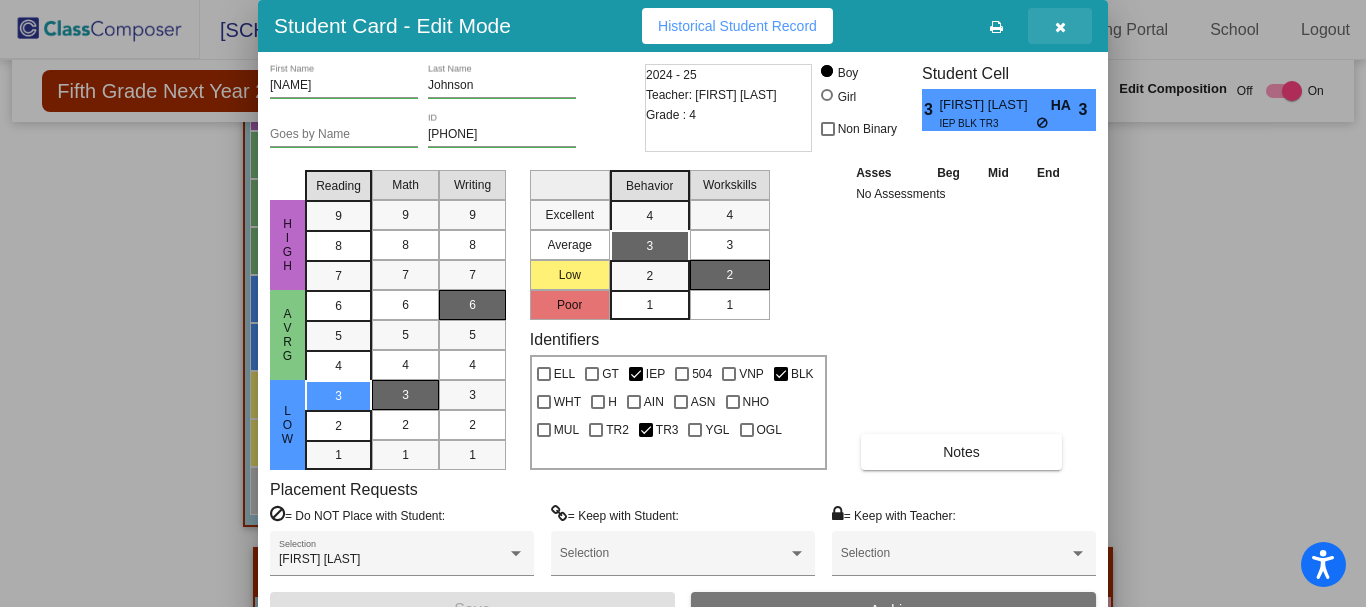 drag, startPoint x: 1063, startPoint y: 23, endPoint x: 1044, endPoint y: 63, distance: 44.28318 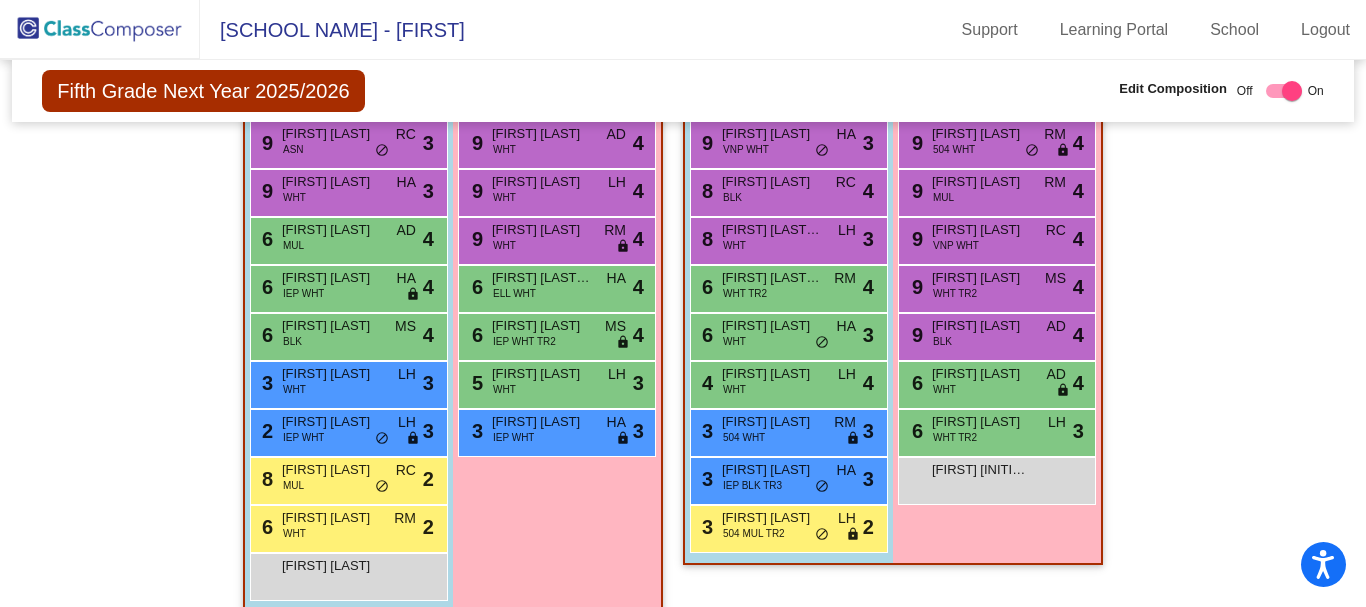 scroll, scrollTop: 900, scrollLeft: 0, axis: vertical 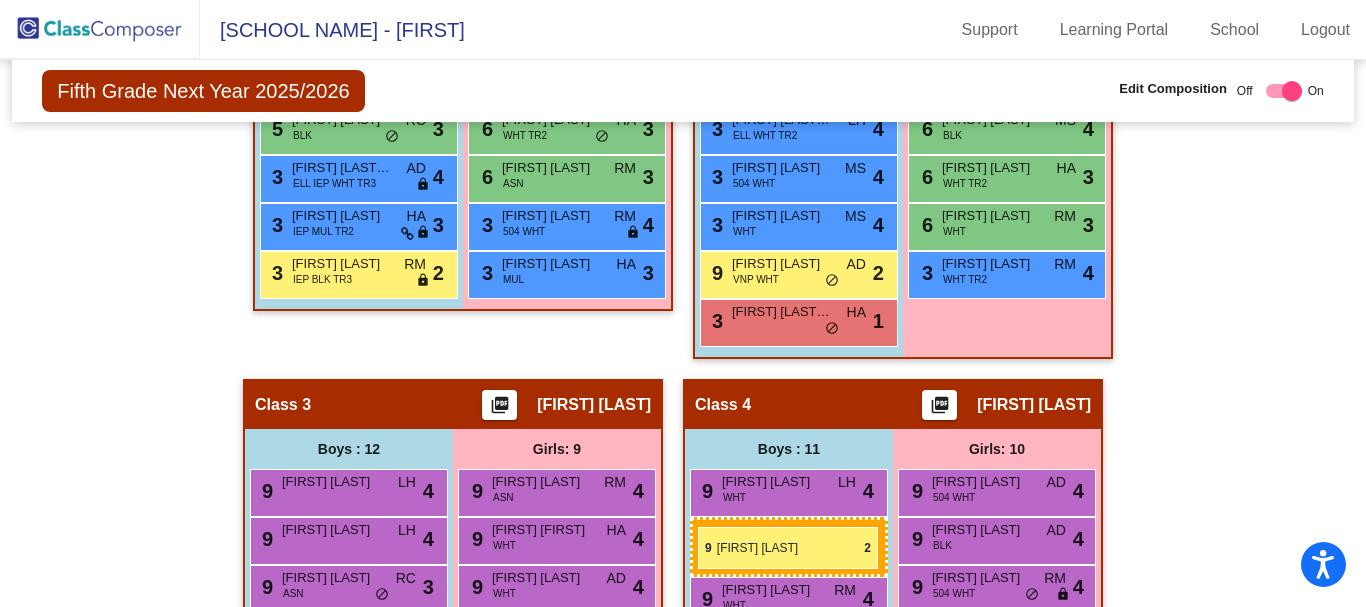 drag, startPoint x: 329, startPoint y: 333, endPoint x: 698, endPoint y: 527, distance: 416.88968 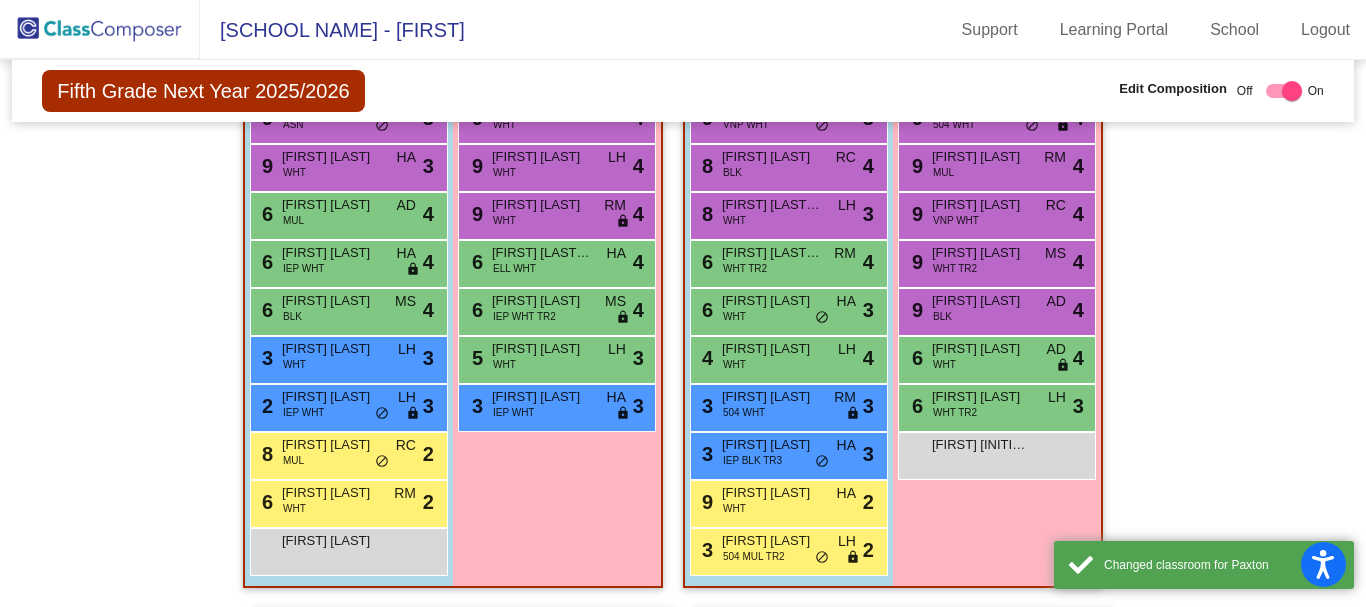 scroll, scrollTop: 1556, scrollLeft: 0, axis: vertical 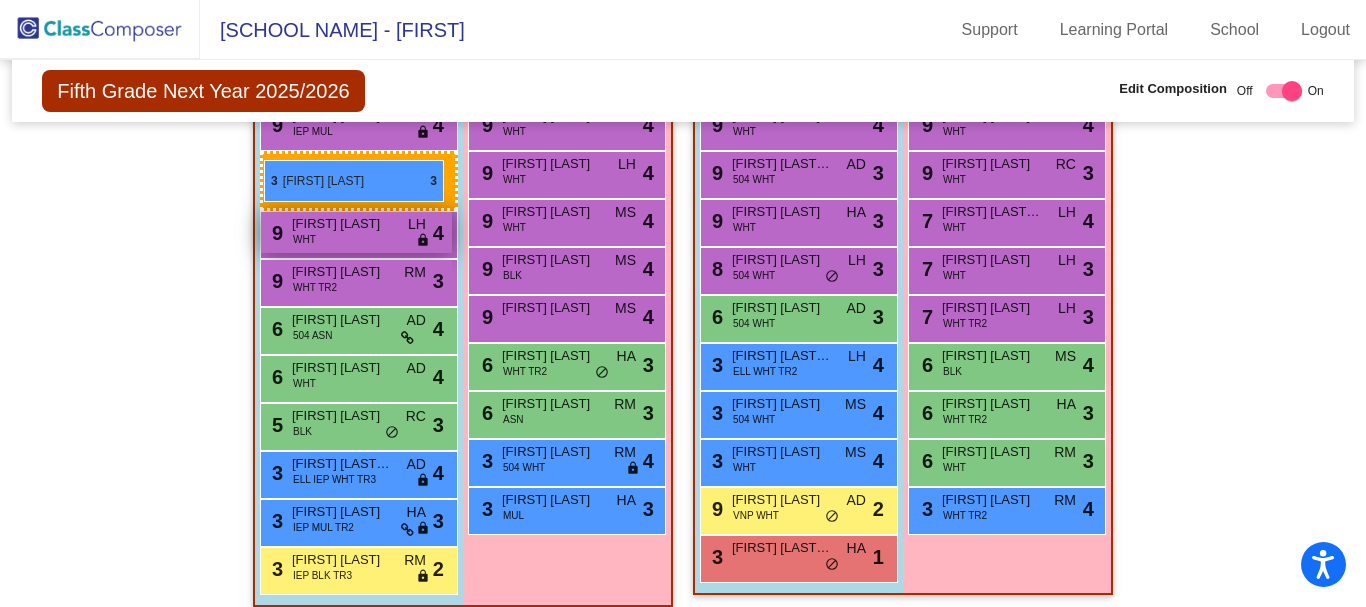 drag, startPoint x: 731, startPoint y: 329, endPoint x: 262, endPoint y: 160, distance: 498.5198 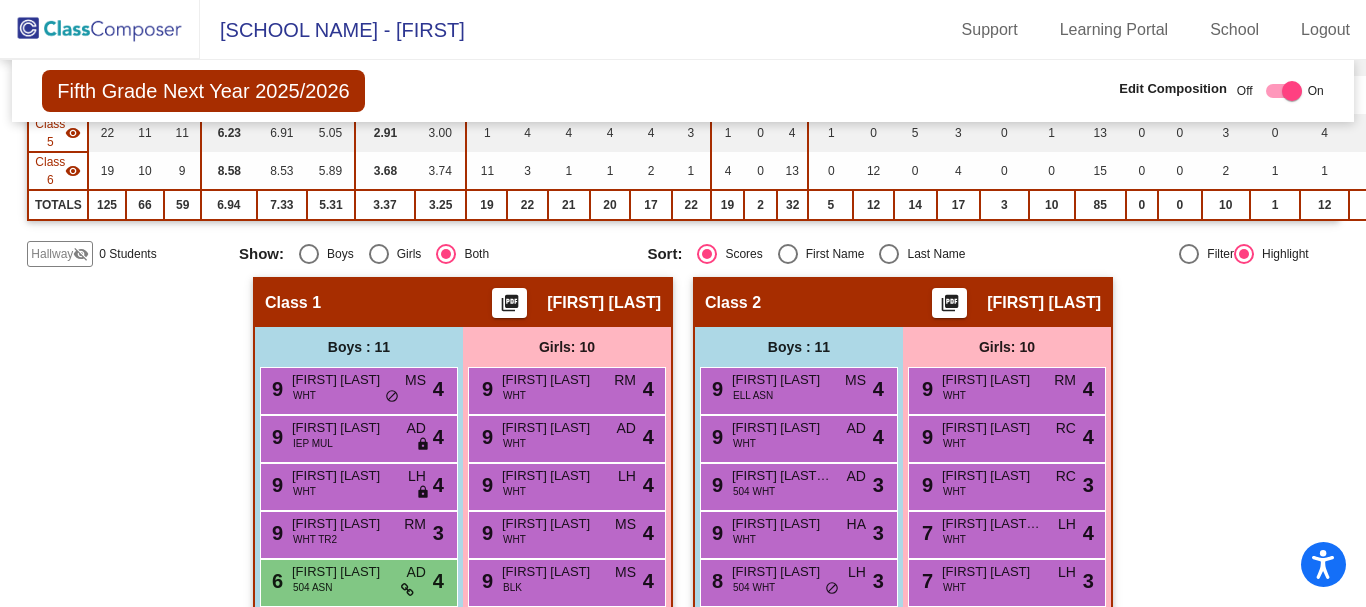 scroll, scrollTop: 386, scrollLeft: 0, axis: vertical 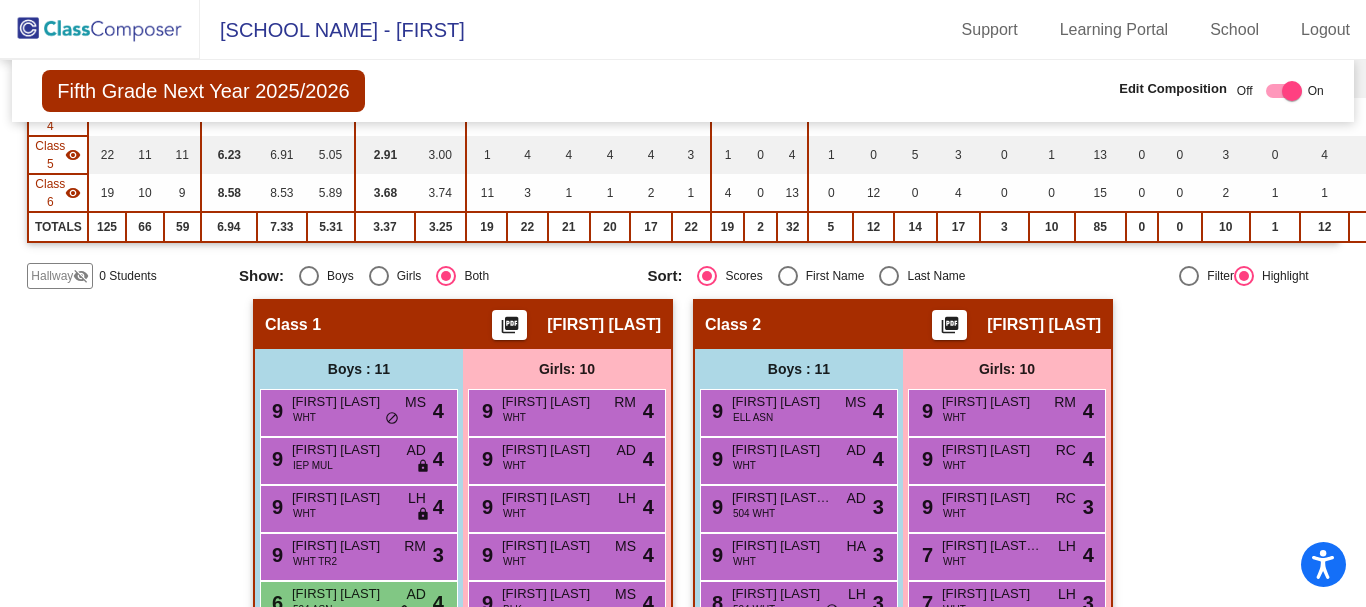 click on "Hallway   - Hallway Class  picture_as_pdf  Add Student  First Name Last Name Student Id  (Recommended)   Boy   Girl   Non Binary Add Close  Boys : 11  9 [FIRST] [LAST] WHT MS lock do_not_disturb_alt 4 9 [FIRST] [LAST] IEP MUL AD lock do_not_disturb_alt 4 9 [FIRST] [LAST] WHT LH lock do_not_disturb_alt 4 9 [FIRST] [LAST] WHT TR2 RM lock do_not_disturb_alt 3 6 [FIRST] [LAST] 504 ASN AD lock do_not_disturb_alt 4 6 [FIRST] [LAST] WHT AD lock do_not_disturb_alt 4 5 [FIRST] [LAST] BLK RC lock do_not_disturb_alt 3 3 [FIRST] [LAST] [LAST] ELL IEP WHT TR3 AD lock do_not_disturb_alt 4 3 [FIRST] [LAST] IEP MUL TR2 HA lock do_not_disturb_alt 3 3 [FIRST] [LAST] IEP BLK TR3 HA lock do_not_disturb_alt 3 3 [FIRST] [LAST] IEP BLK TR3 RM lock do_not_disturb_alt 2 Girls: 10 9 [FIRST] [LAST] WHT RM lock do_not_disturb_alt 4 9 [FIRST] [LAST] WHT JR lock do_not_disturb_alt 4 9 [FIRST] [LAST] H CR lock do_not_disturb_alt 4 9 ELL CR" 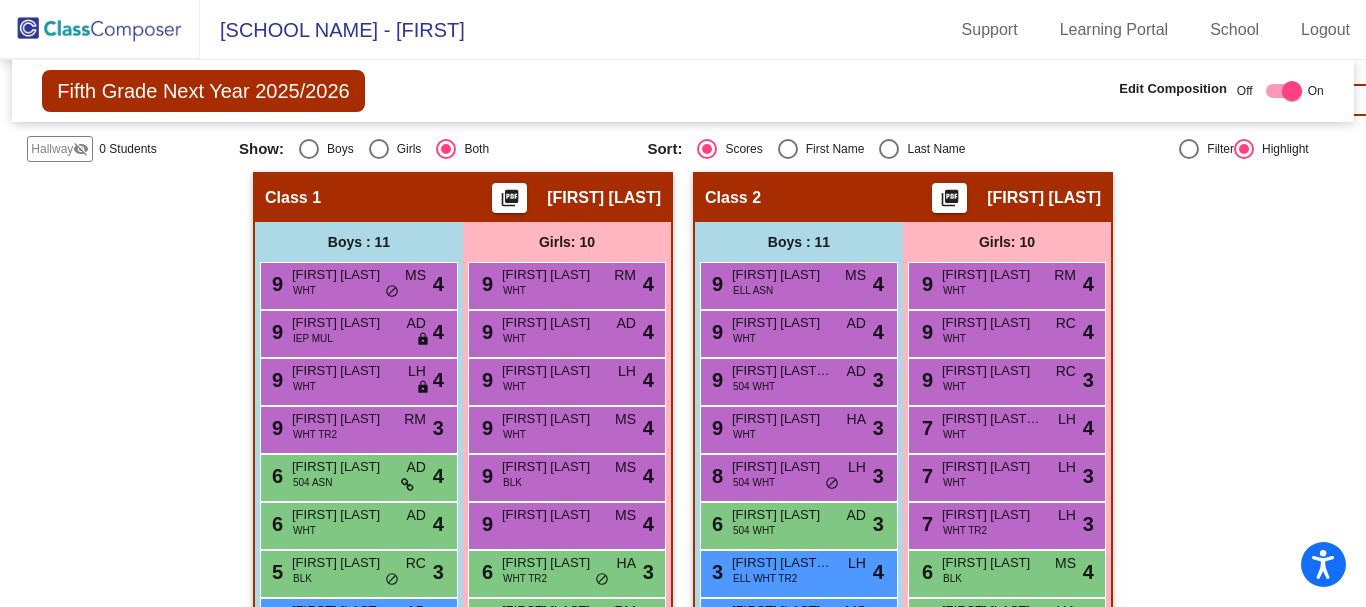 scroll, scrollTop: 486, scrollLeft: 0, axis: vertical 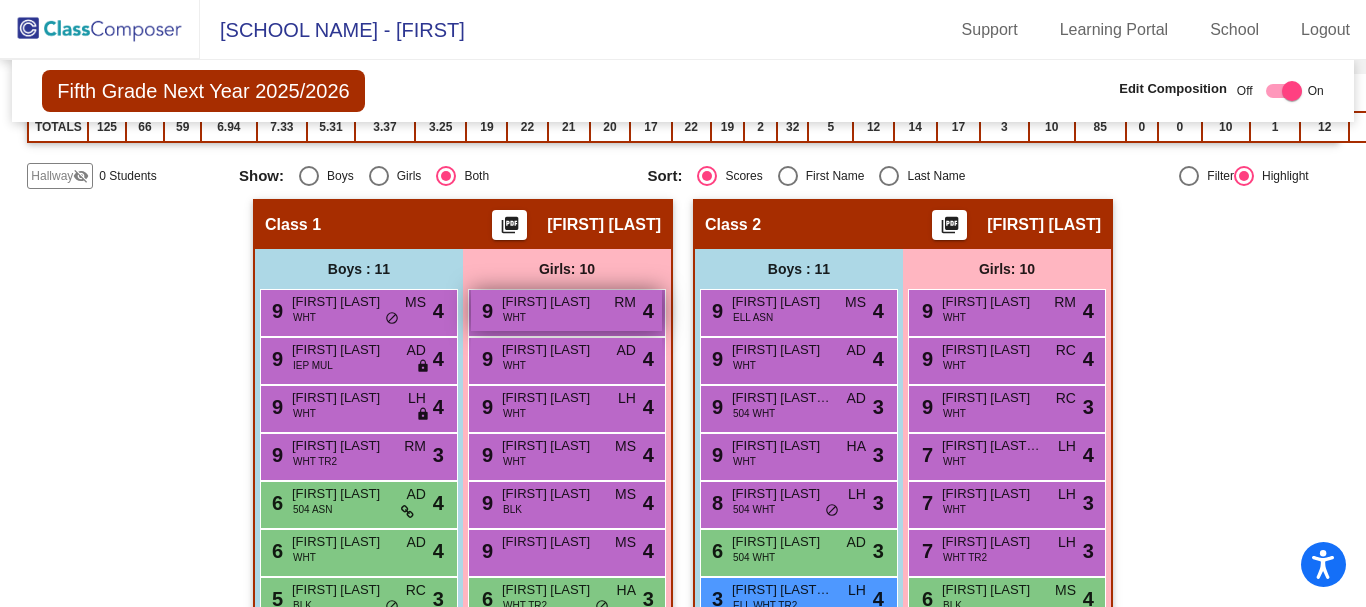 click on "WHT" at bounding box center [514, 317] 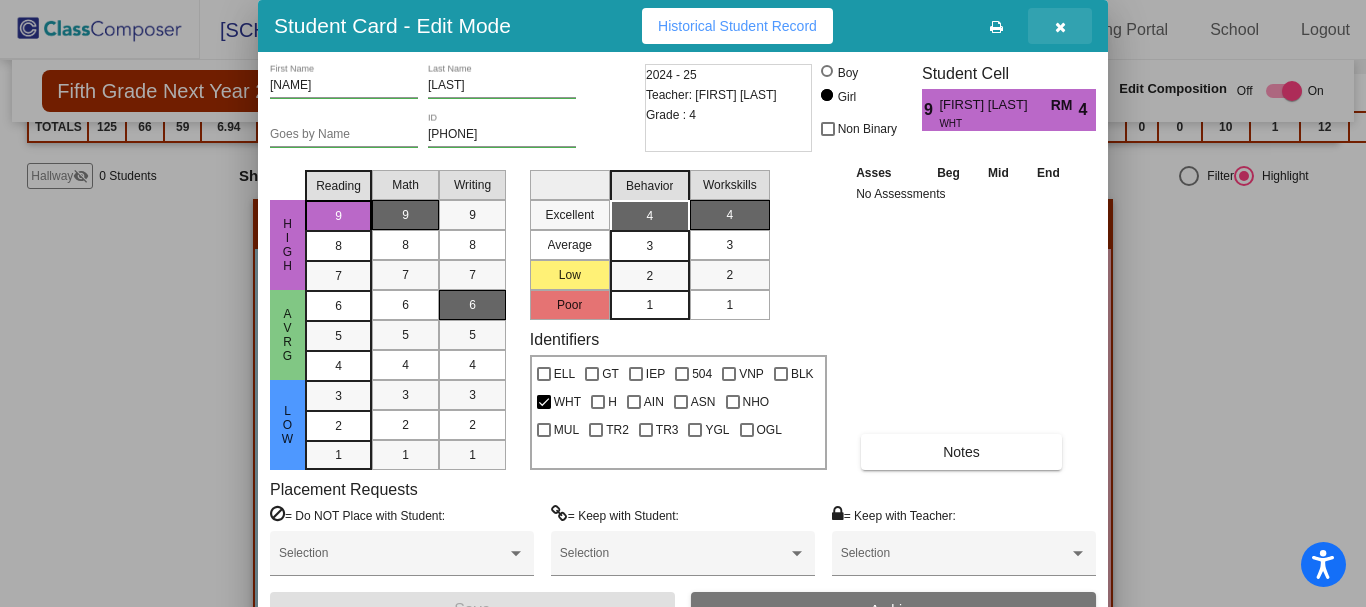 click at bounding box center (1060, 27) 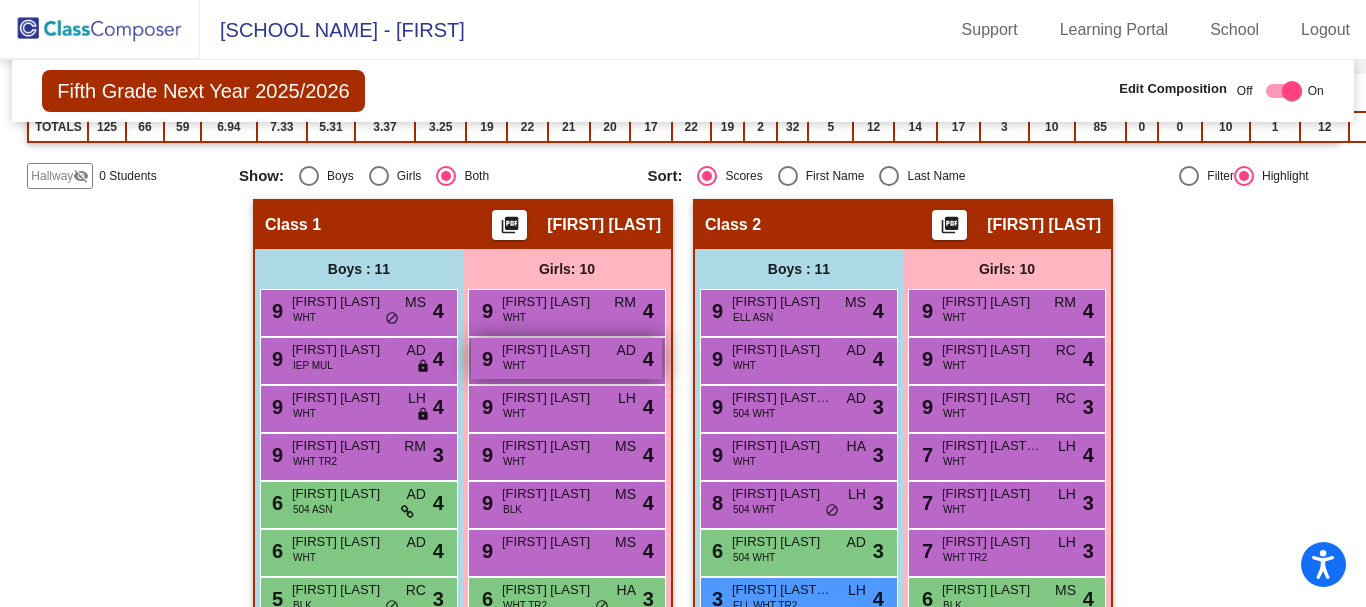 click on "[FIRST] [LAST]" at bounding box center (552, 350) 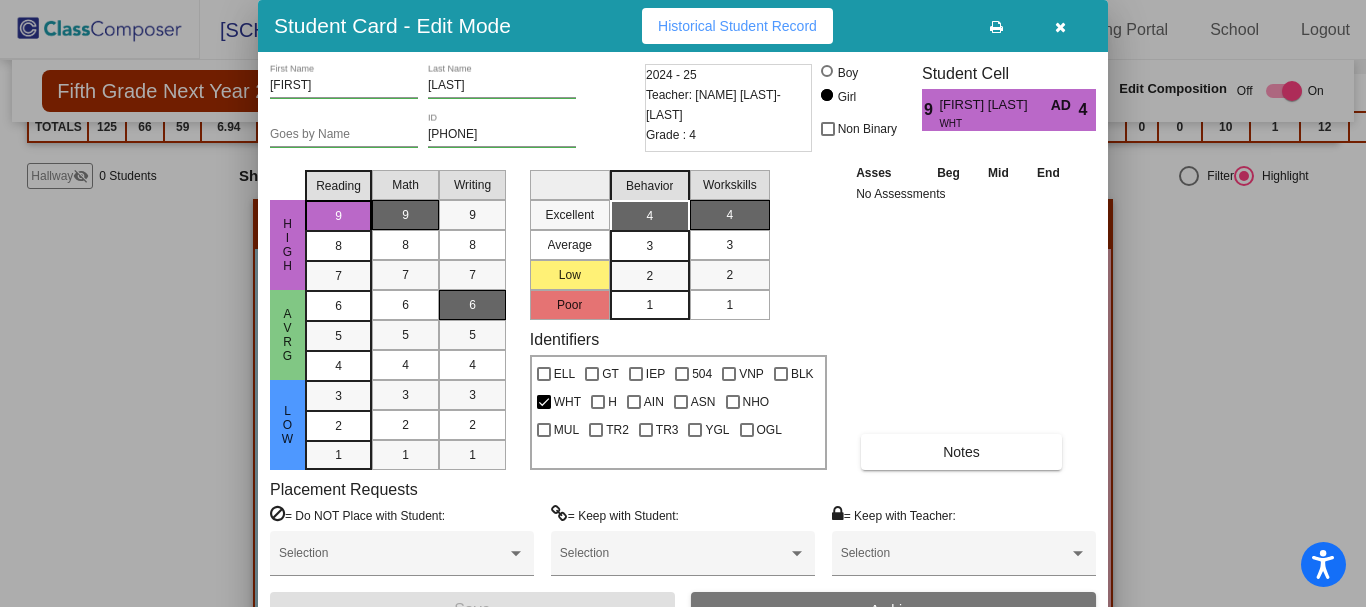 click at bounding box center (1060, 27) 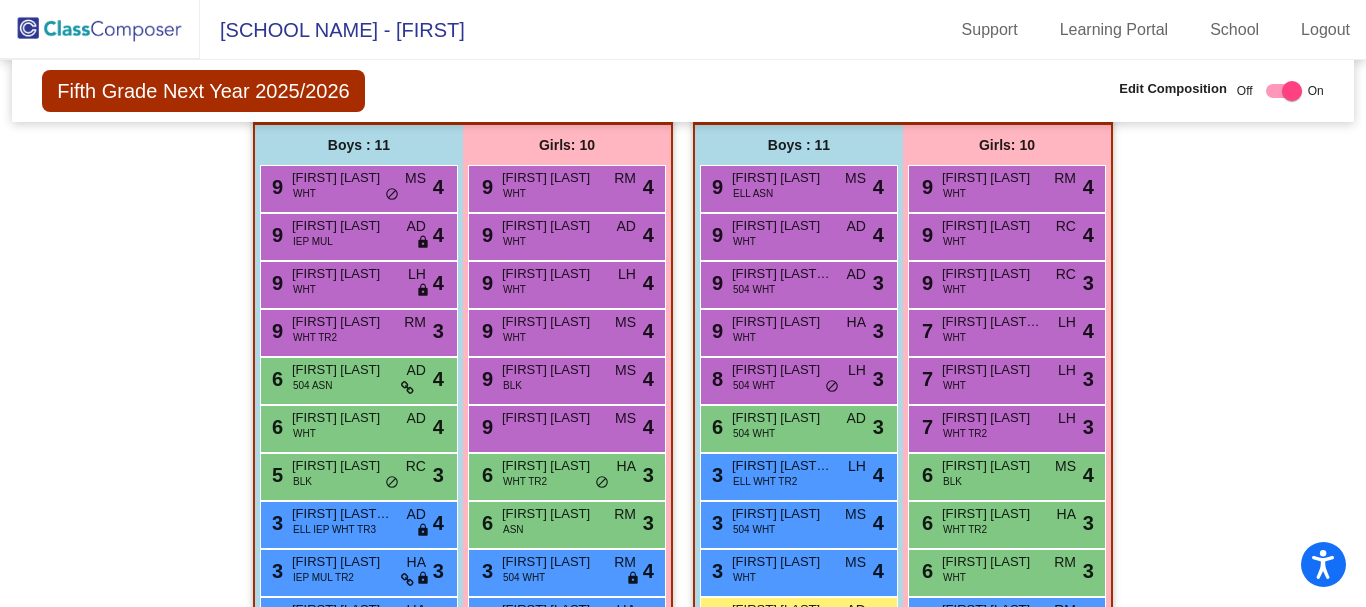 scroll, scrollTop: 600, scrollLeft: 0, axis: vertical 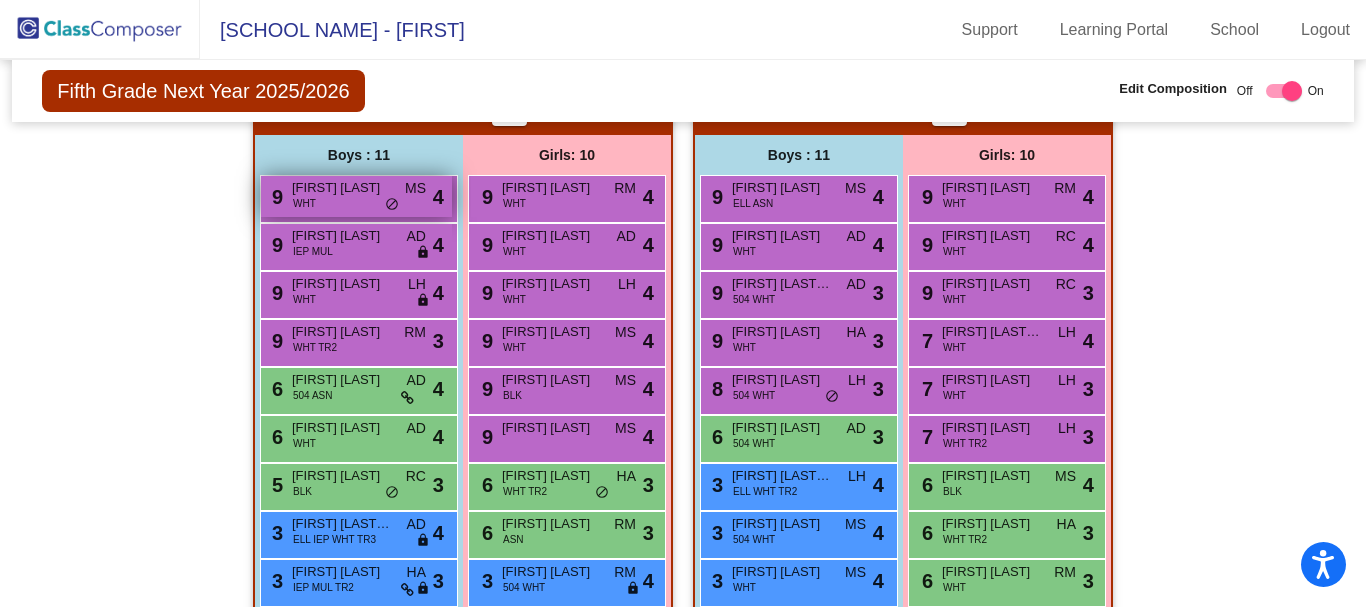 click on "[FIRST] [LAST]" at bounding box center (342, 188) 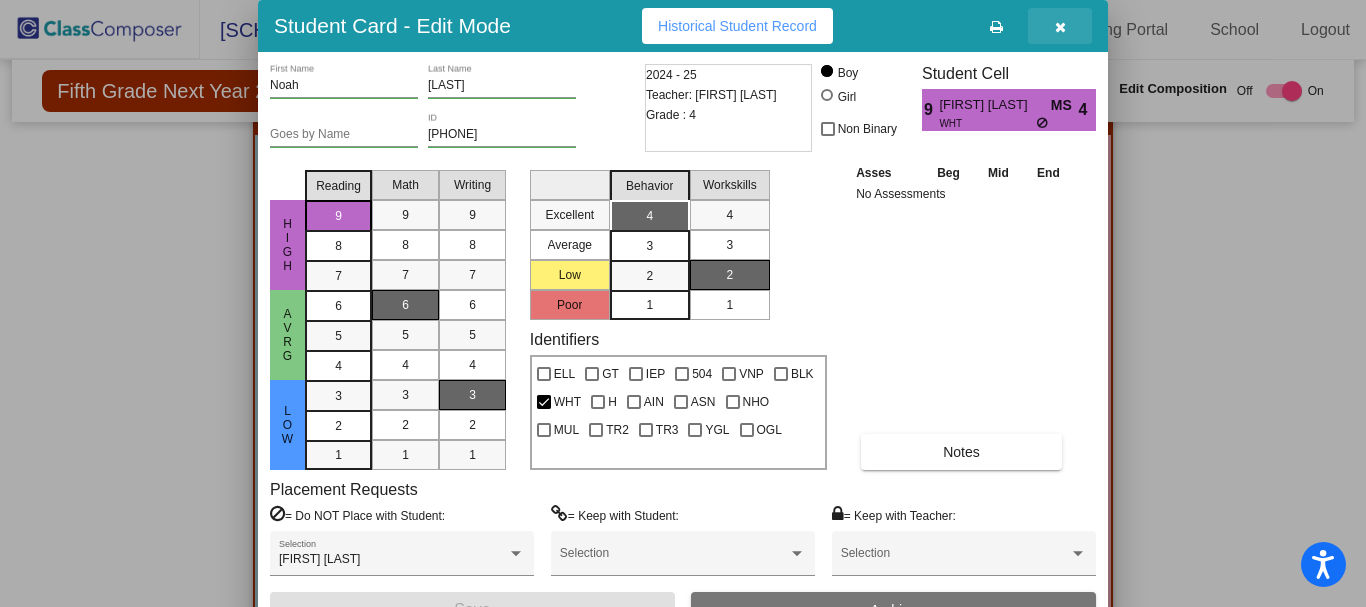 click at bounding box center [1060, 27] 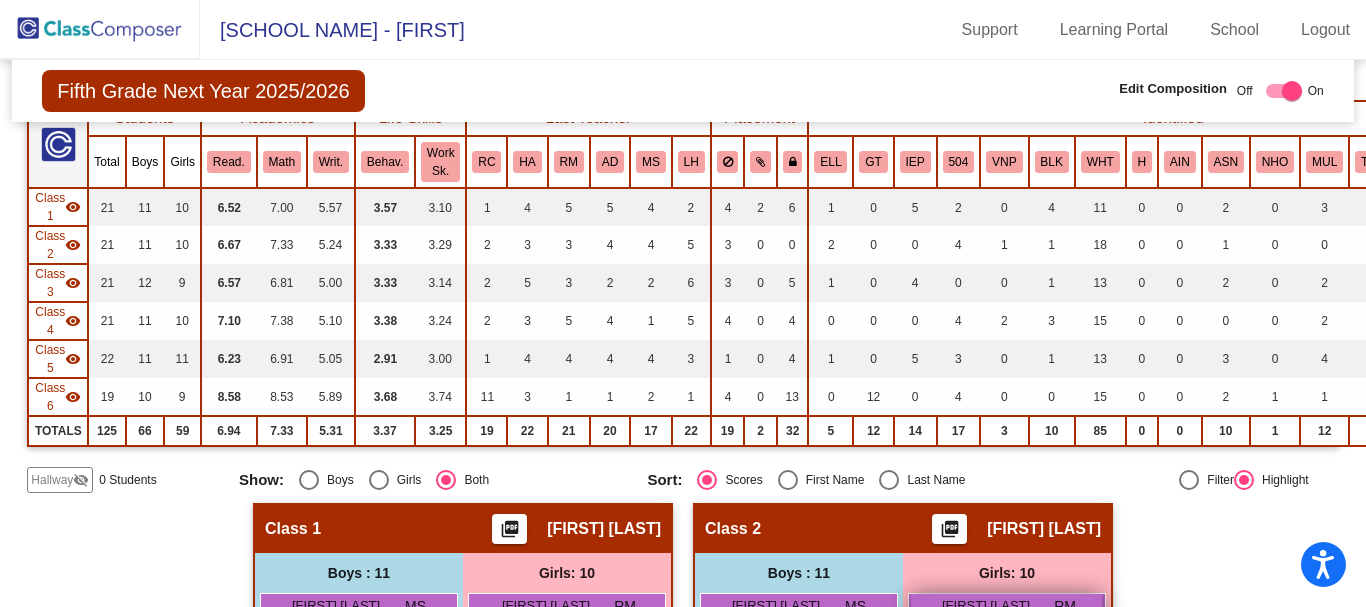 scroll, scrollTop: 0, scrollLeft: 0, axis: both 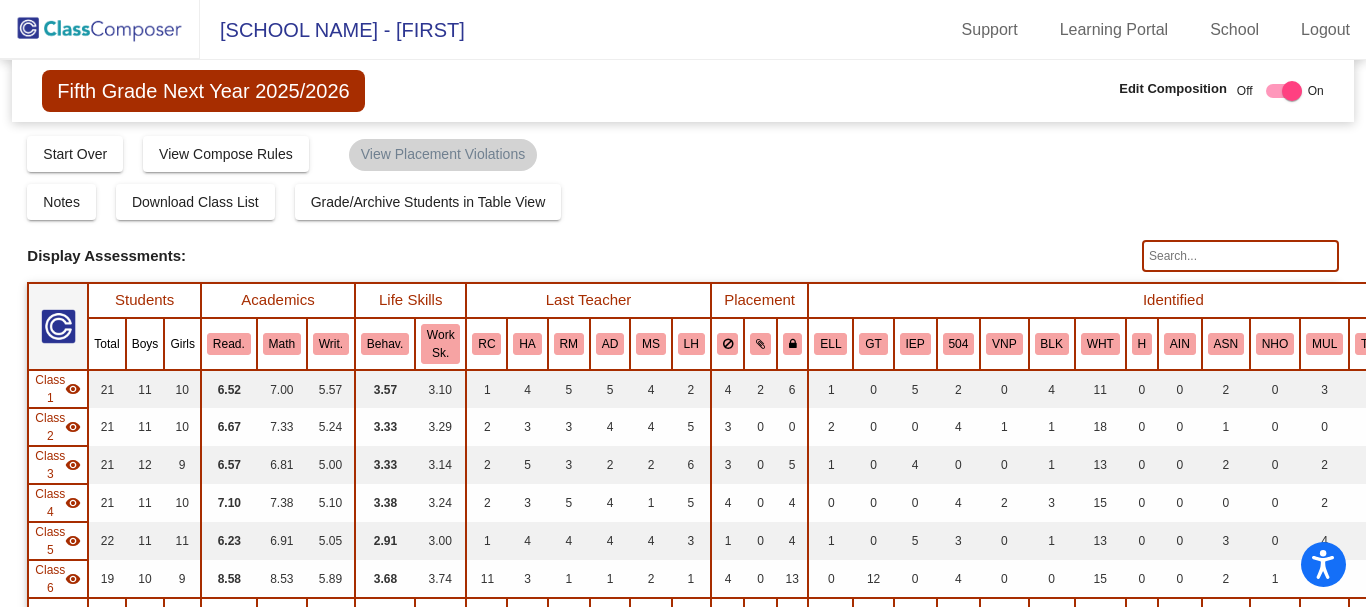 click 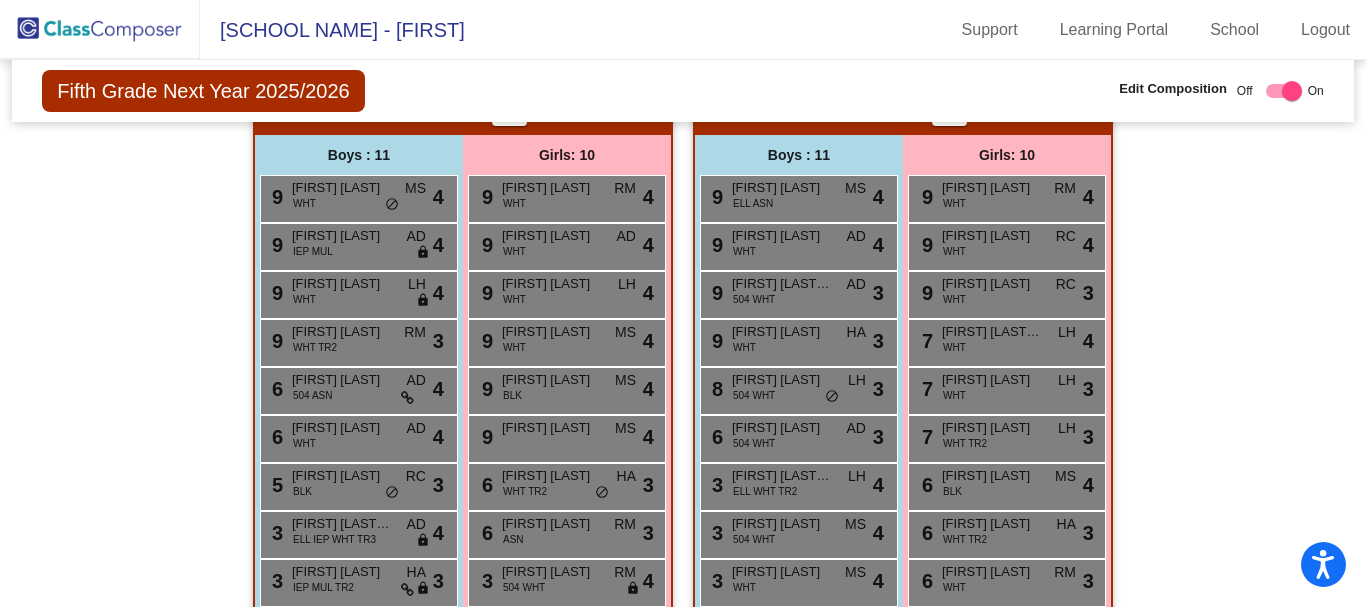 scroll, scrollTop: 0, scrollLeft: 0, axis: both 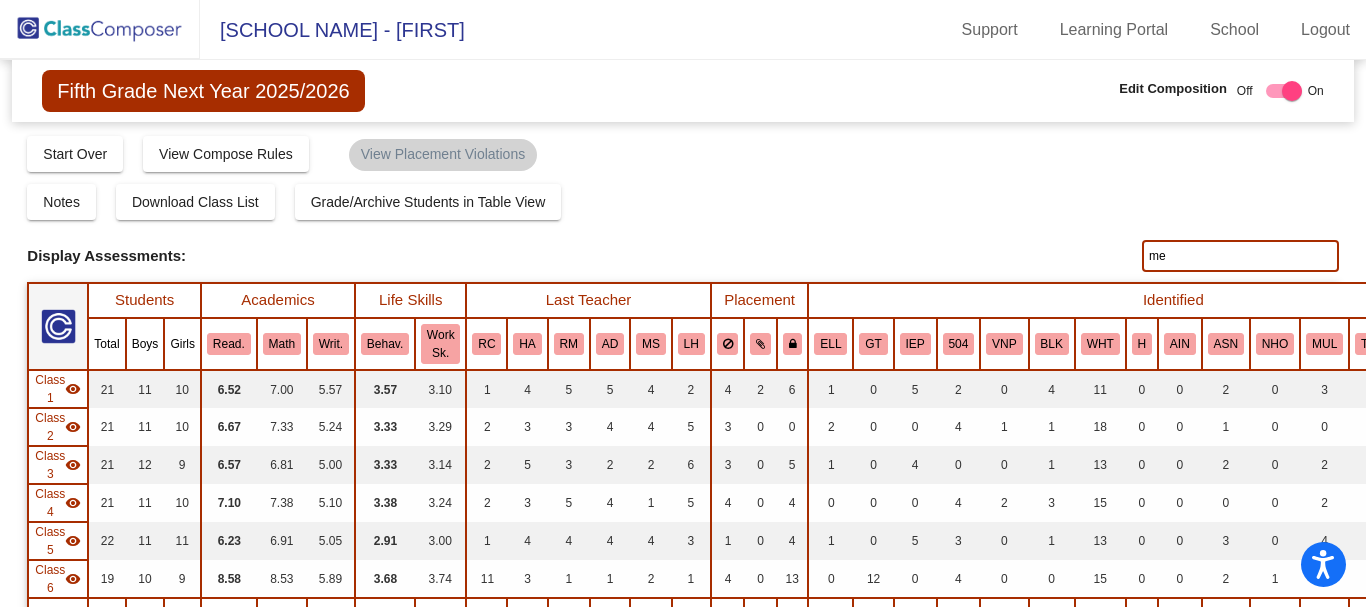 type on "m" 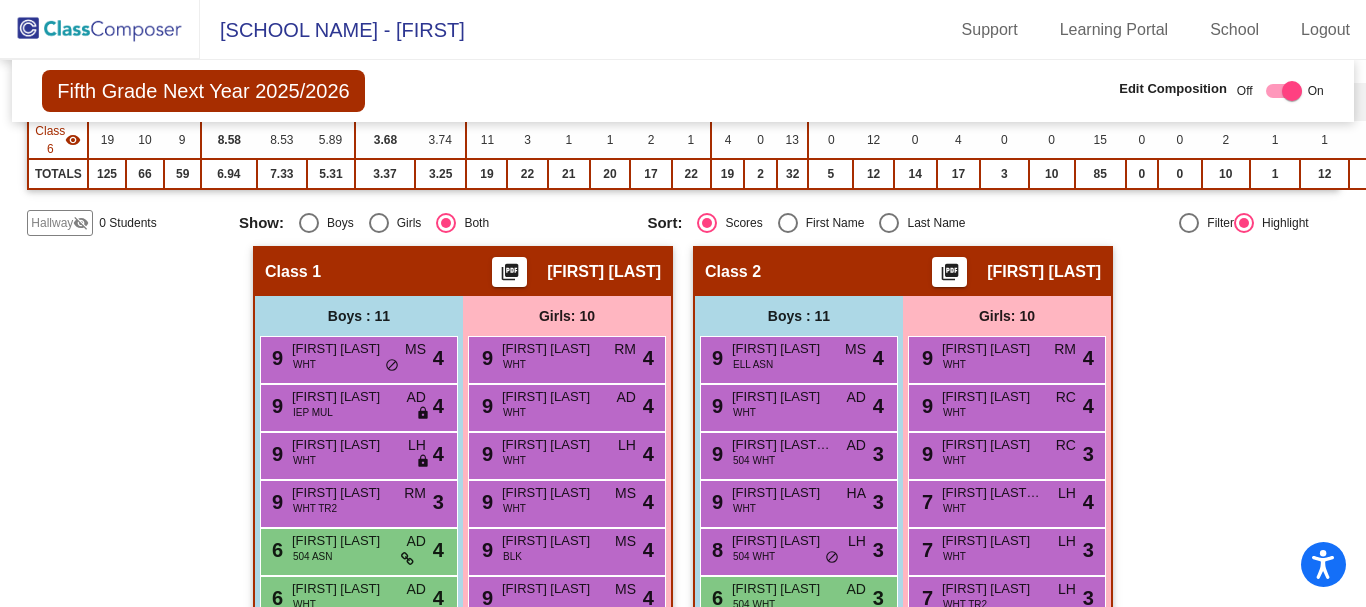 scroll, scrollTop: 600, scrollLeft: 0, axis: vertical 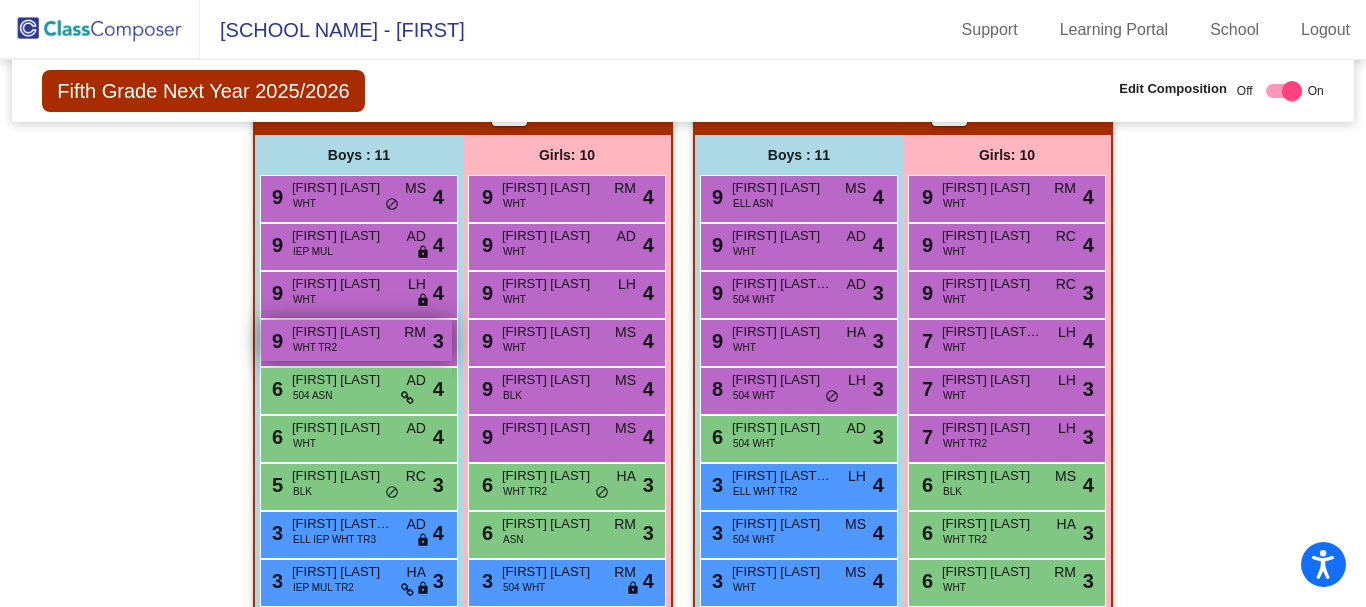 type 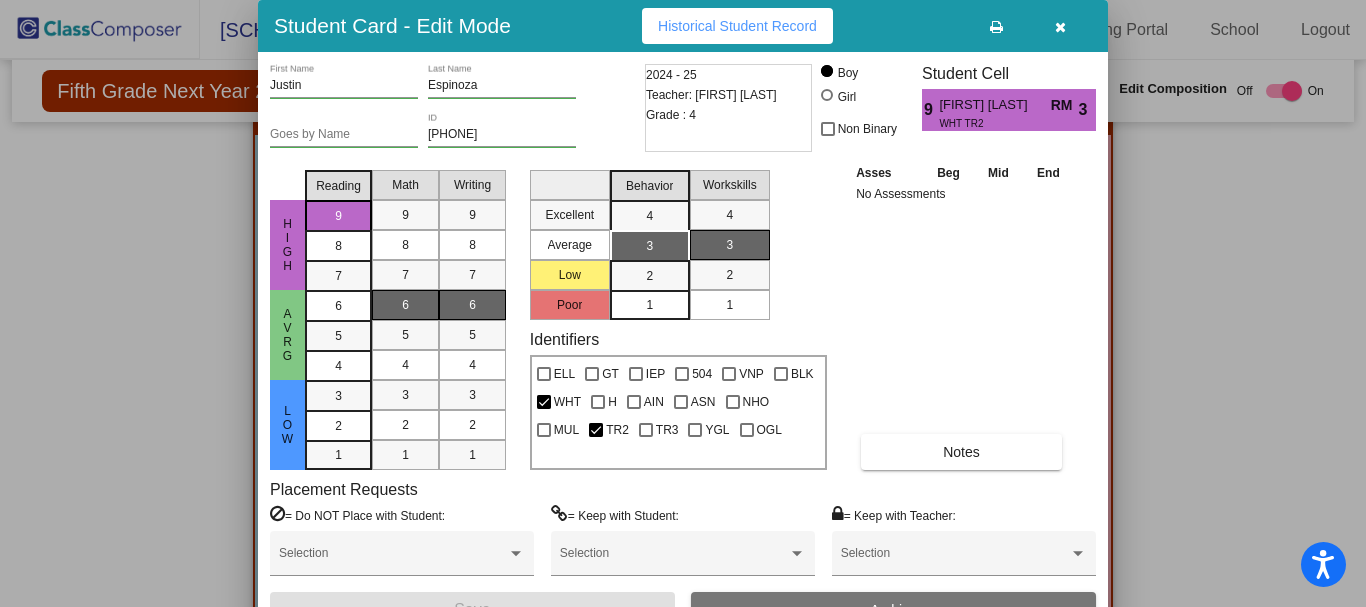 click at bounding box center [1060, 27] 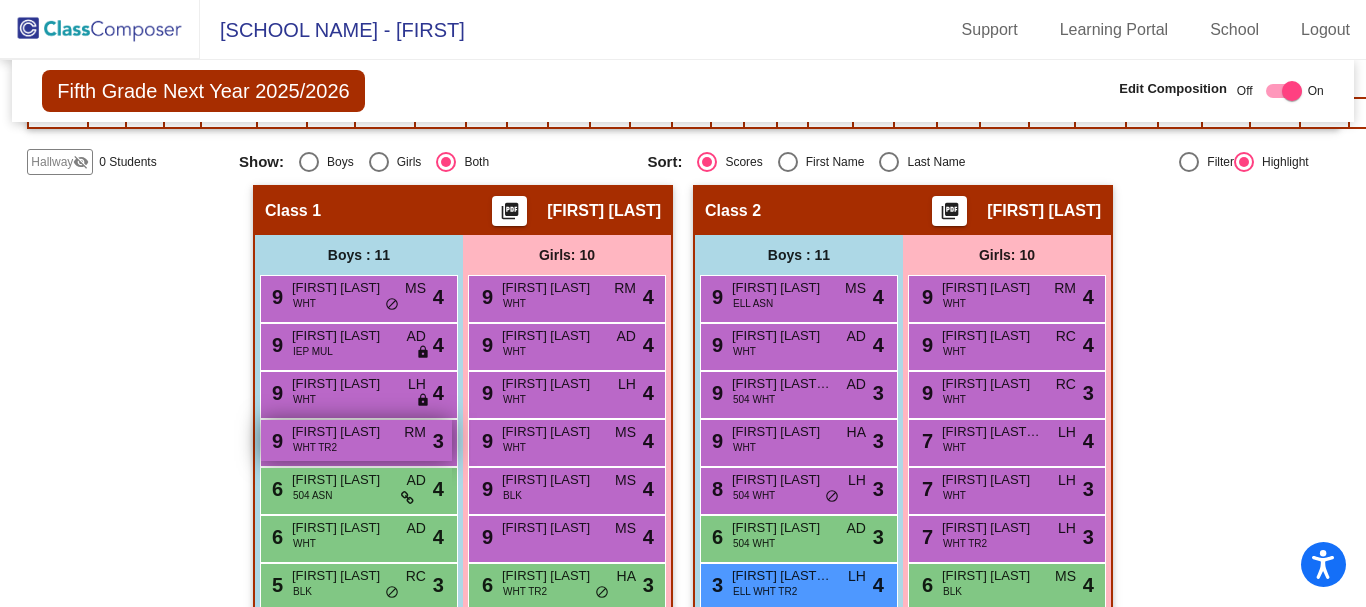 scroll, scrollTop: 700, scrollLeft: 0, axis: vertical 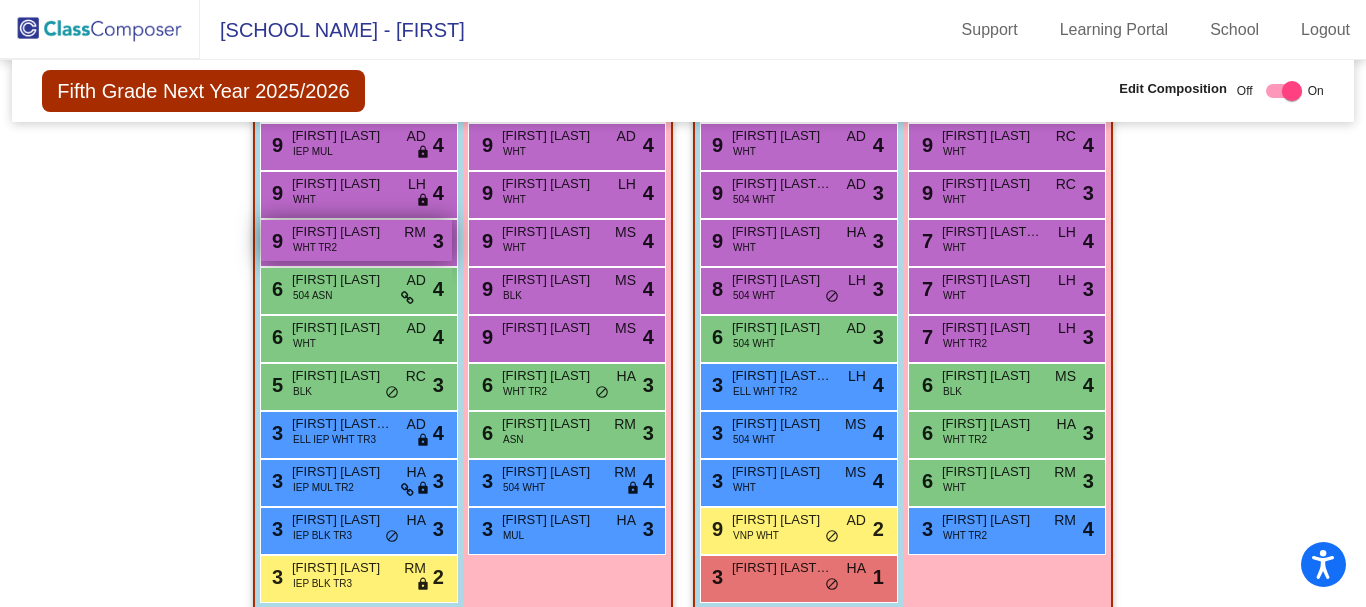 click on "[FIRST] [LAST]" at bounding box center [342, 232] 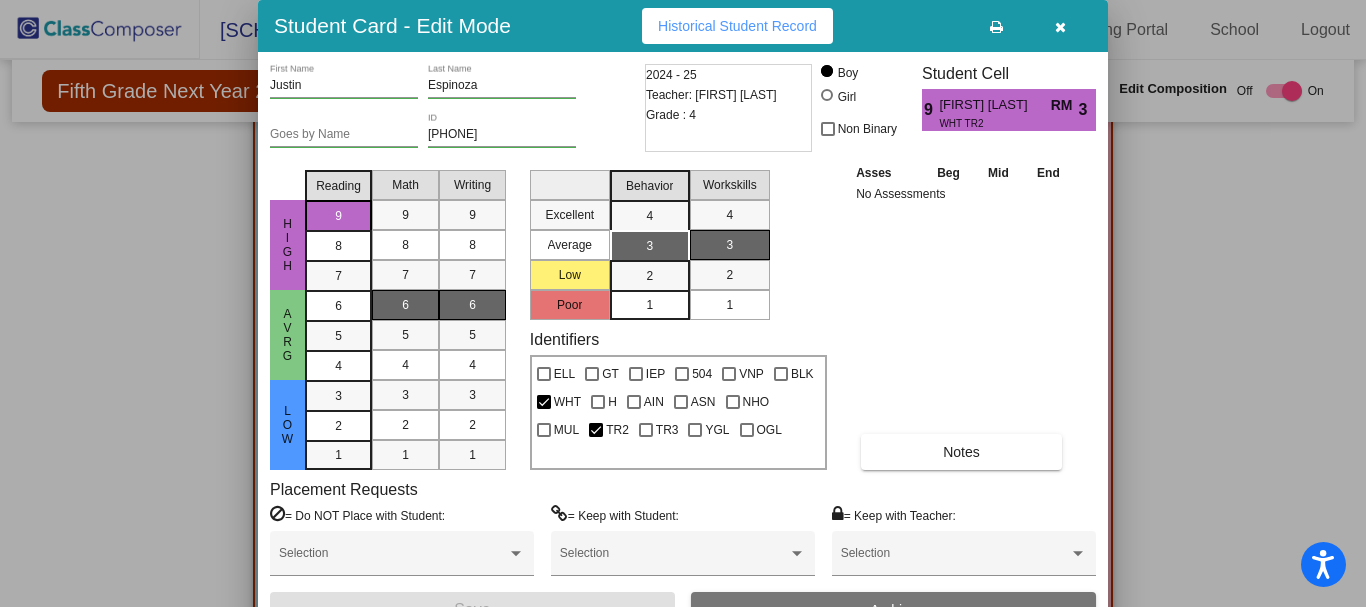 click at bounding box center (1060, 27) 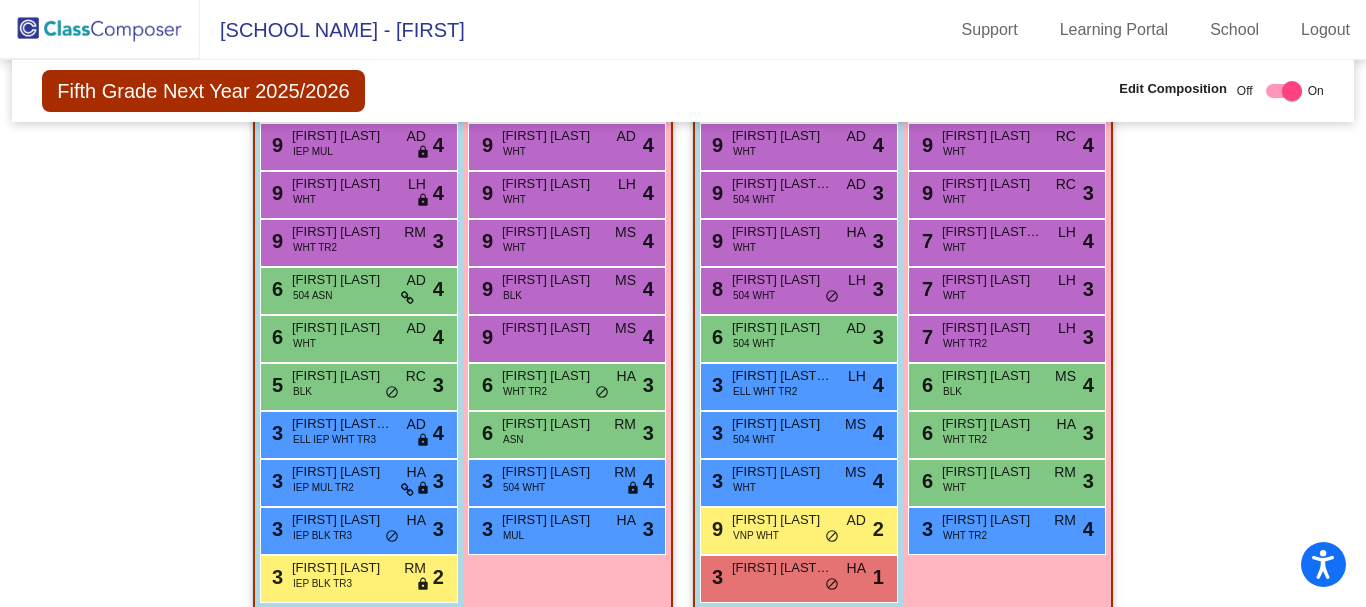 scroll, scrollTop: 500, scrollLeft: 0, axis: vertical 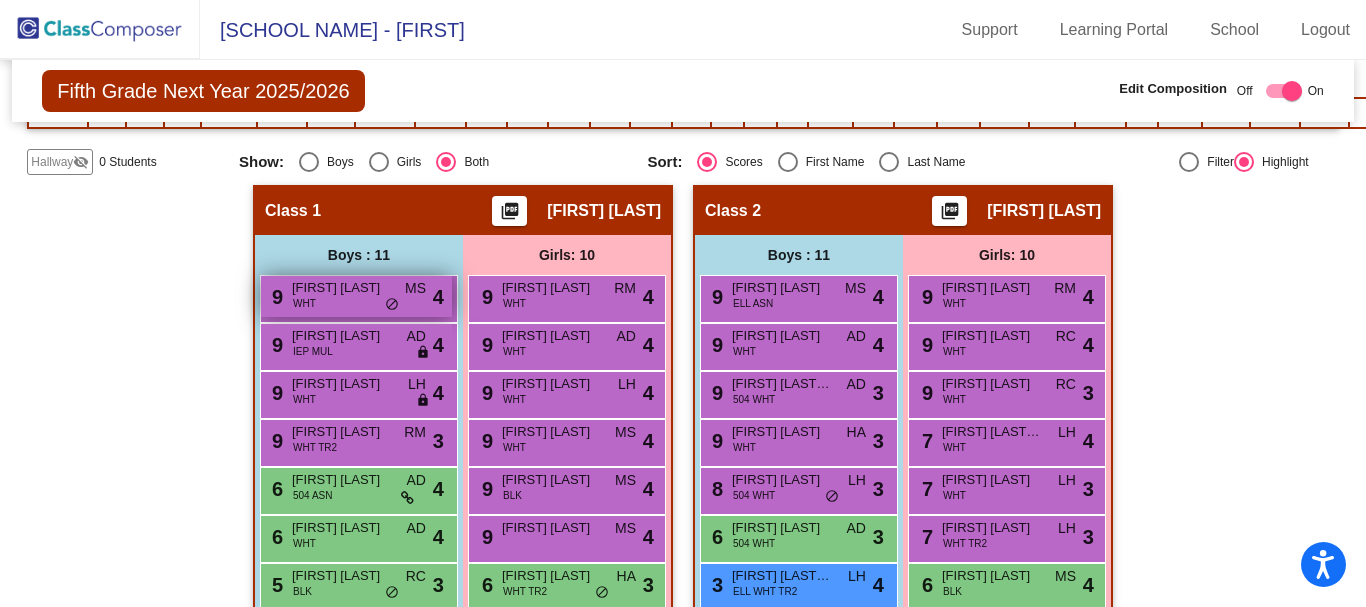 click on "[YEAR] [NAME] [LAST] MS lock do_not_disturb_alt 4" at bounding box center (356, 296) 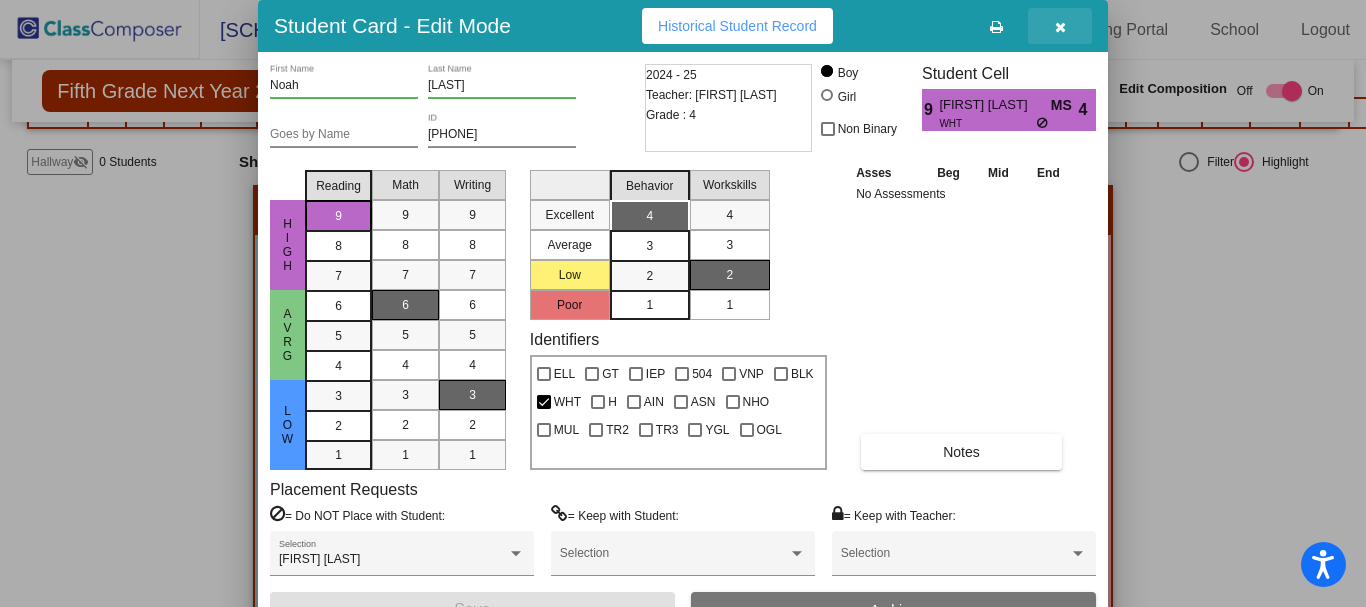 click at bounding box center [1060, 27] 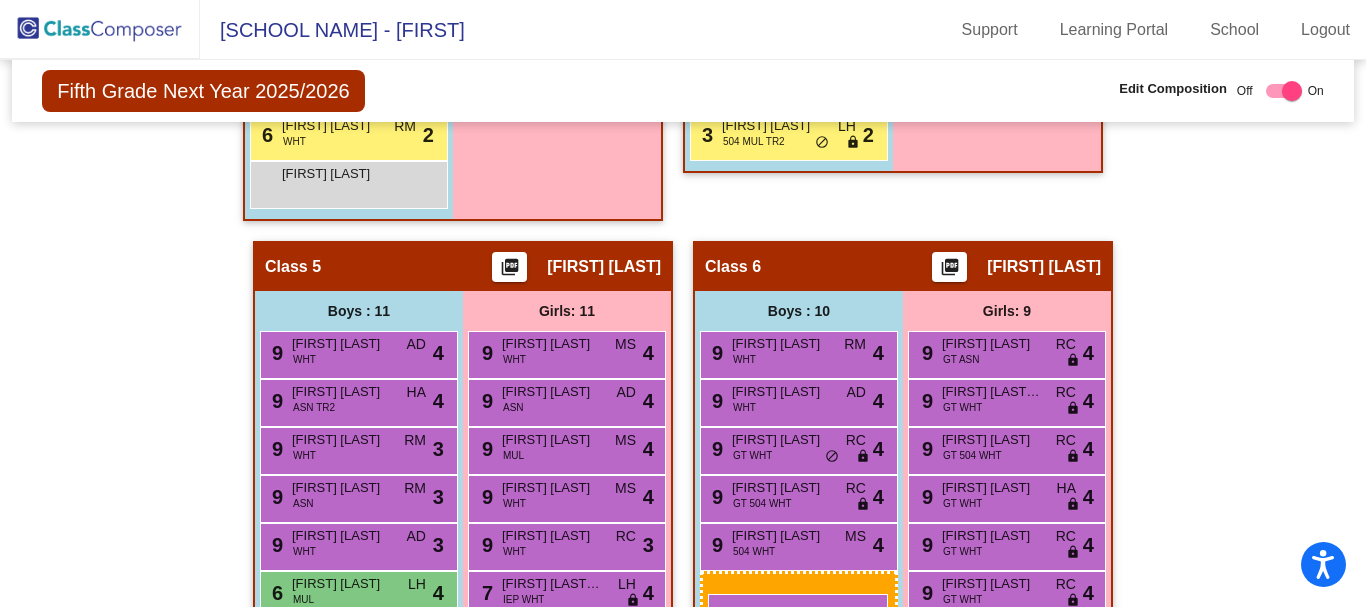 scroll, scrollTop: 1824, scrollLeft: 0, axis: vertical 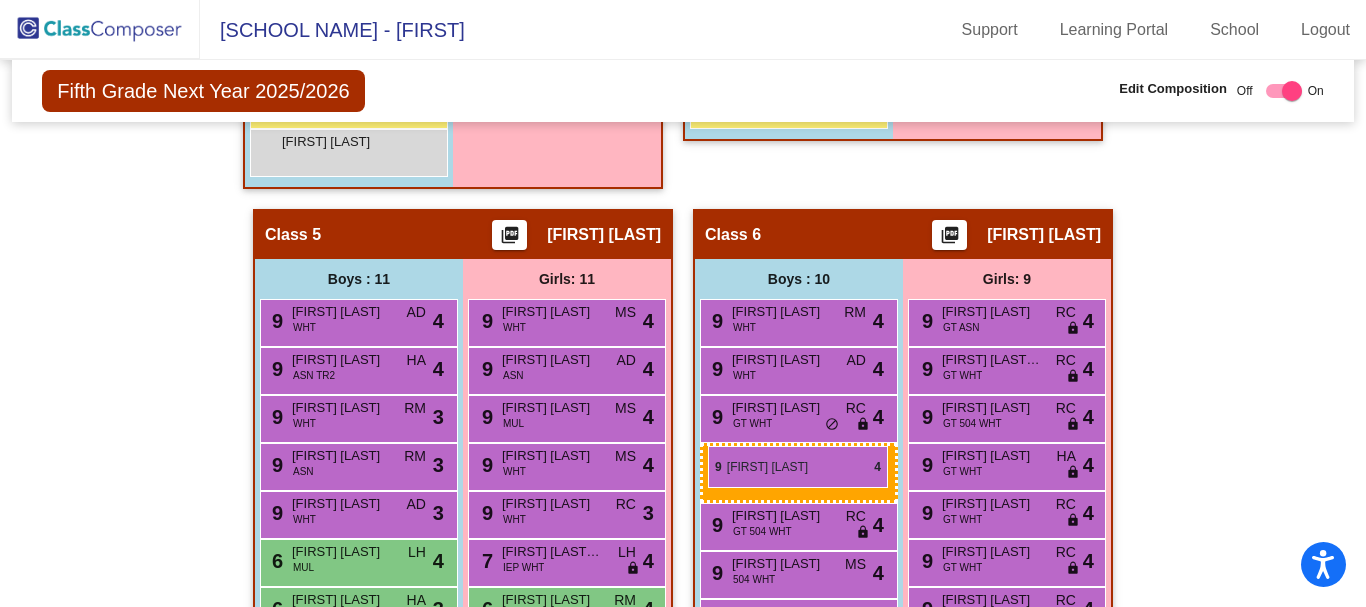 drag, startPoint x: 305, startPoint y: 296, endPoint x: 708, endPoint y: 446, distance: 430.01047 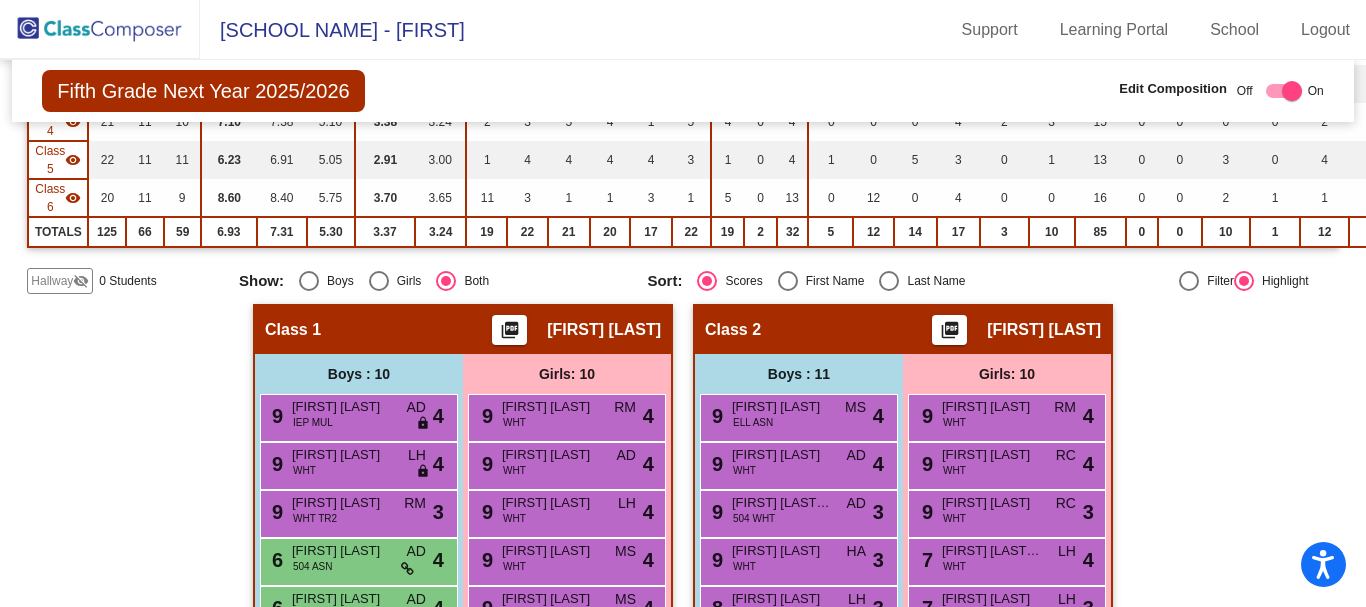 scroll, scrollTop: 186, scrollLeft: 0, axis: vertical 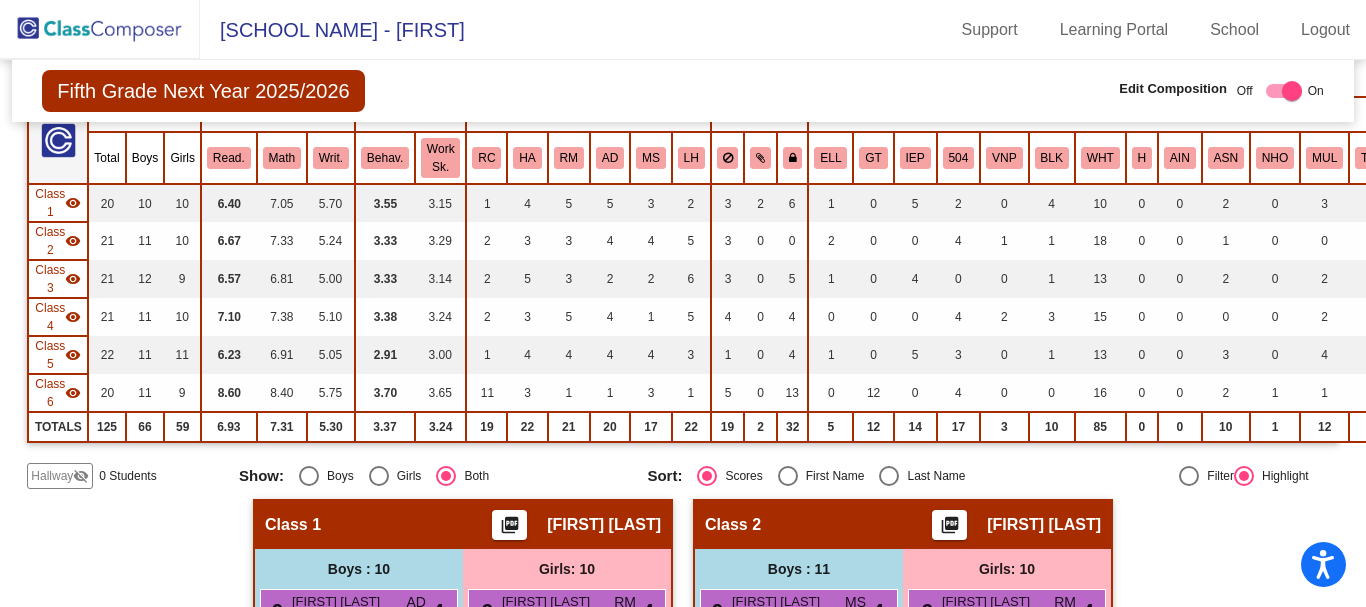click on "Hallway" 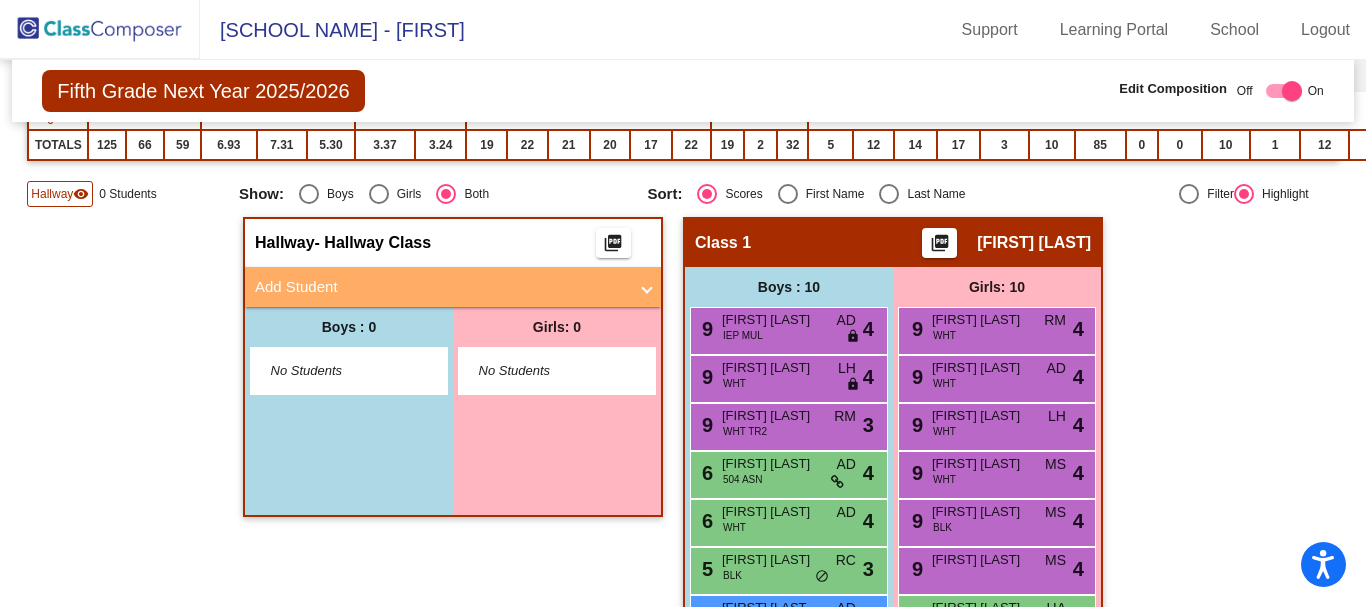 scroll, scrollTop: 486, scrollLeft: 0, axis: vertical 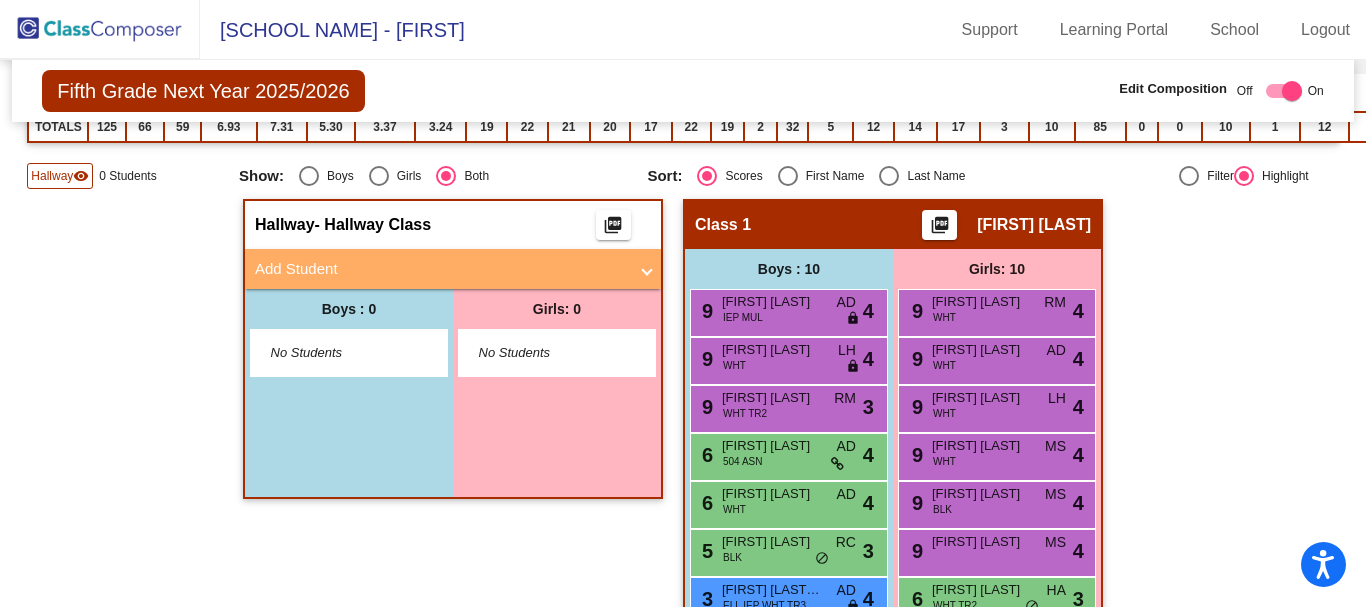 click on "Add Student" at bounding box center (449, 269) 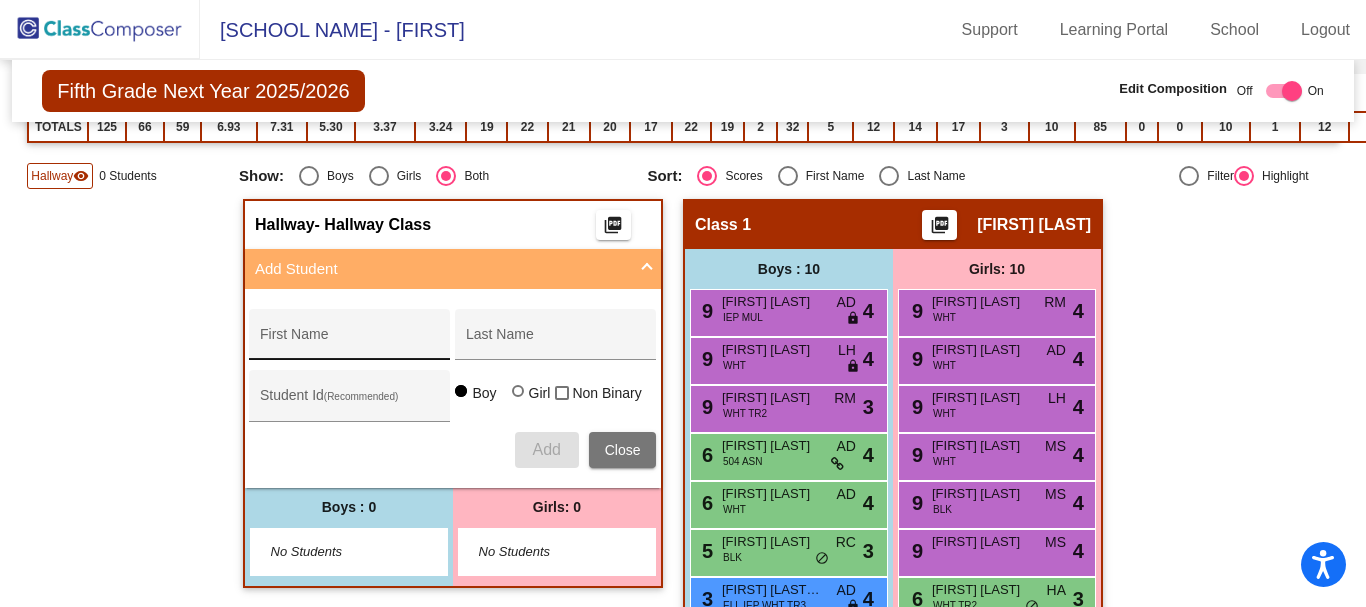 click on "First Name" at bounding box center [350, 340] 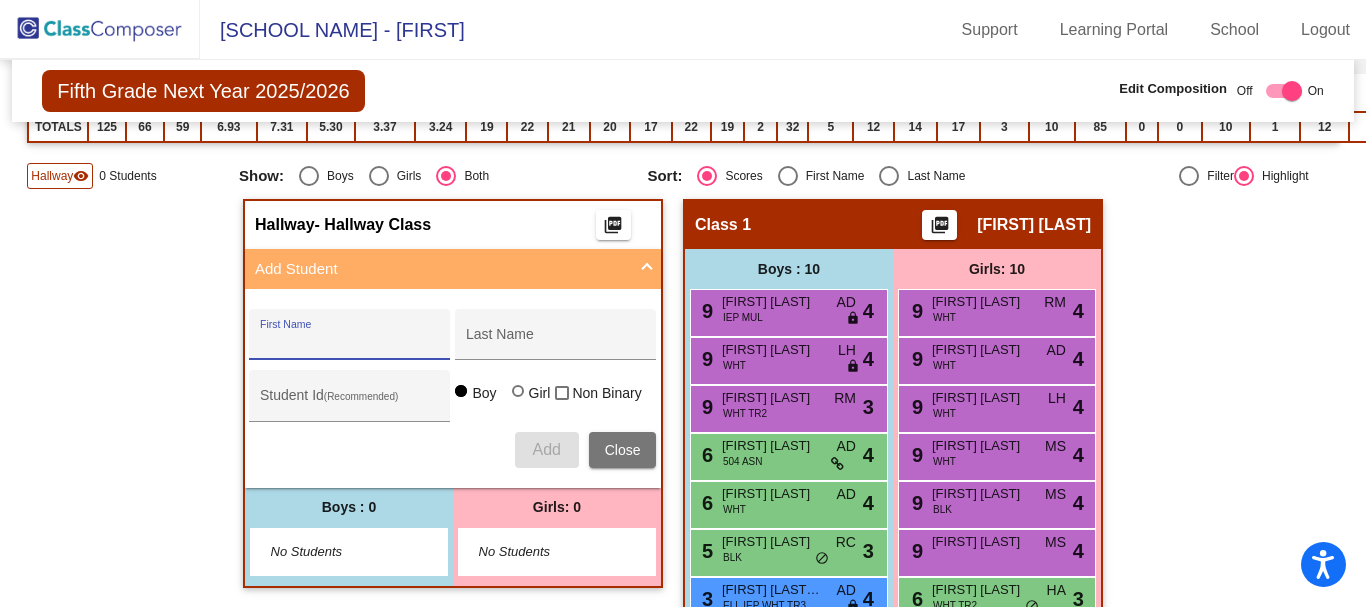 paste on "Luca" 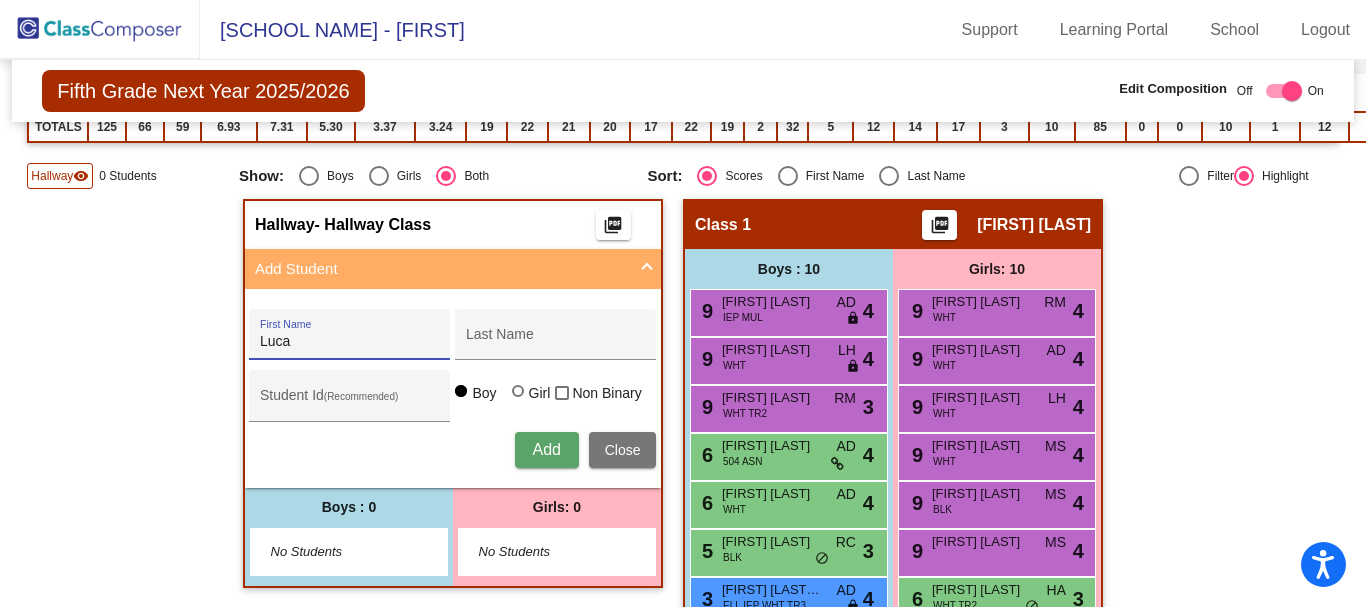 type on "Luca" 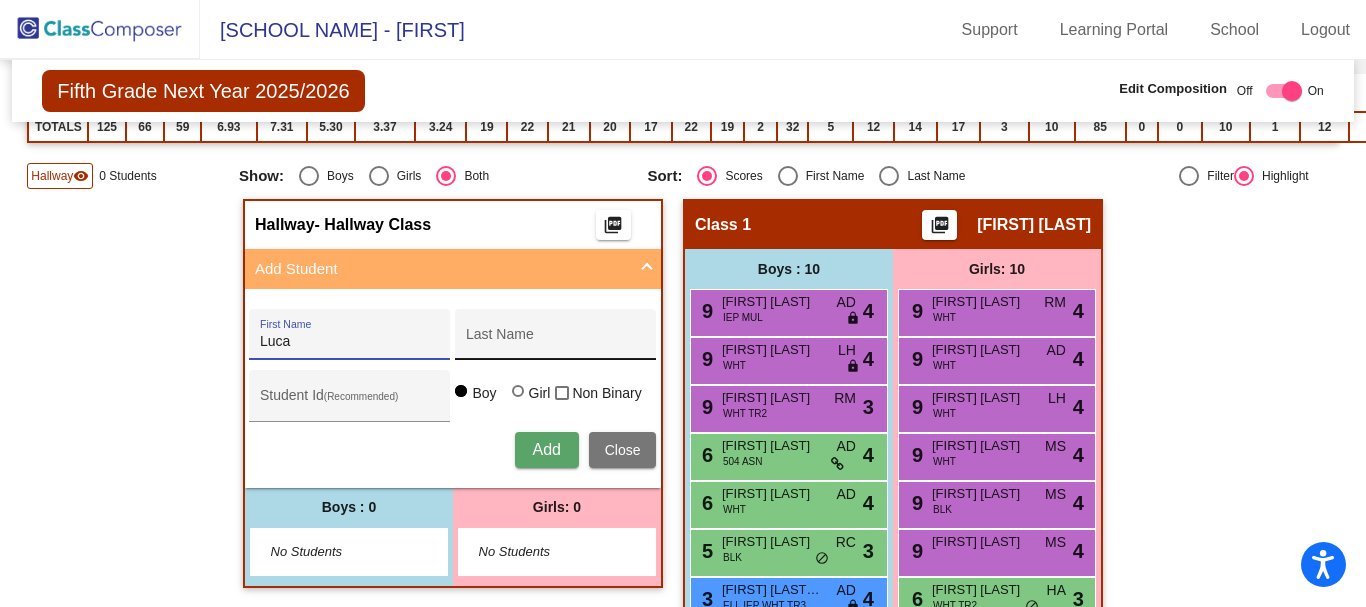 click on "Last Name" at bounding box center [556, 342] 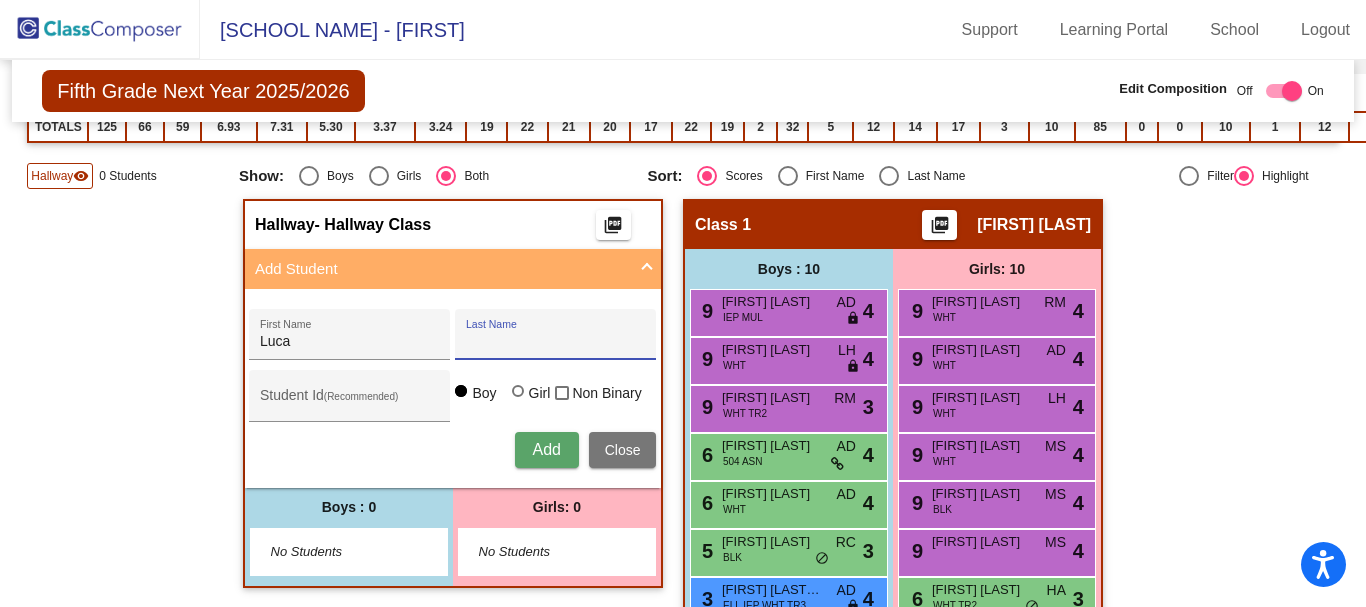 paste on "[LAST] [LAST]" 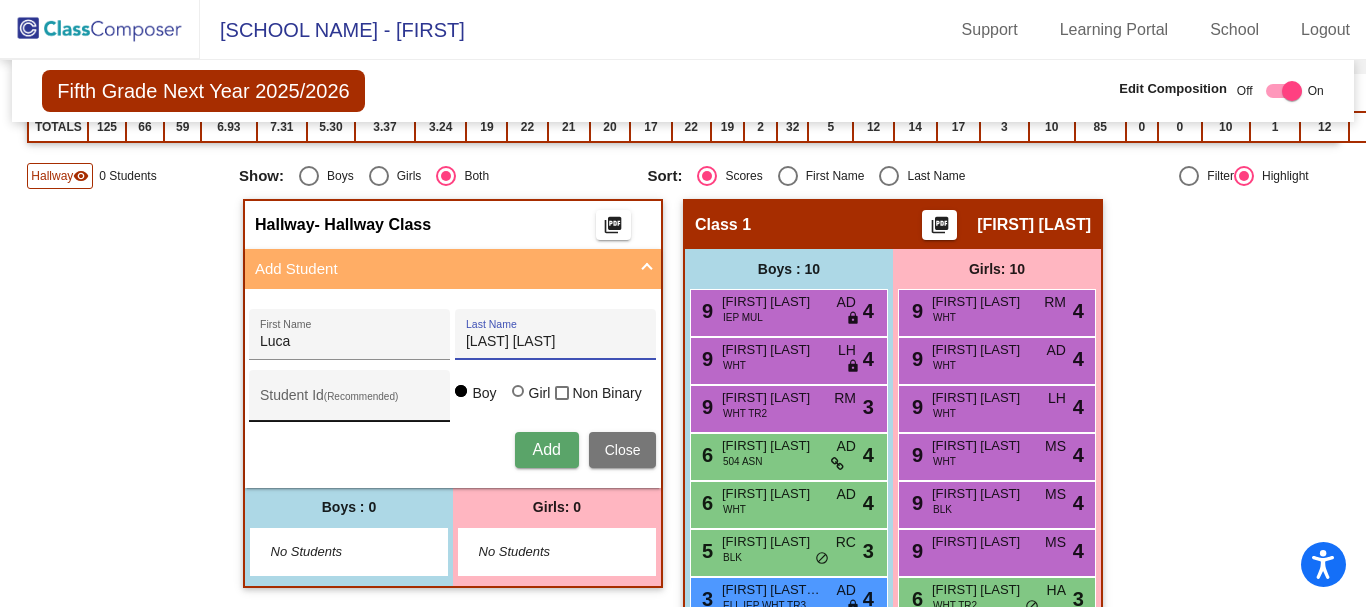 type on "[LAST] [LAST]" 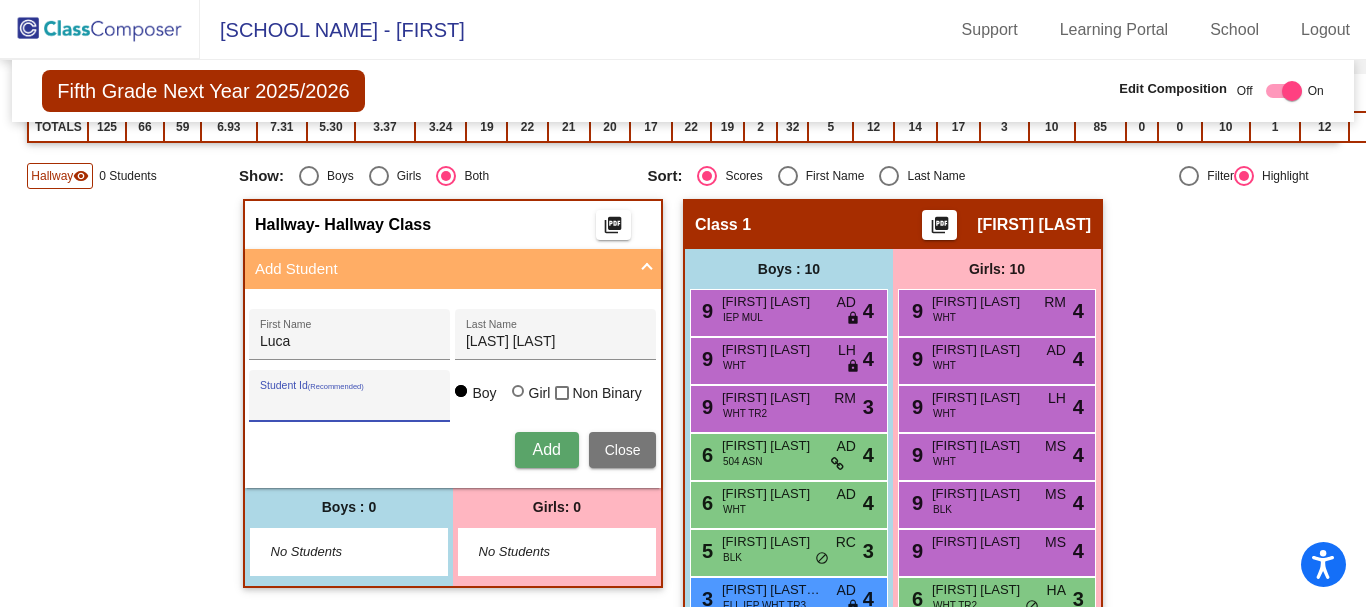 paste on "[PHONE]" 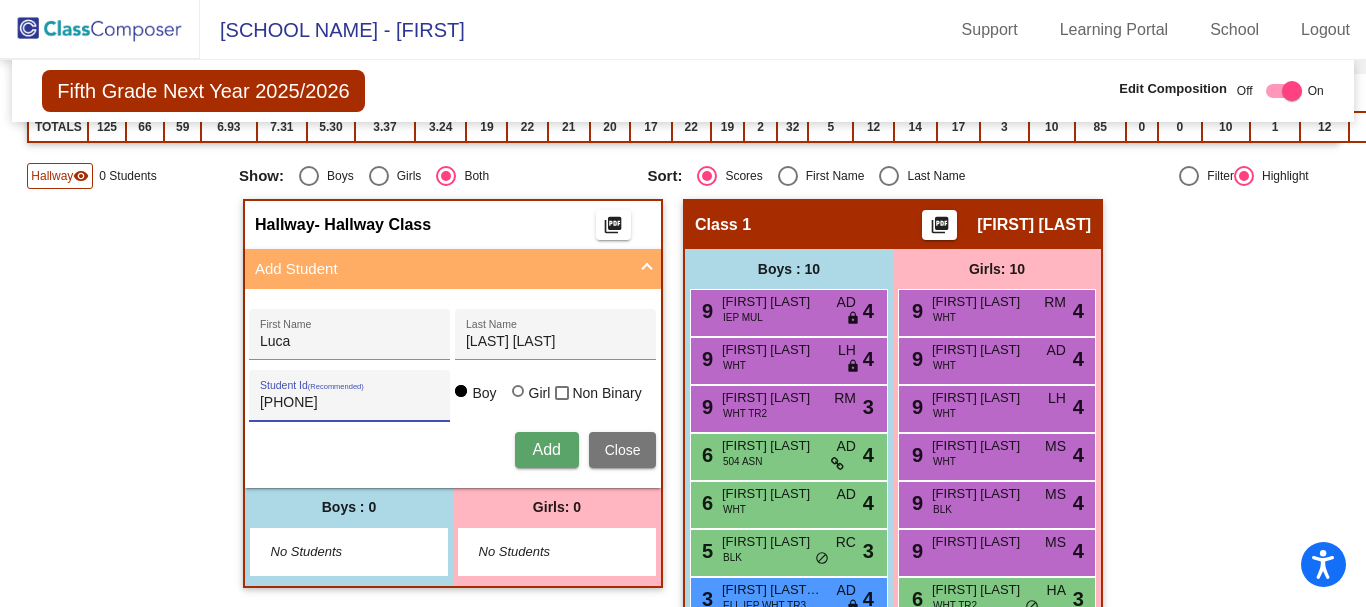 type on "[PHONE]" 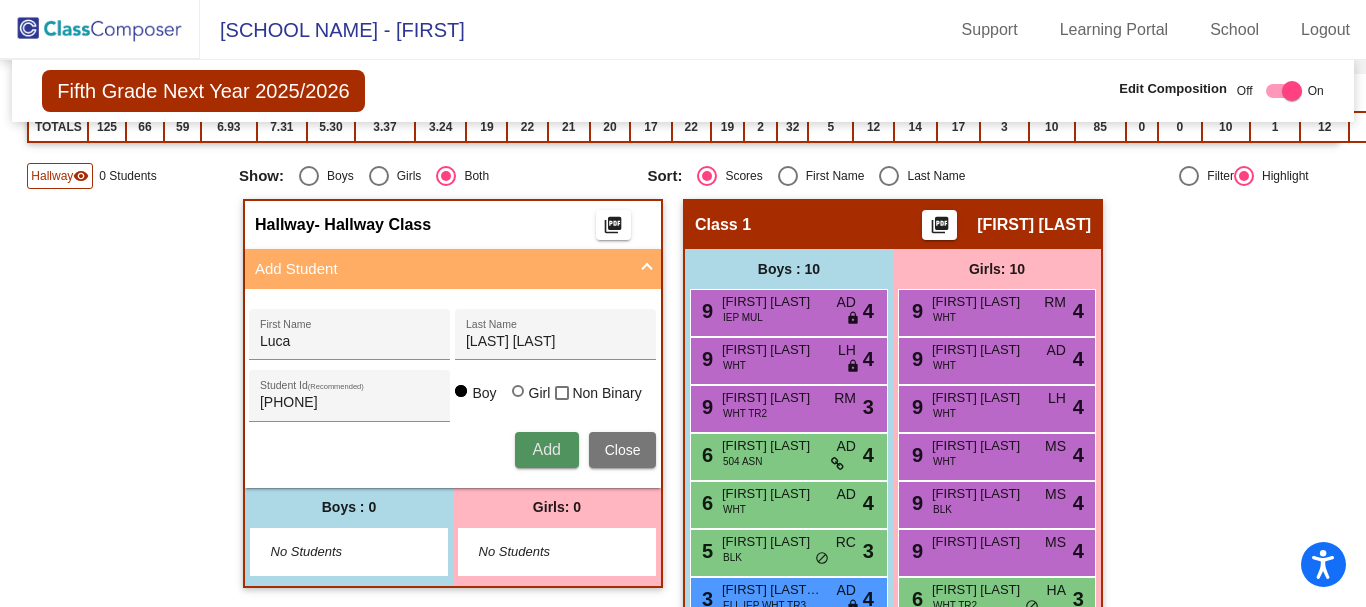 click on "Add" at bounding box center [546, 449] 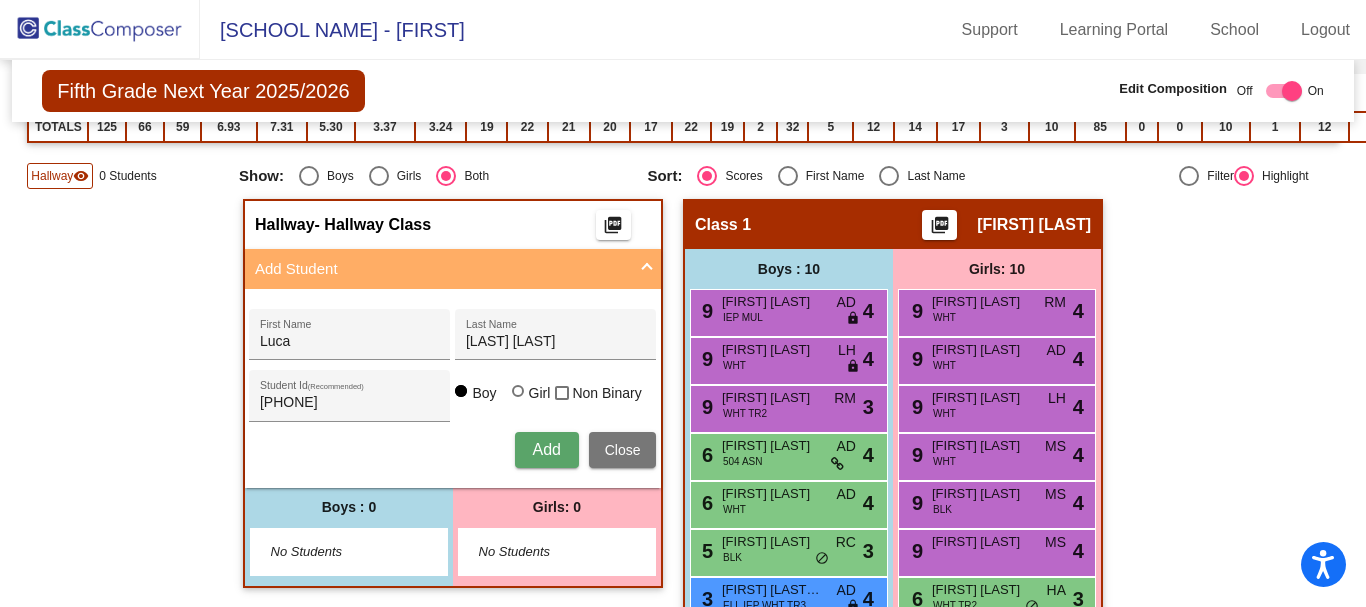 type 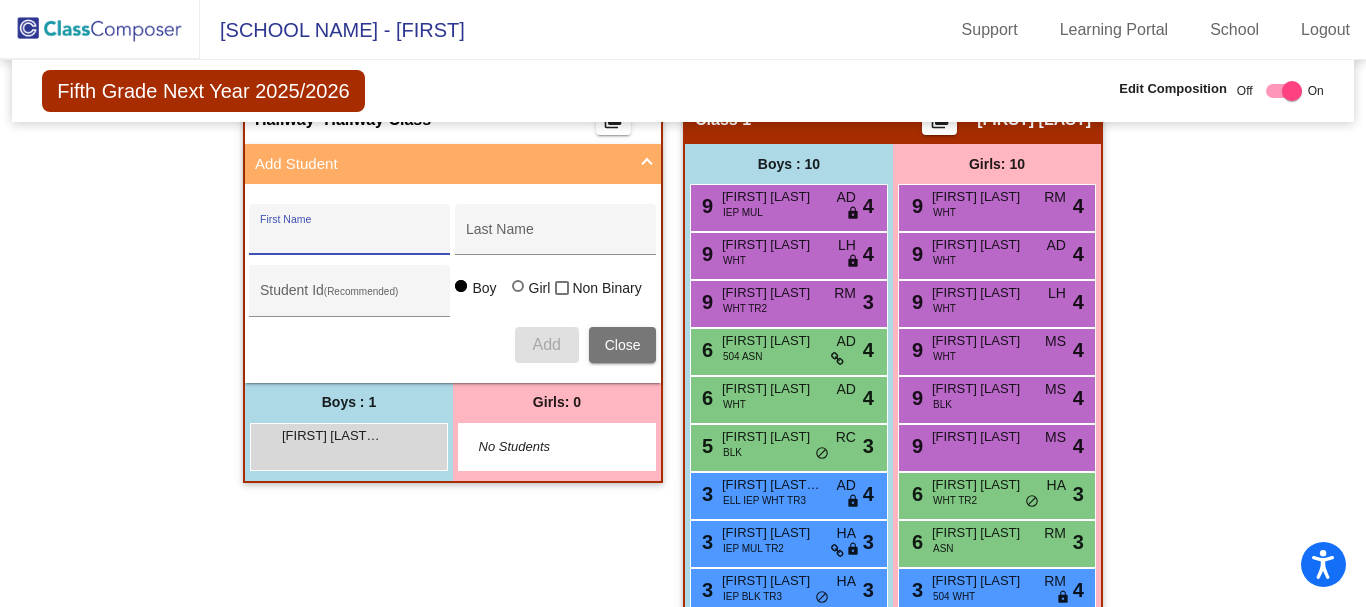 scroll, scrollTop: 586, scrollLeft: 0, axis: vertical 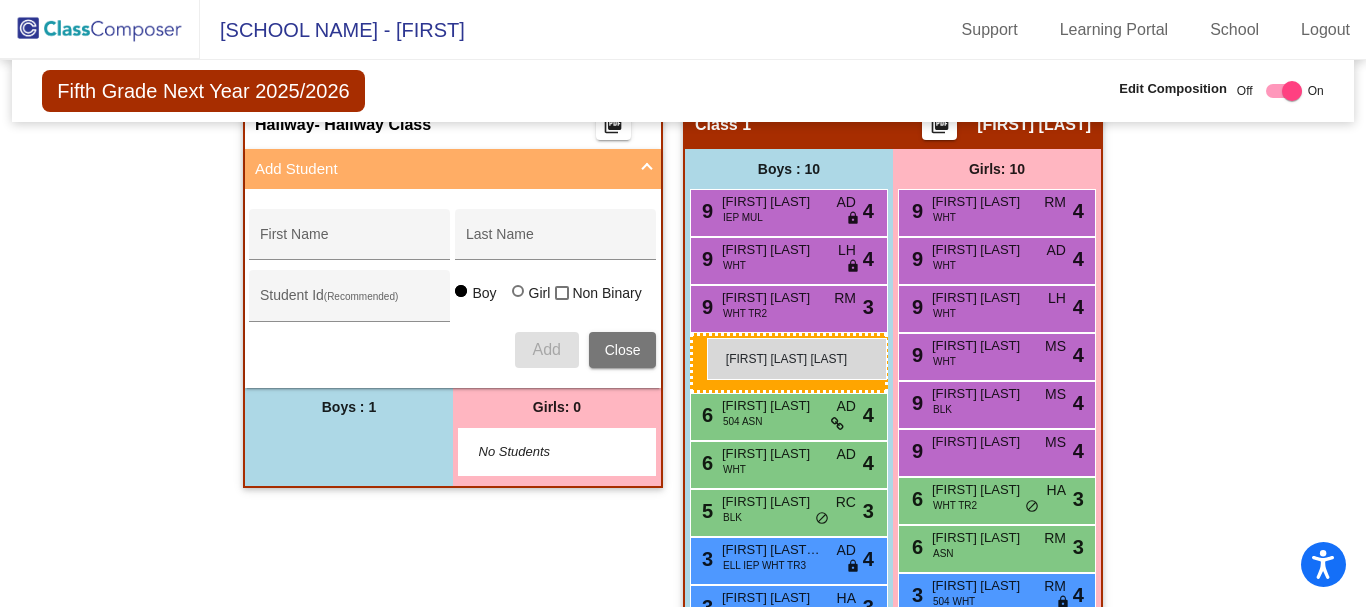 drag, startPoint x: 316, startPoint y: 448, endPoint x: 707, endPoint y: 338, distance: 406.17853 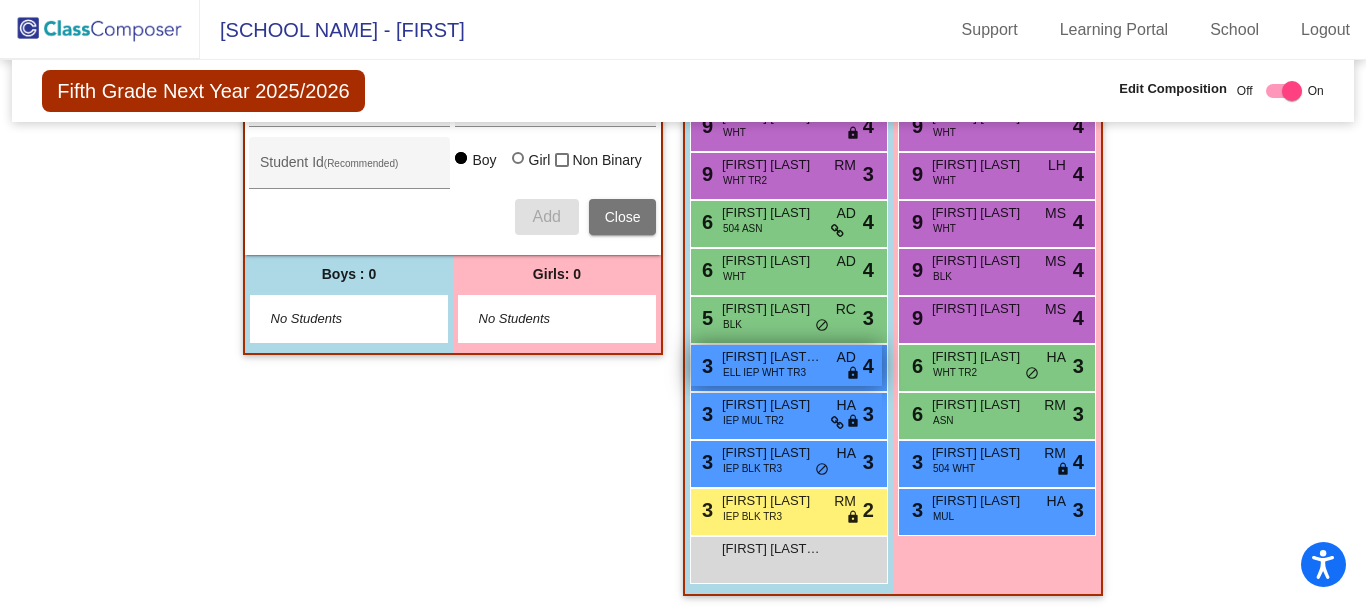 scroll, scrollTop: 686, scrollLeft: 0, axis: vertical 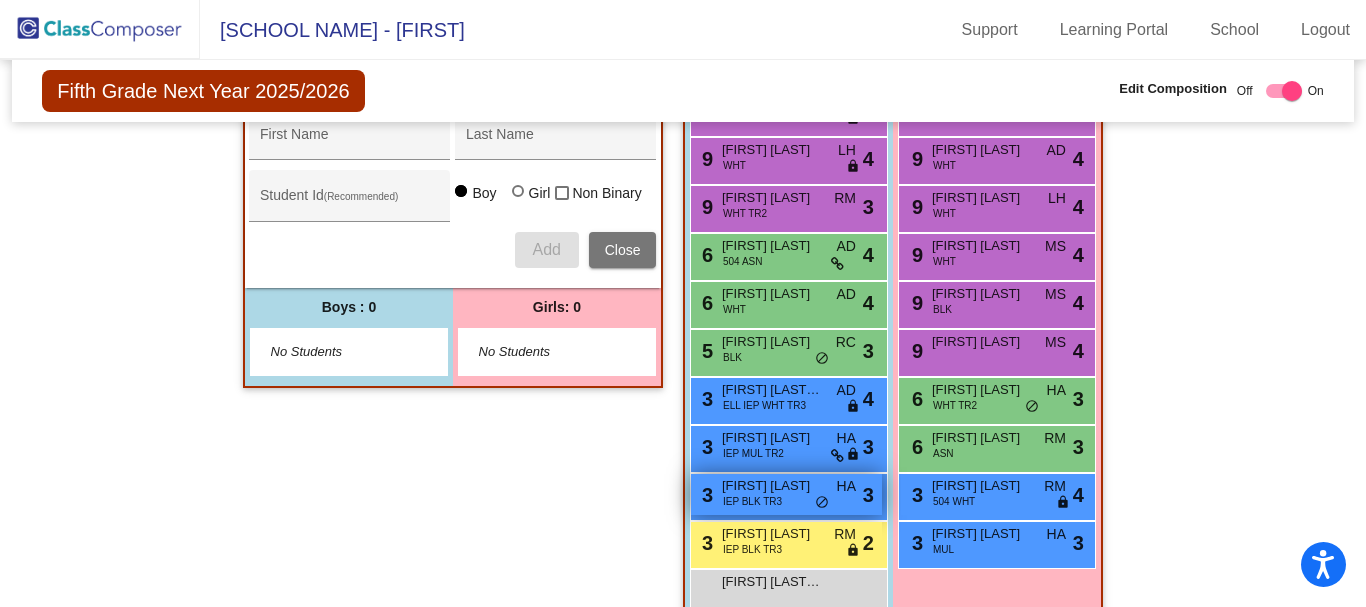 click on "IEP BLK TR3" at bounding box center (752, 501) 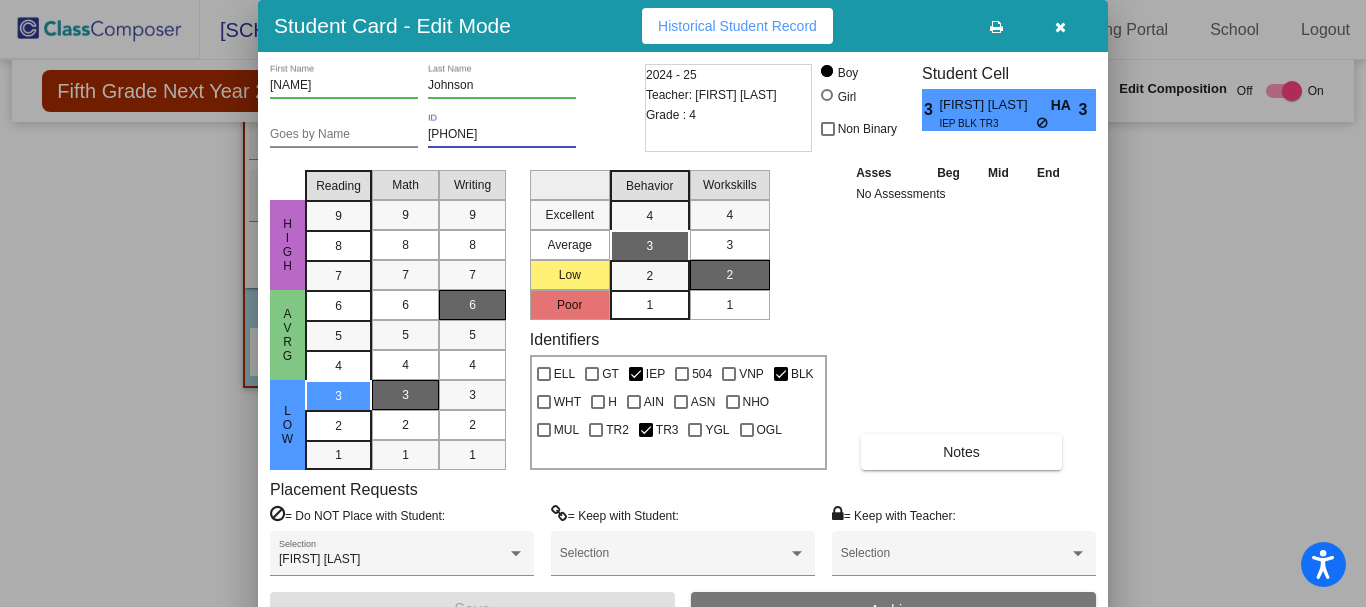 drag, startPoint x: 507, startPoint y: 133, endPoint x: 426, endPoint y: 136, distance: 81.055534 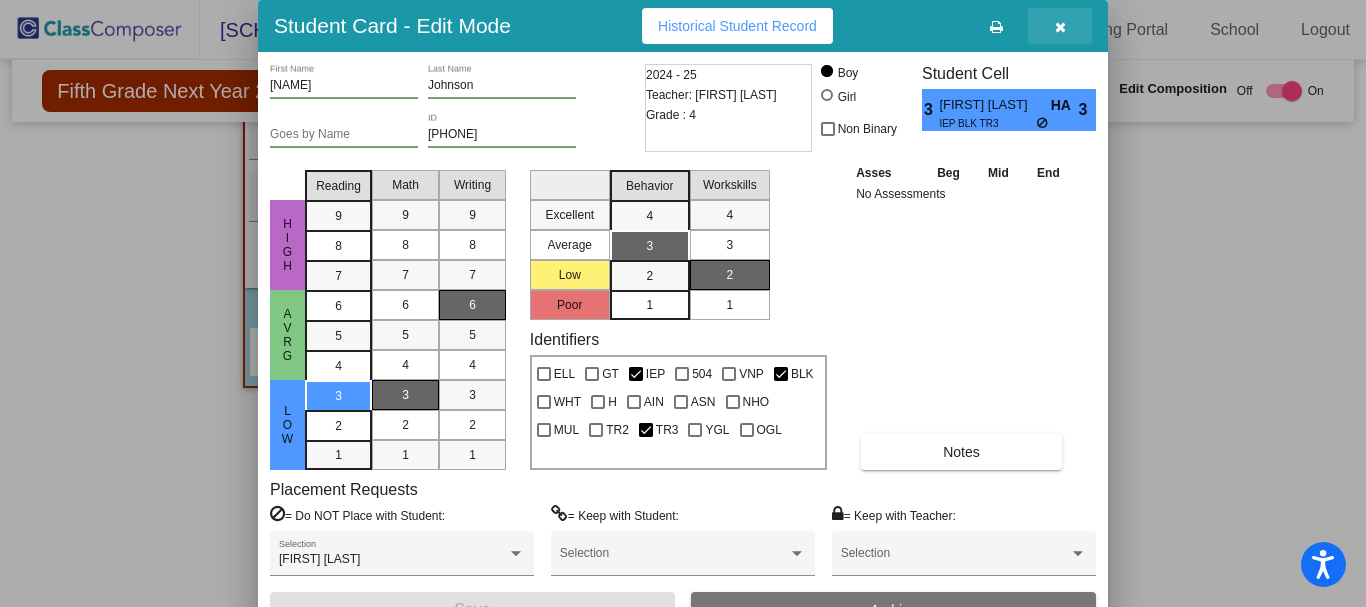 click at bounding box center (1060, 26) 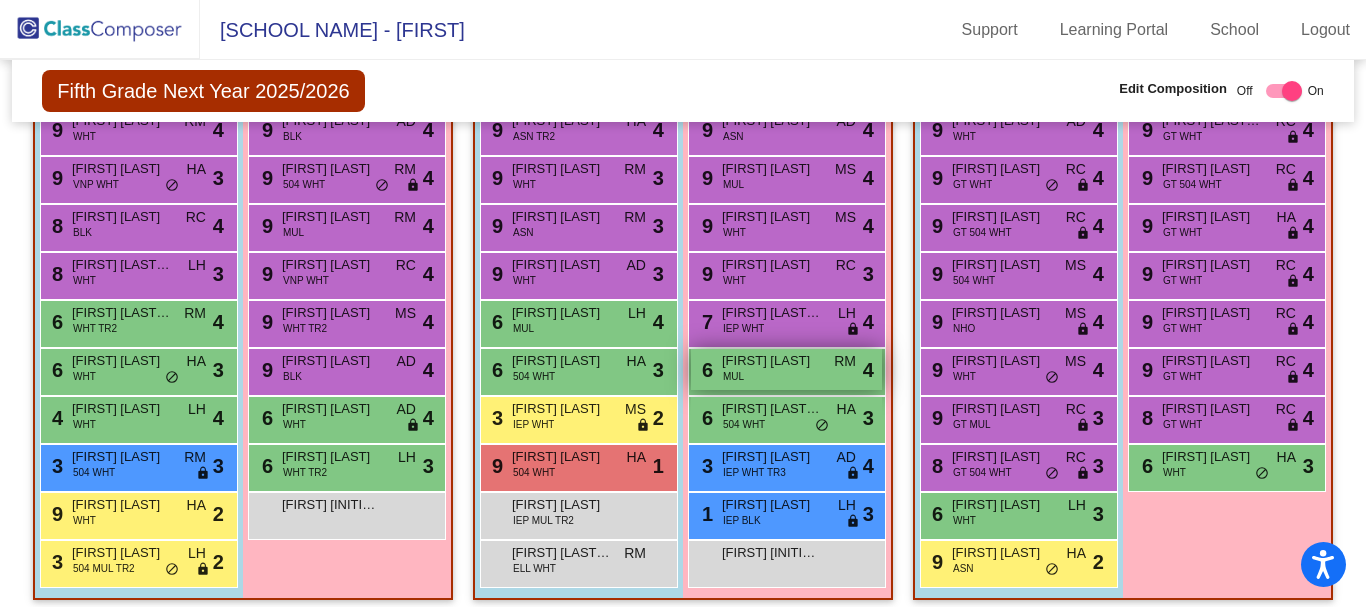 scroll, scrollTop: 2086, scrollLeft: 0, axis: vertical 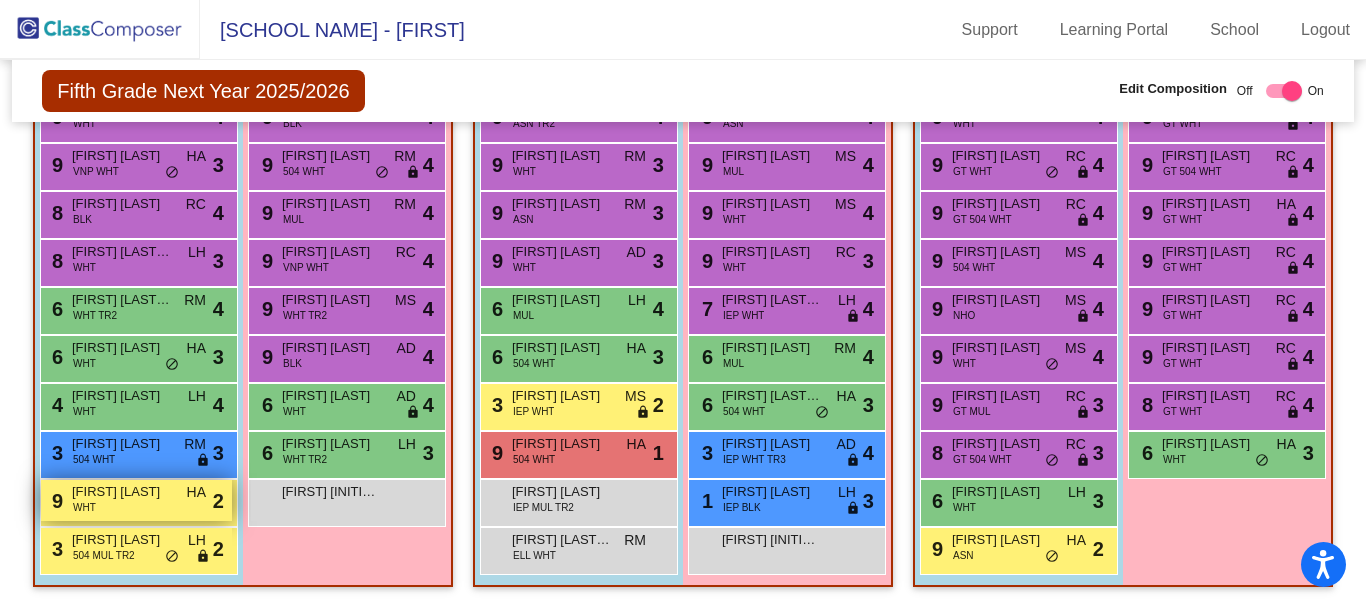 click on "[PHONE] WHT HA lock do_not_disturb_alt 2" at bounding box center [136, 500] 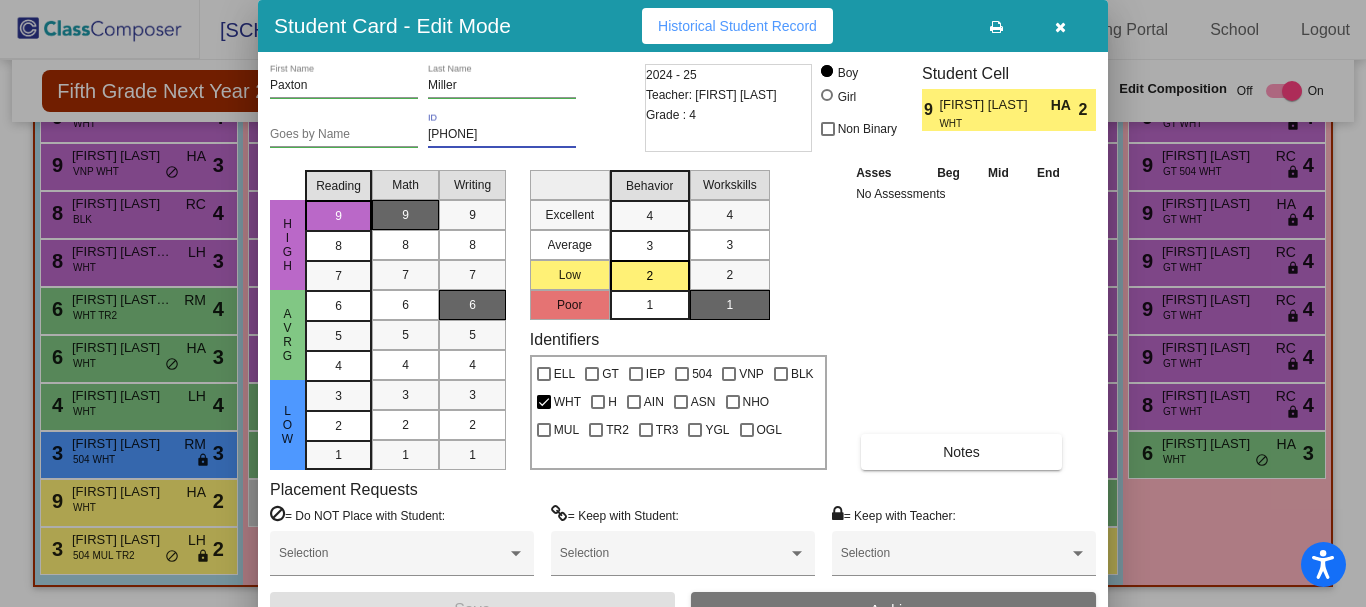 drag, startPoint x: 505, startPoint y: 128, endPoint x: 427, endPoint y: 128, distance: 78 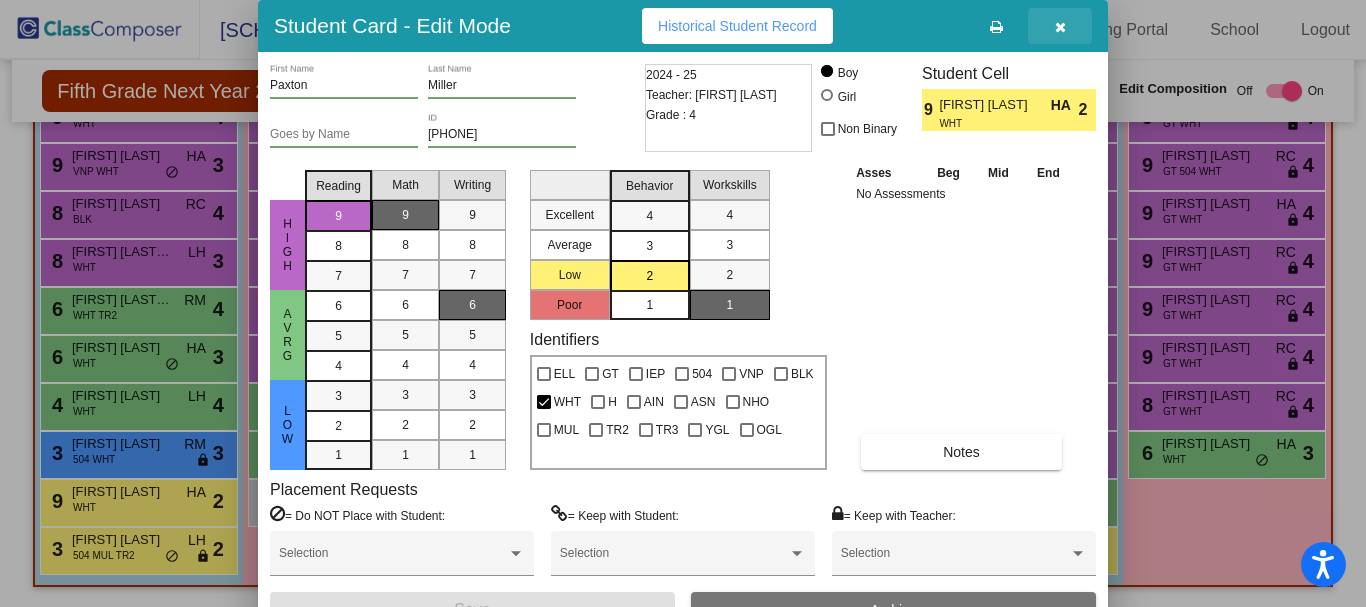 click at bounding box center [1060, 27] 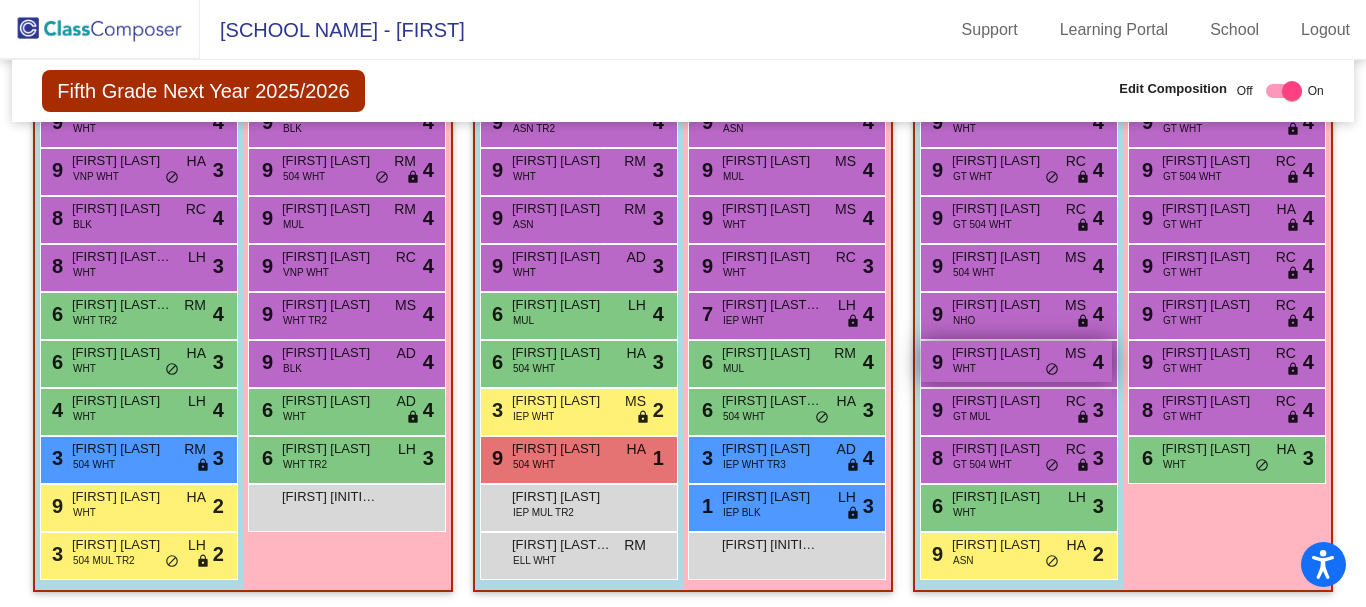 scroll, scrollTop: 2086, scrollLeft: 0, axis: vertical 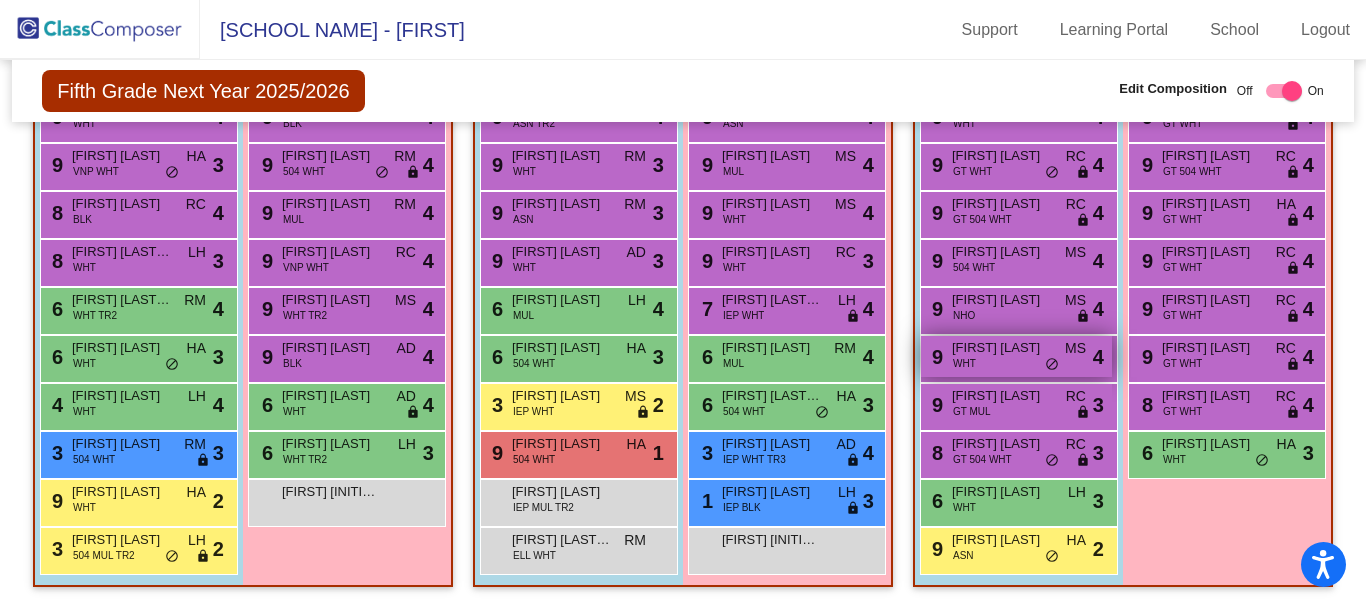 click on "[YEAR] [NAME] [LAST] MS lock do_not_disturb_alt 4" at bounding box center (1016, 356) 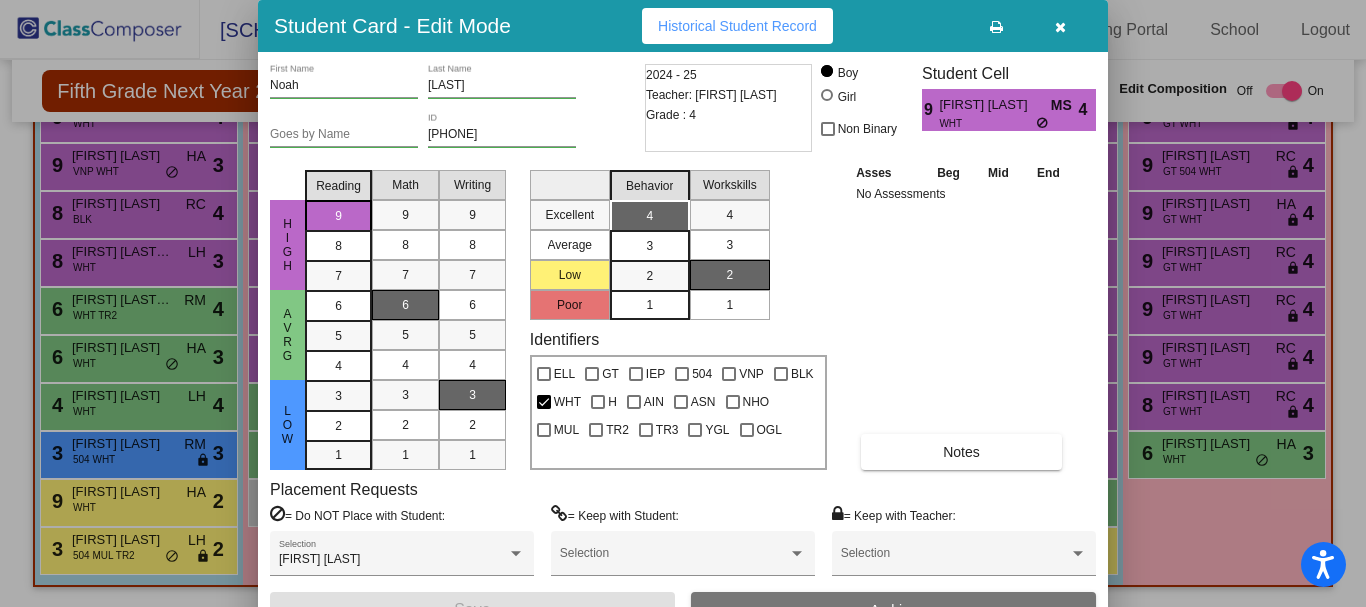 drag, startPoint x: 513, startPoint y: 126, endPoint x: 431, endPoint y: 134, distance: 82.38932 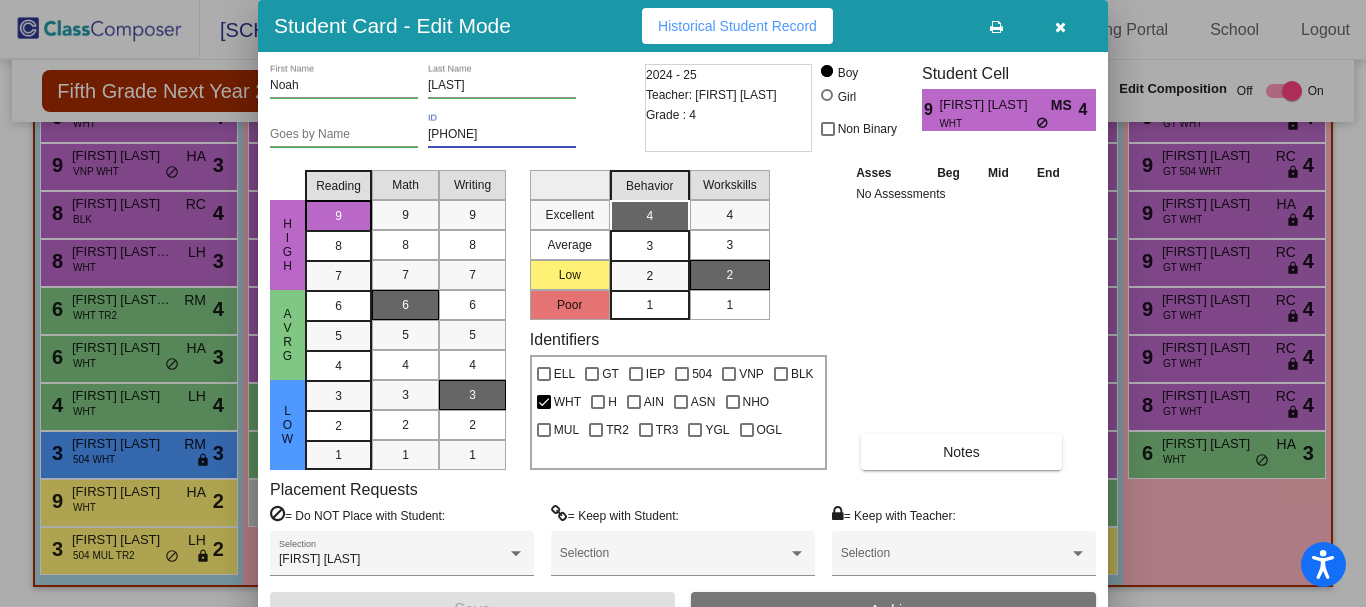 click on "[PHONE]" at bounding box center (502, 135) 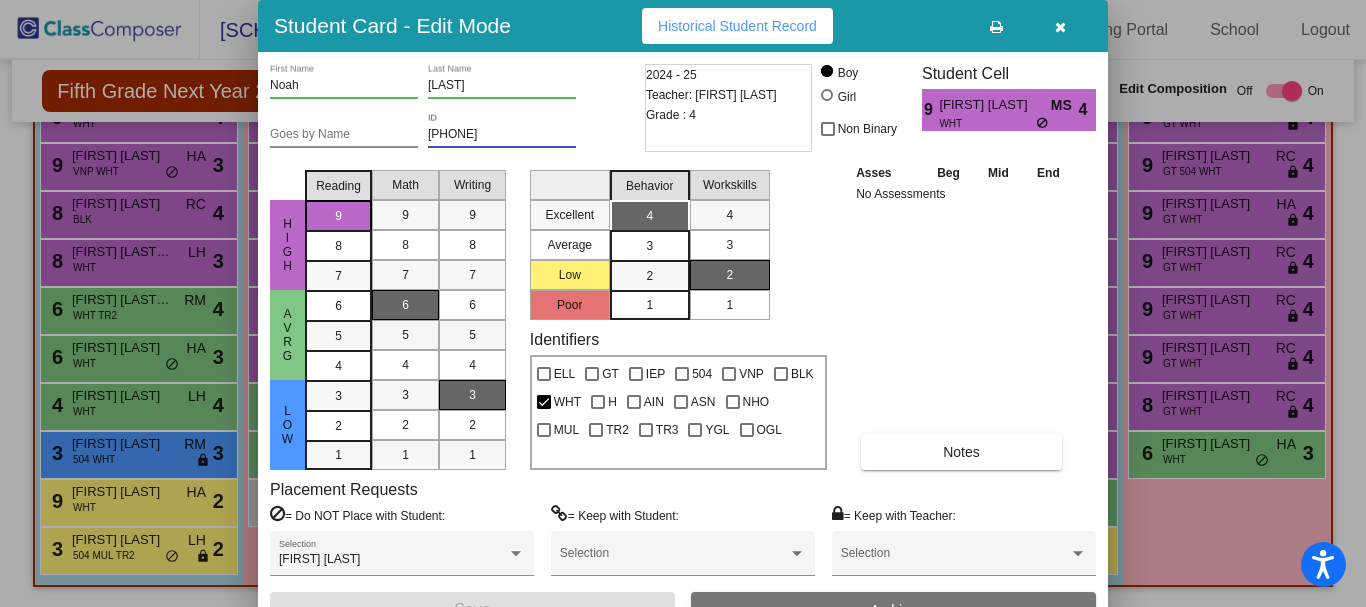 drag, startPoint x: 500, startPoint y: 129, endPoint x: 418, endPoint y: 136, distance: 82.29824 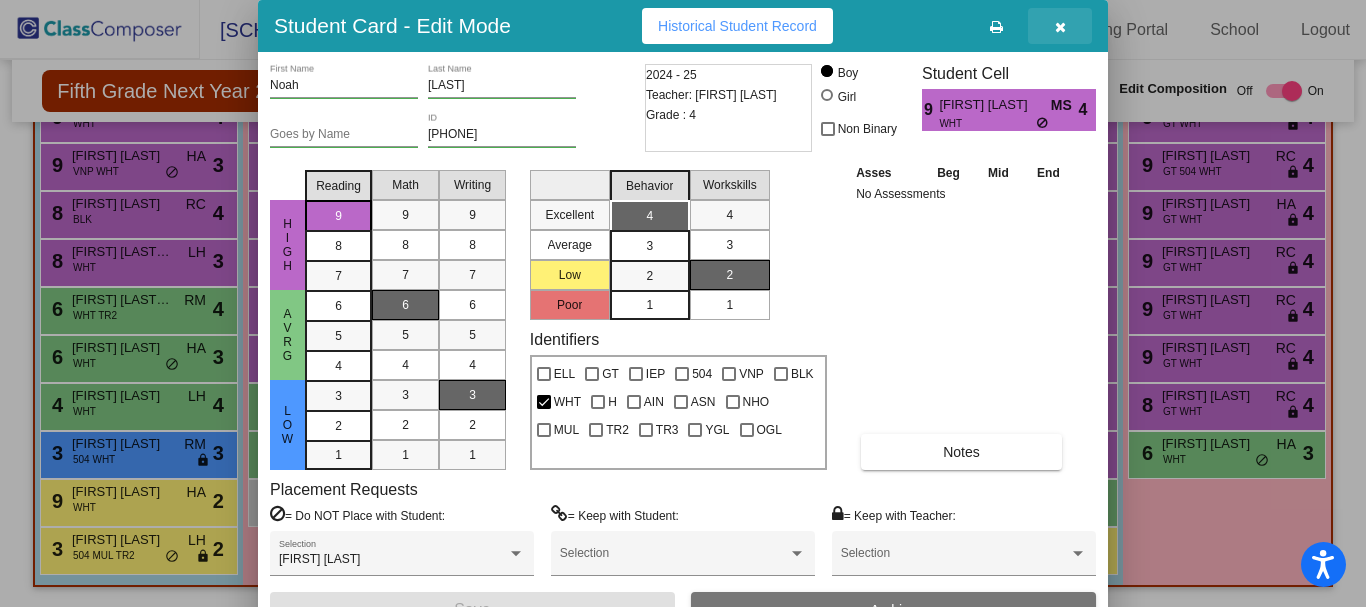 click at bounding box center [1060, 27] 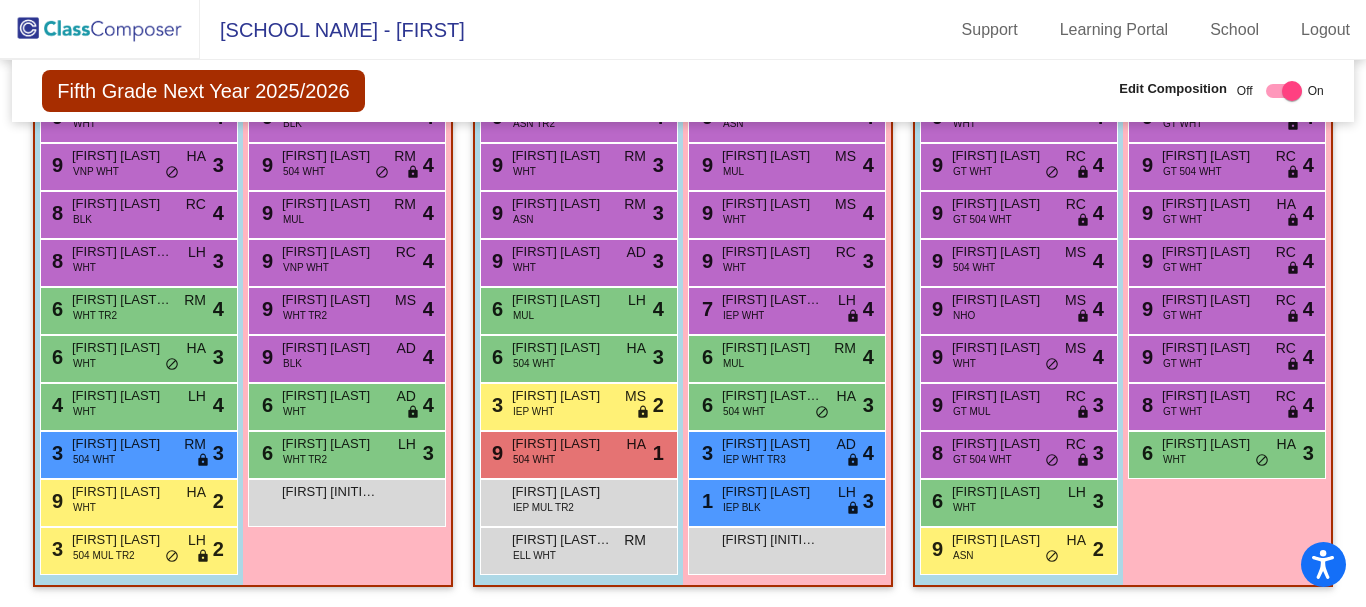 click 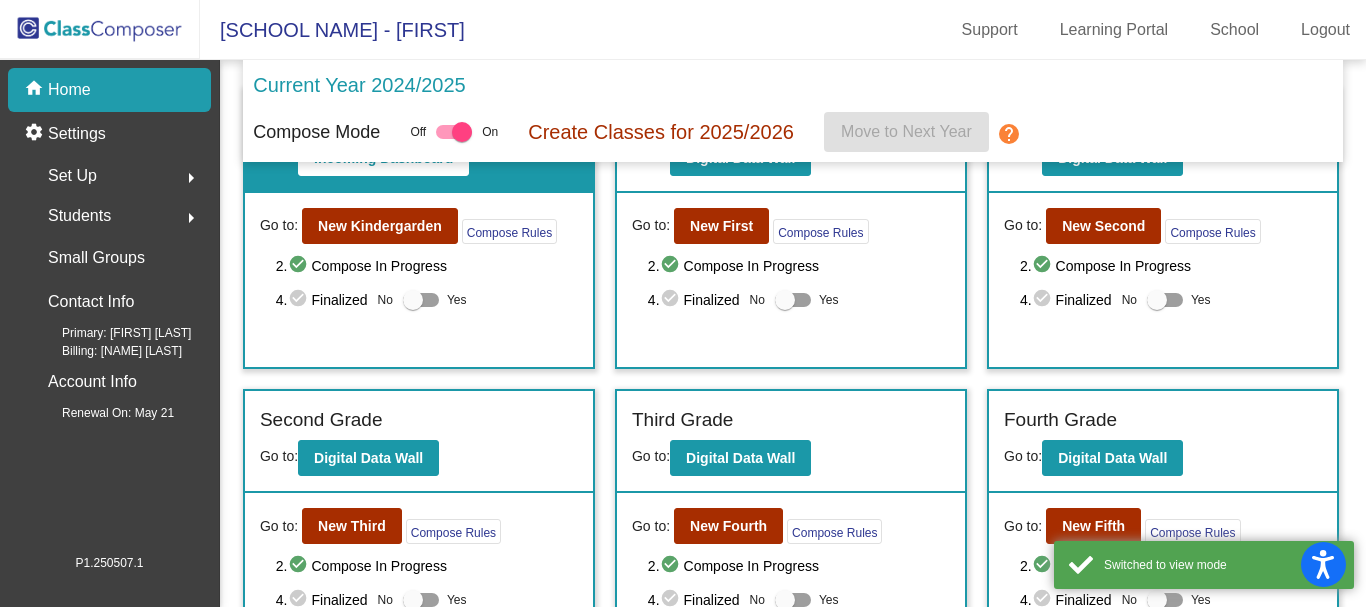 scroll, scrollTop: 100, scrollLeft: 0, axis: vertical 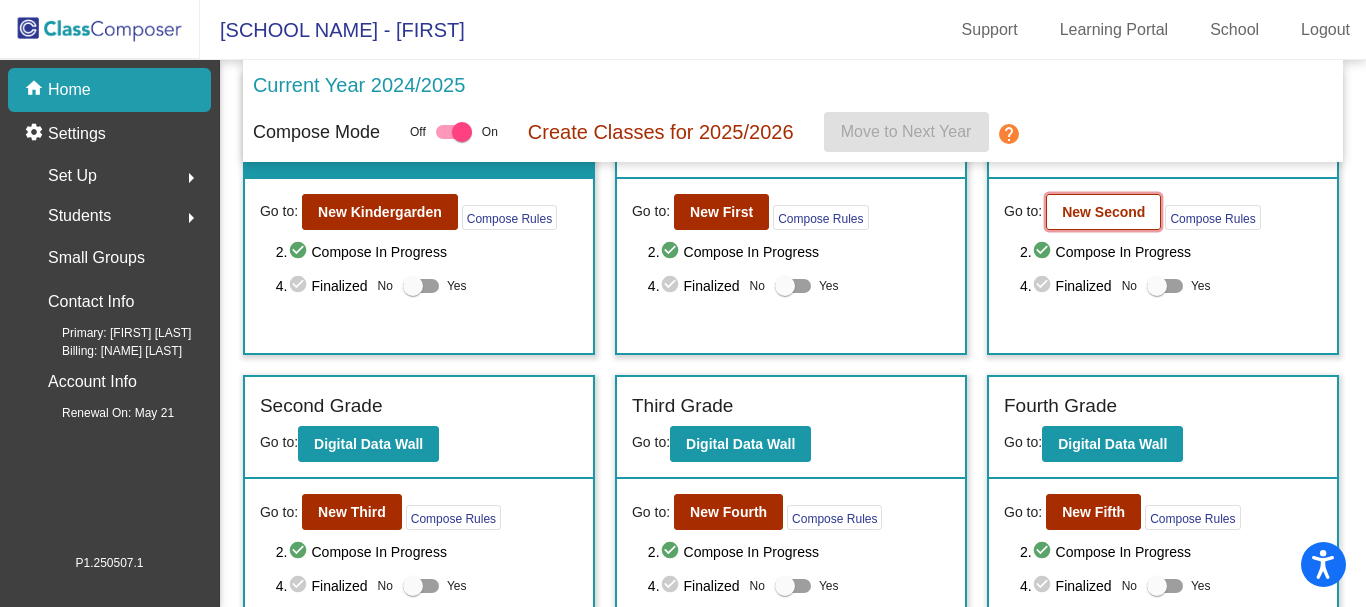 click on "New Second" 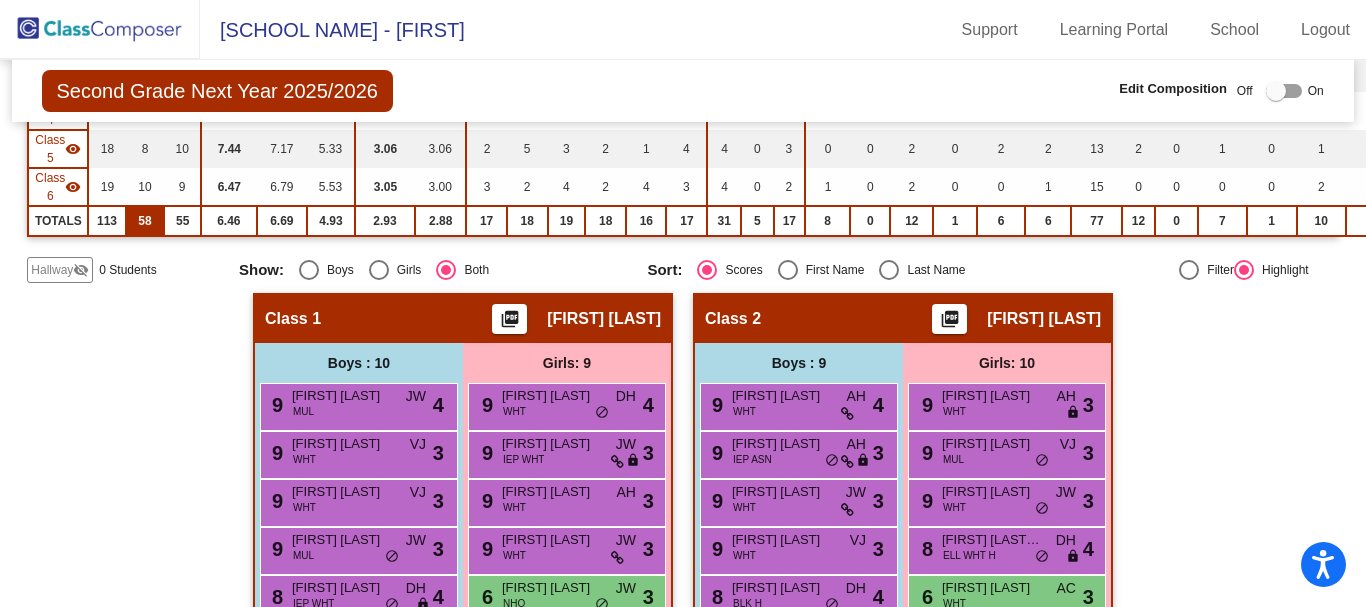 scroll, scrollTop: 400, scrollLeft: 0, axis: vertical 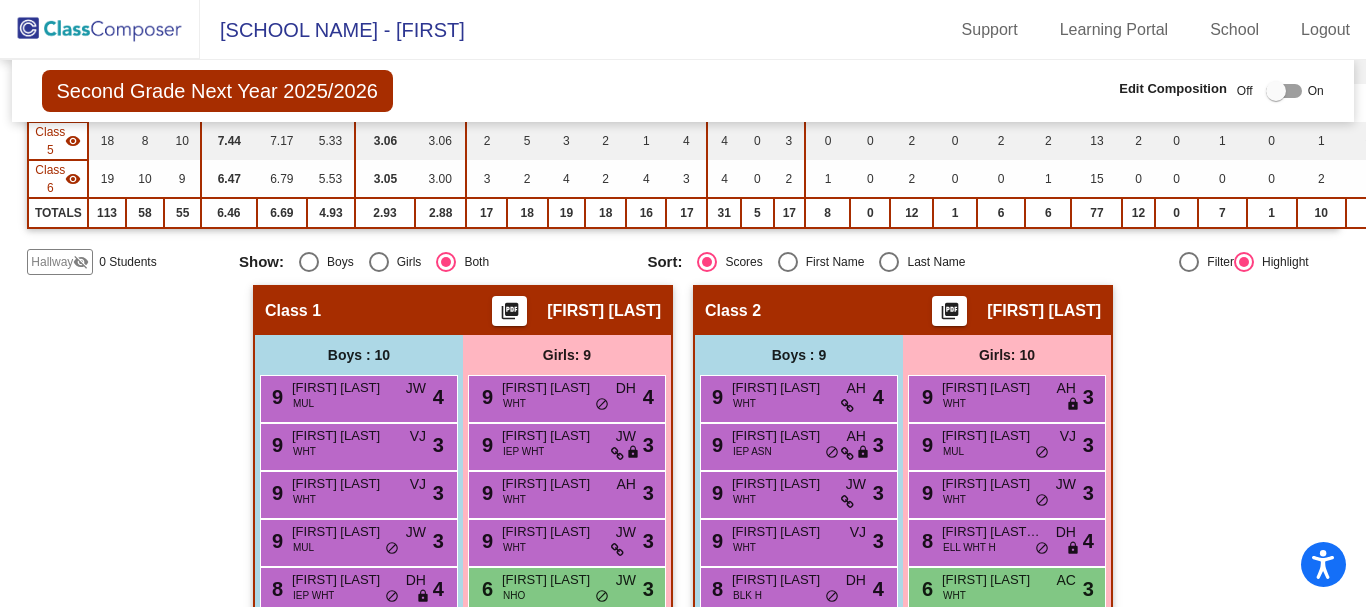 click on "visibility_off" 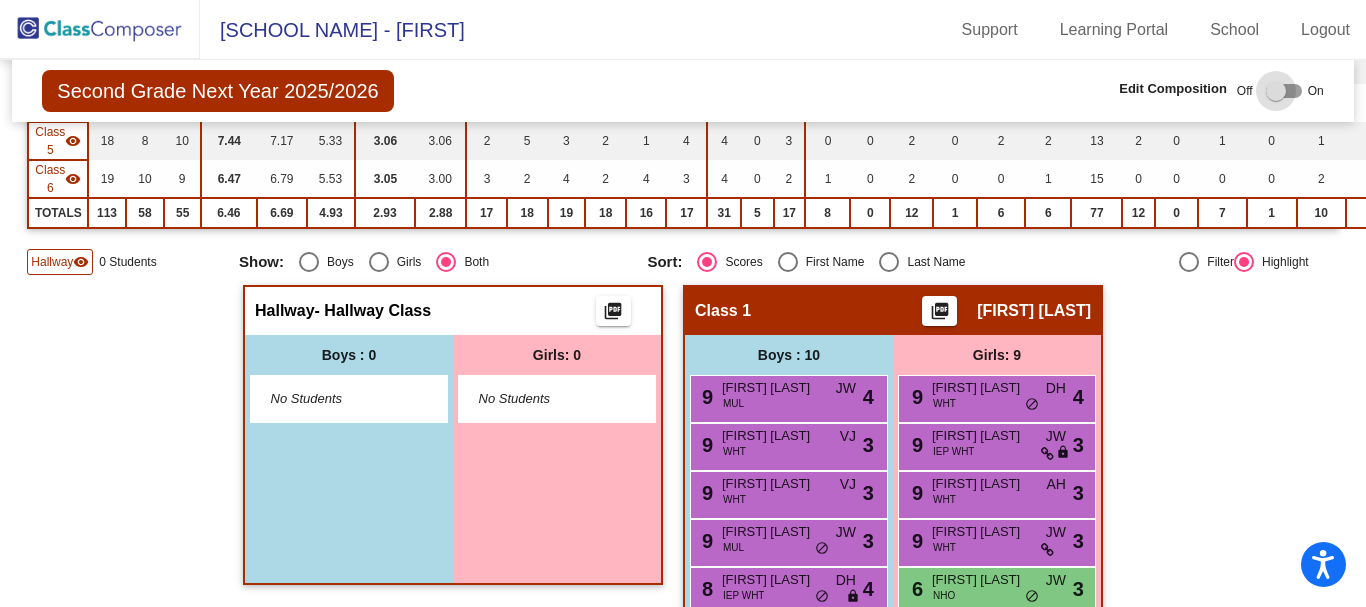 click at bounding box center (1284, 91) 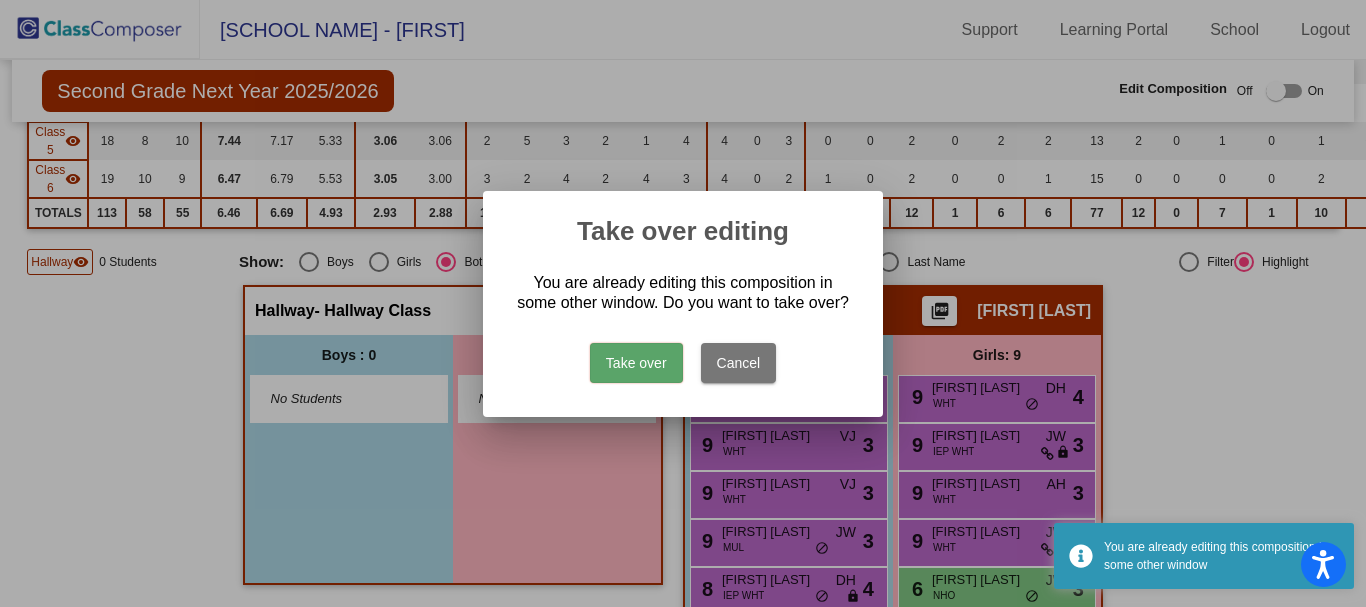 click on "Take over" at bounding box center (636, 363) 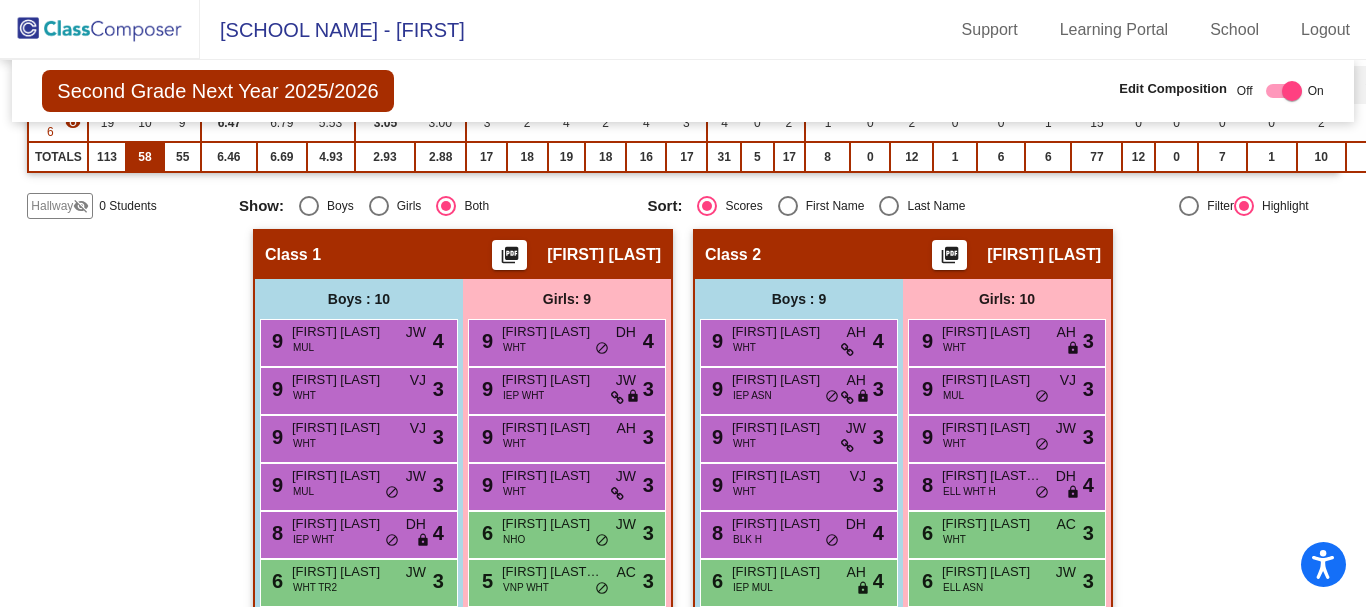 scroll, scrollTop: 500, scrollLeft: 0, axis: vertical 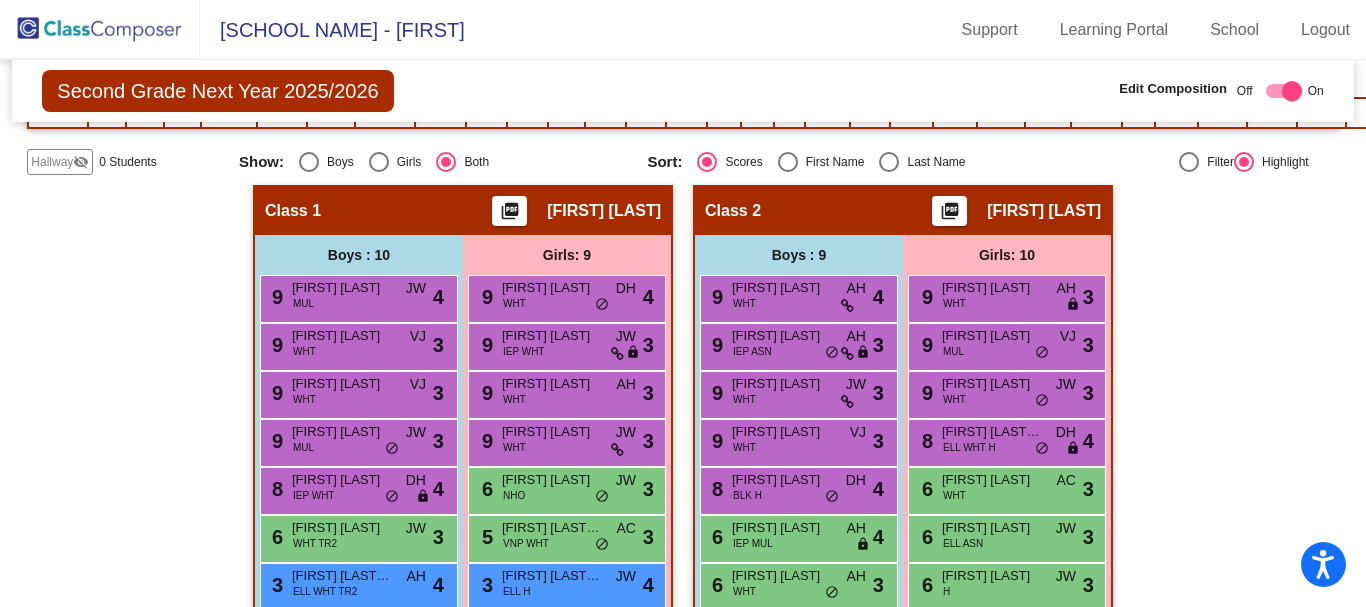 click on "Hallway" 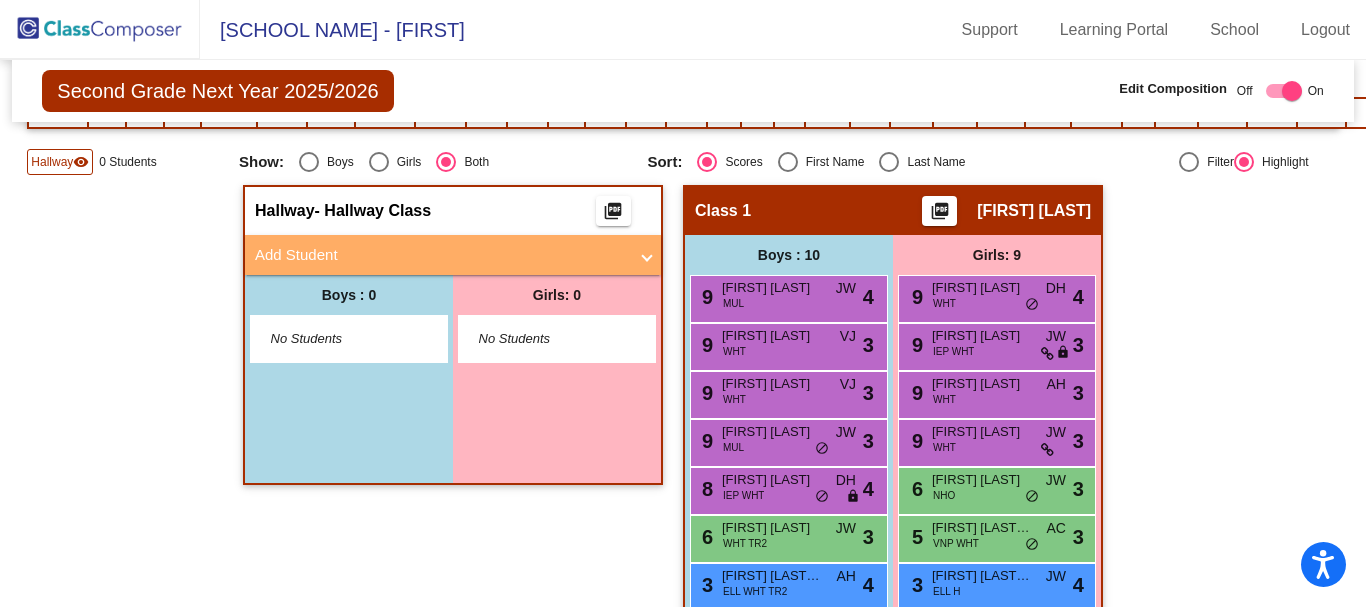 click at bounding box center [647, 255] 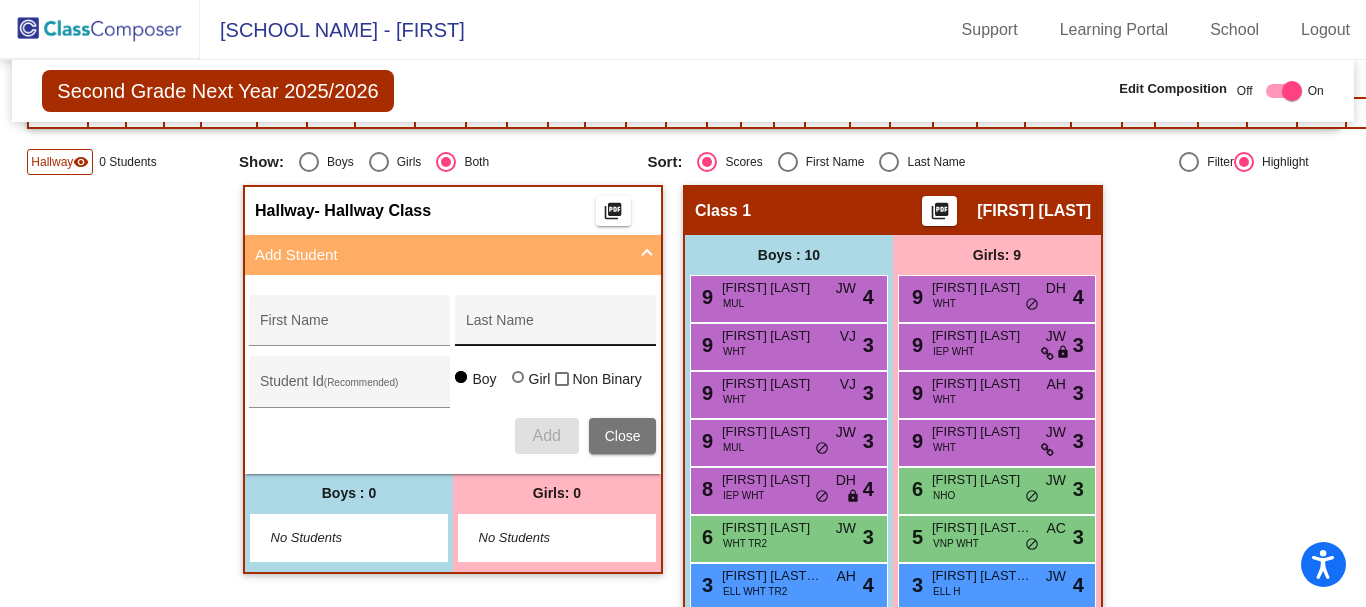 click on "Last Name" at bounding box center [556, 328] 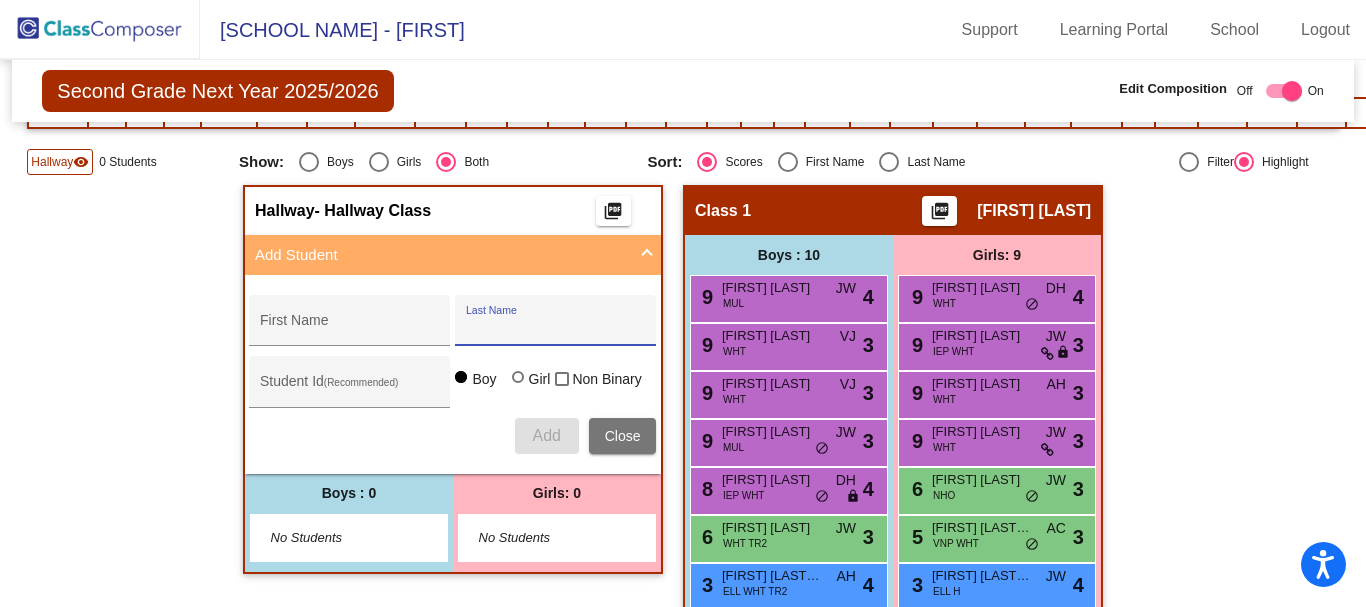 paste on "Gonzalez" 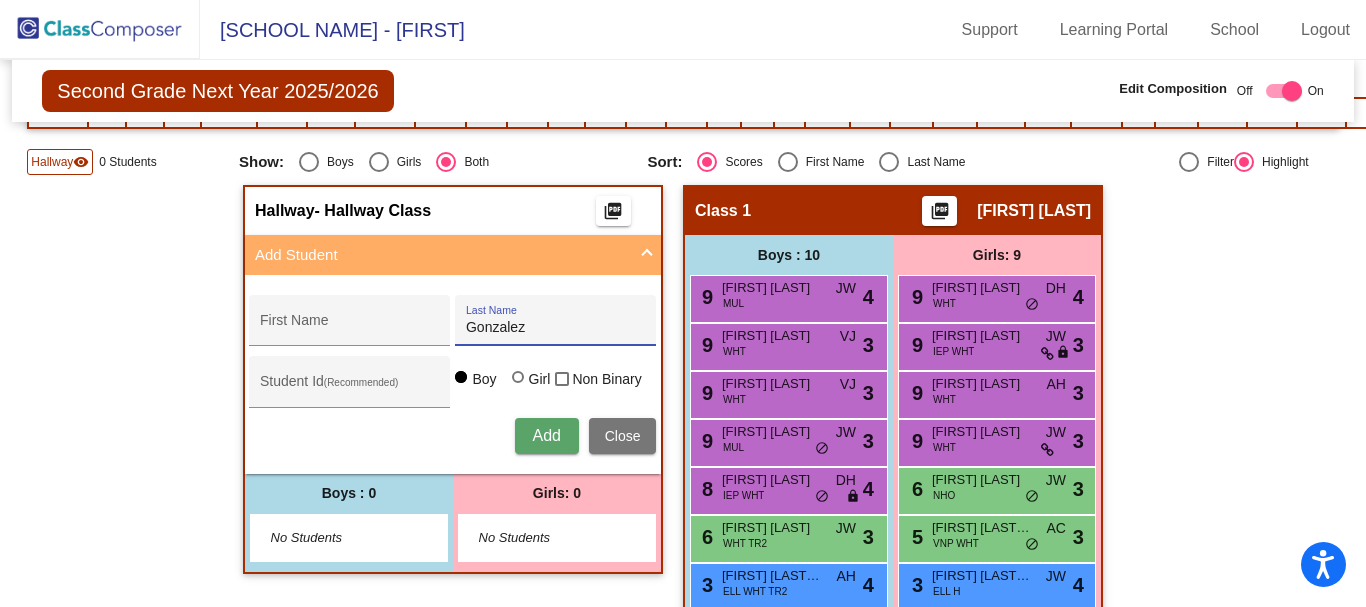 type on "Gonzalez" 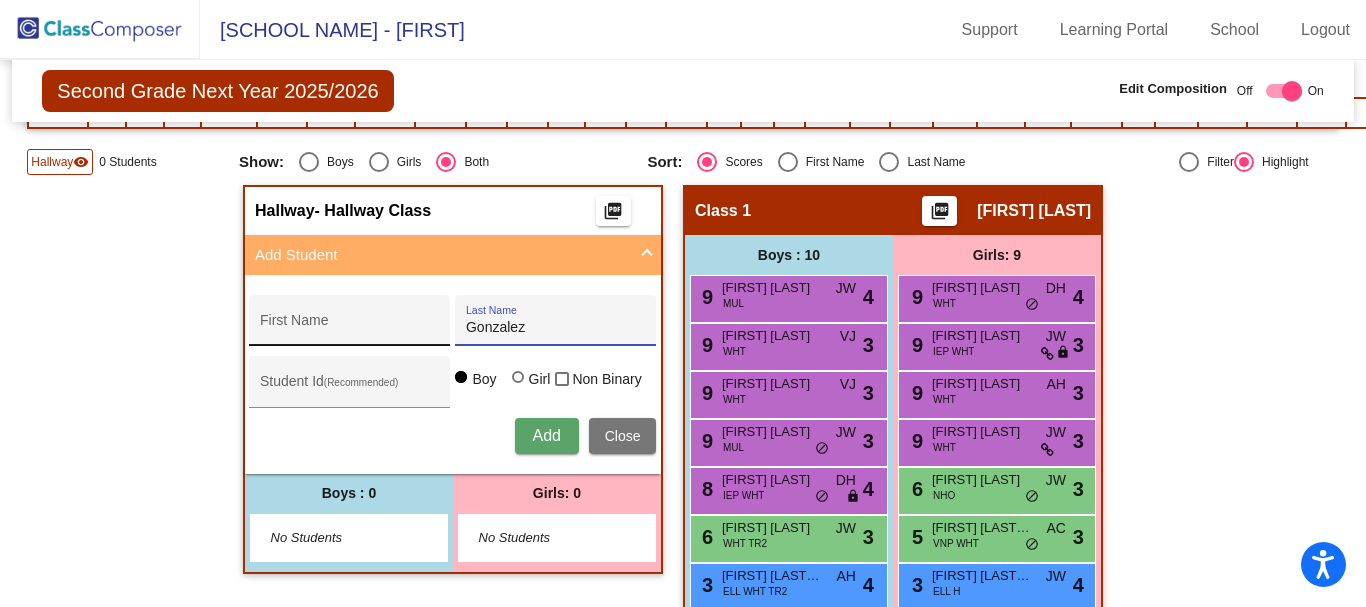click on "First Name" at bounding box center [350, 328] 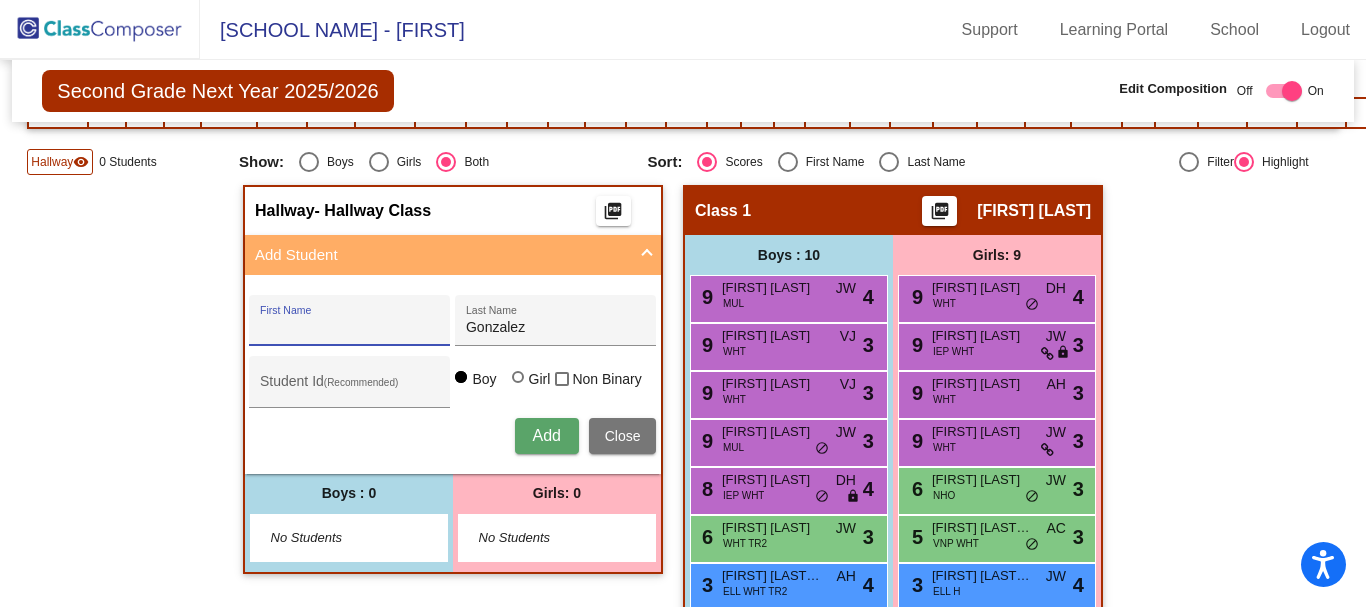 paste on "[FIRST] [INITIAL]." 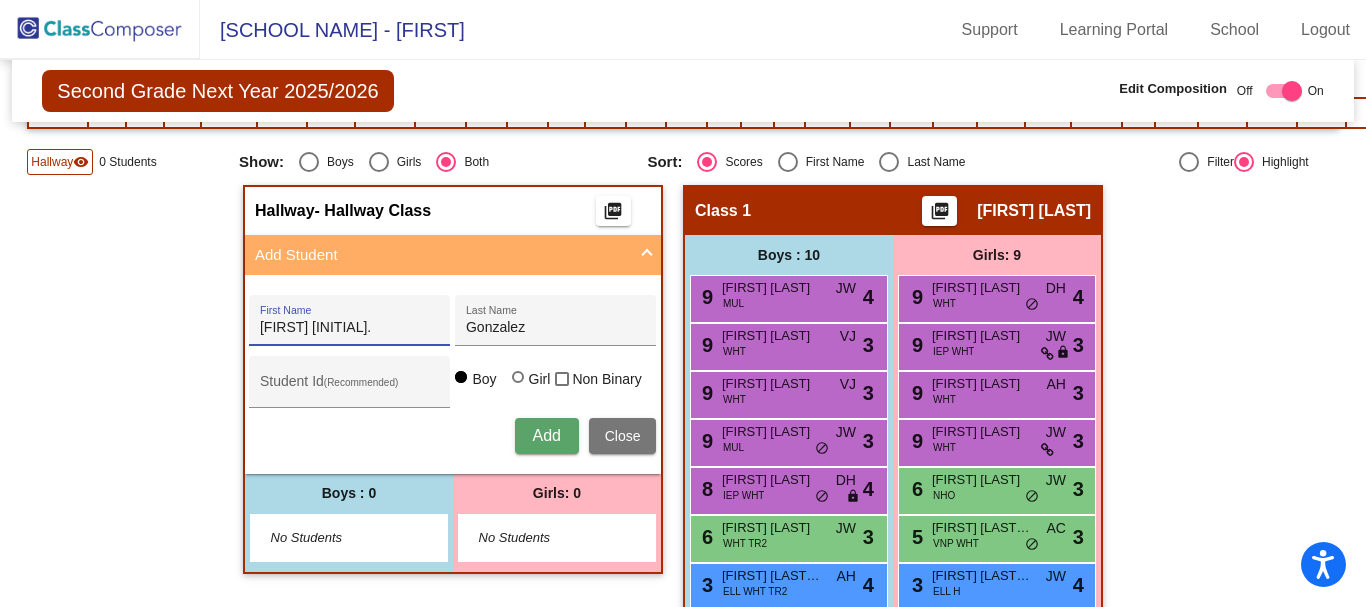 type on "[FIRST] [INITIAL]." 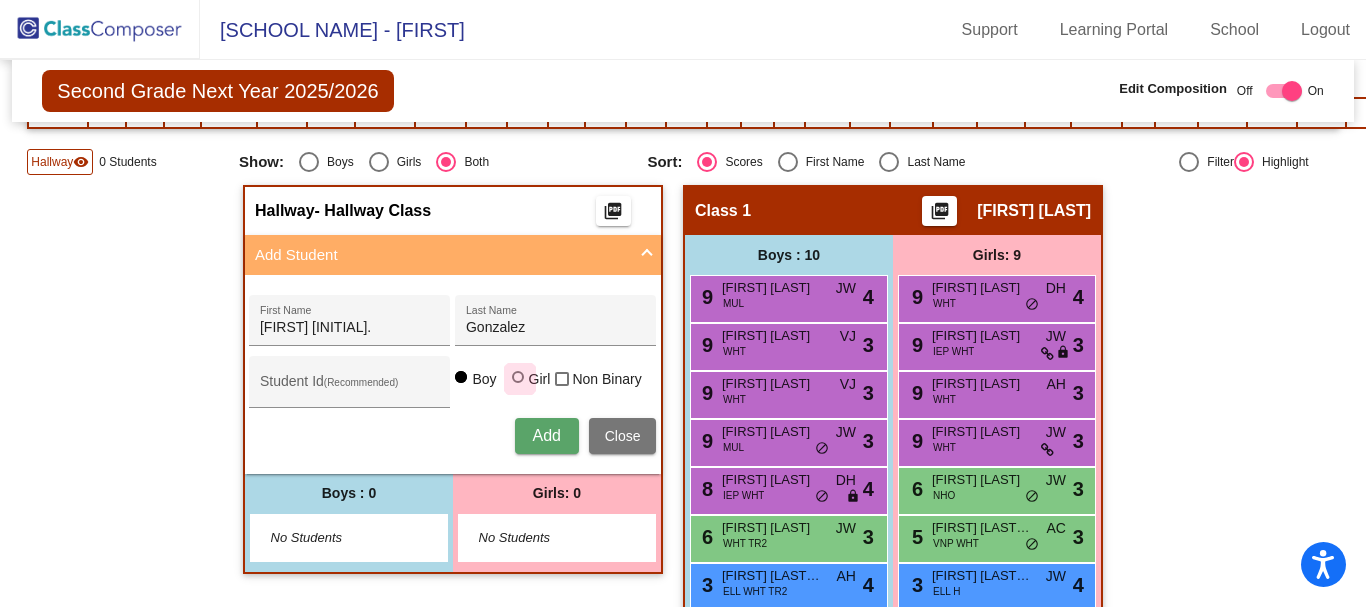 click at bounding box center (518, 377) 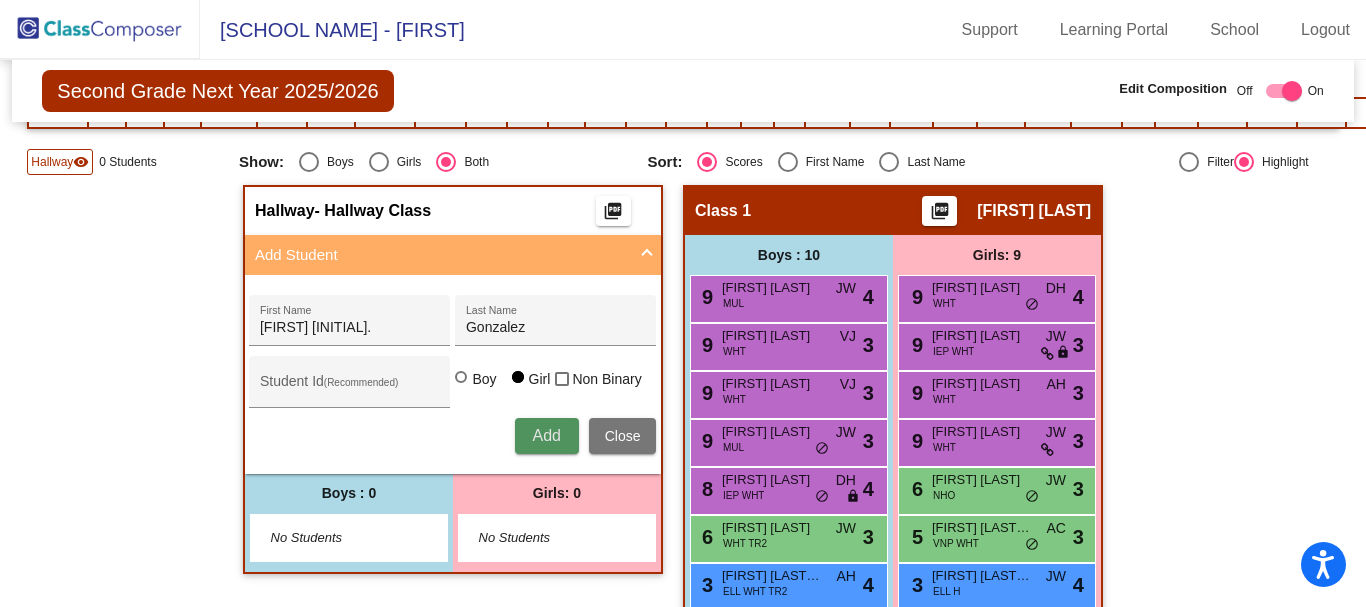 click on "Add" at bounding box center [546, 435] 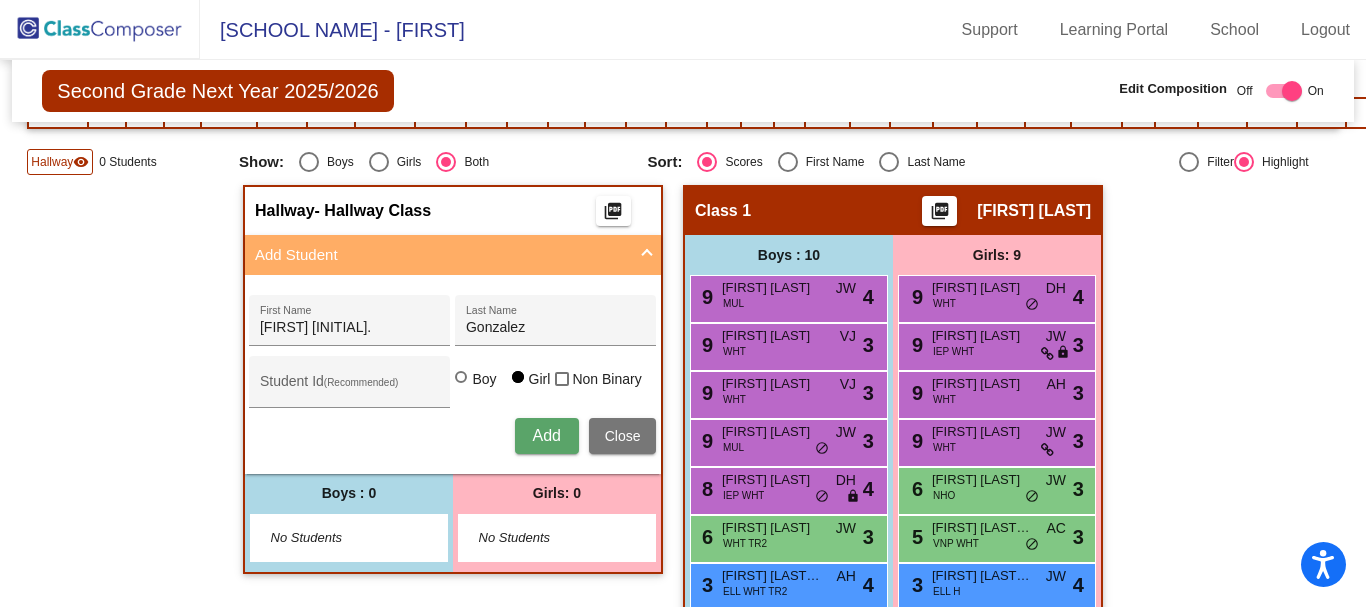 type 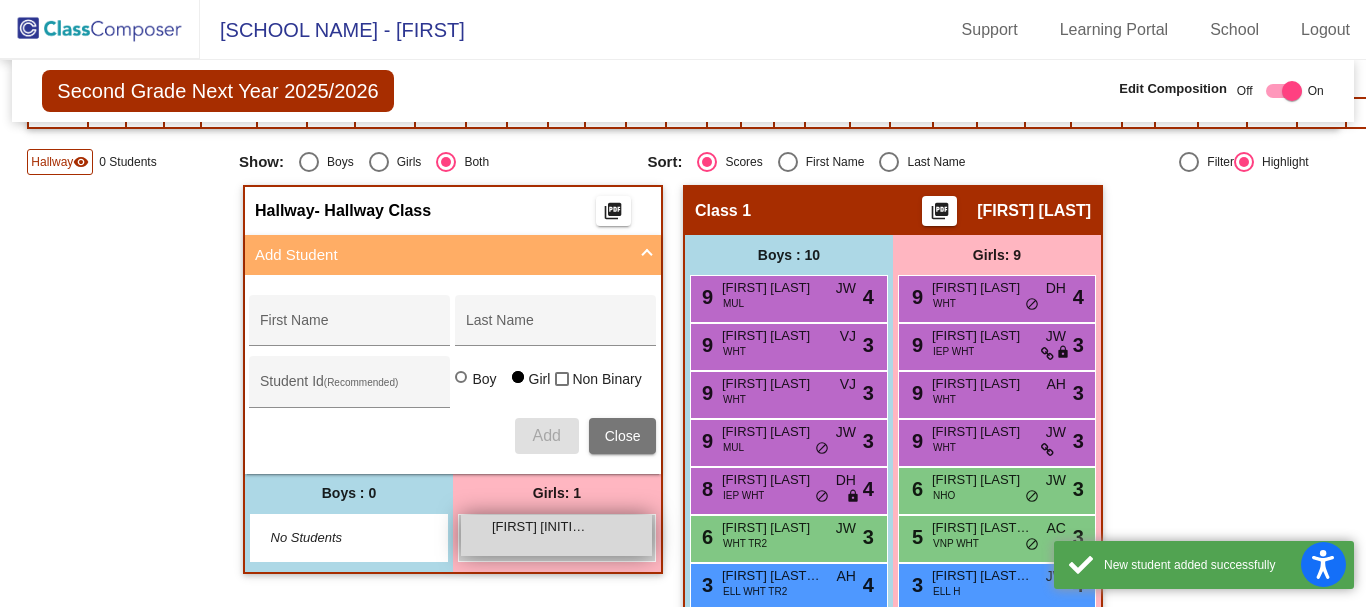 click on "[FIRST] [INITIAL]. [LAST]" at bounding box center (542, 527) 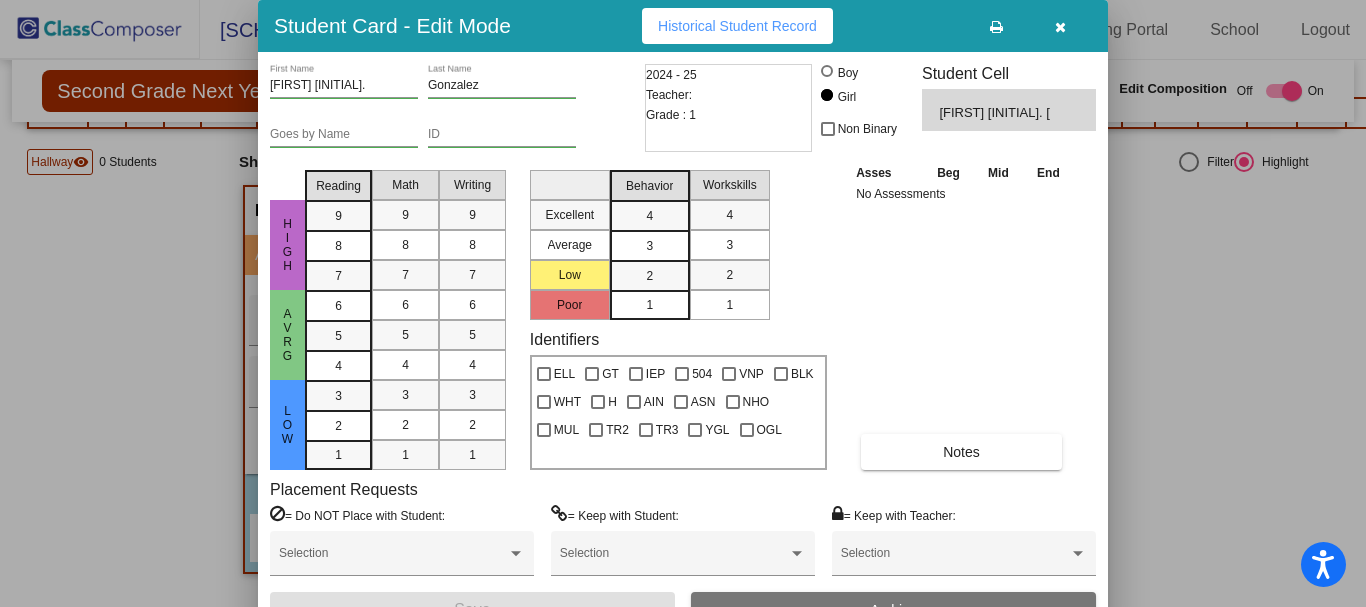 click on "ID" at bounding box center [502, 135] 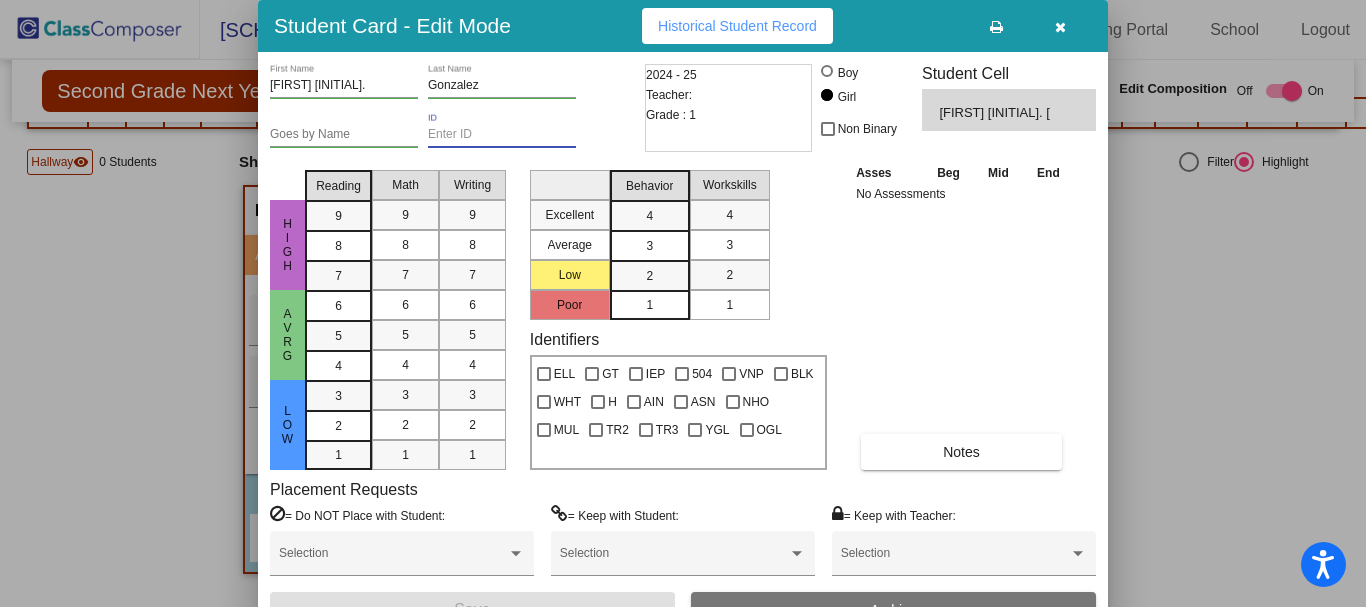 paste on "[PHONE]" 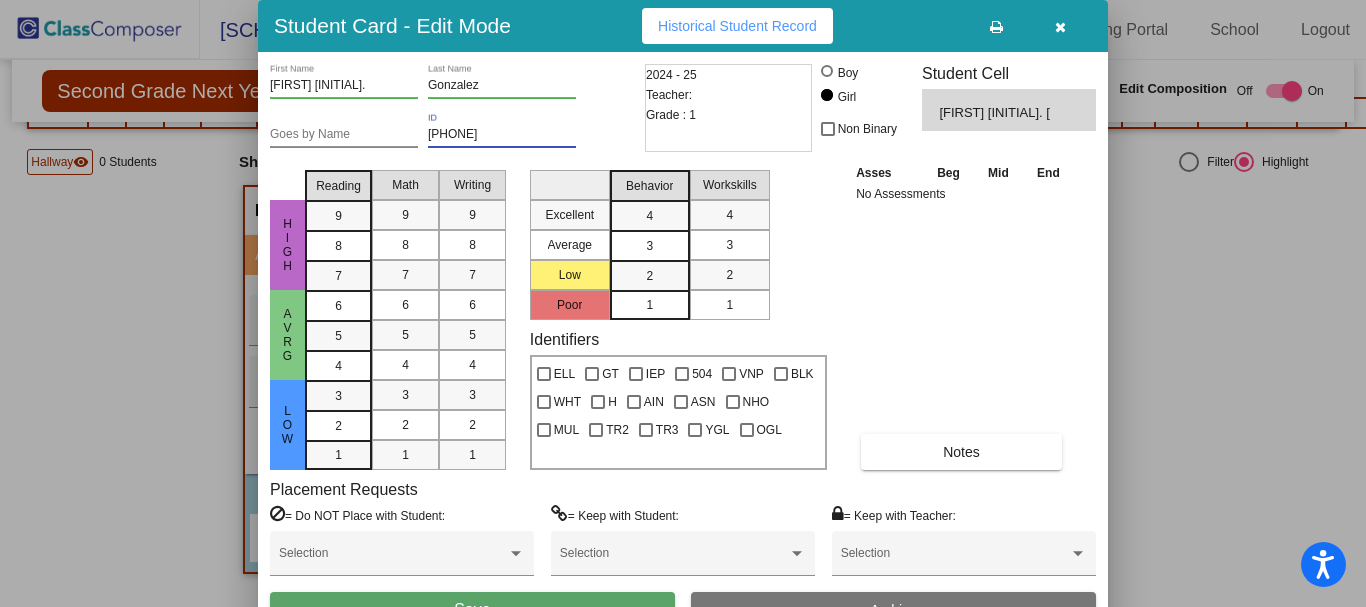 type on "[PHONE]" 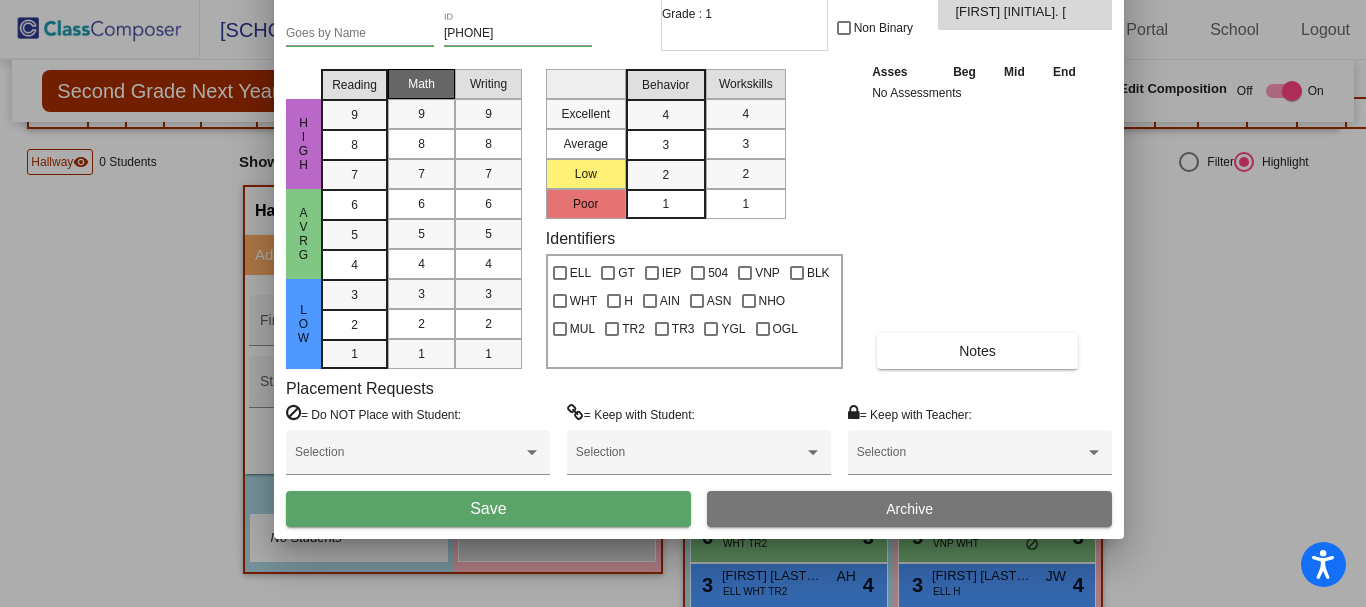 drag, startPoint x: 481, startPoint y: 31, endPoint x: 447, endPoint y: 71, distance: 52.49762 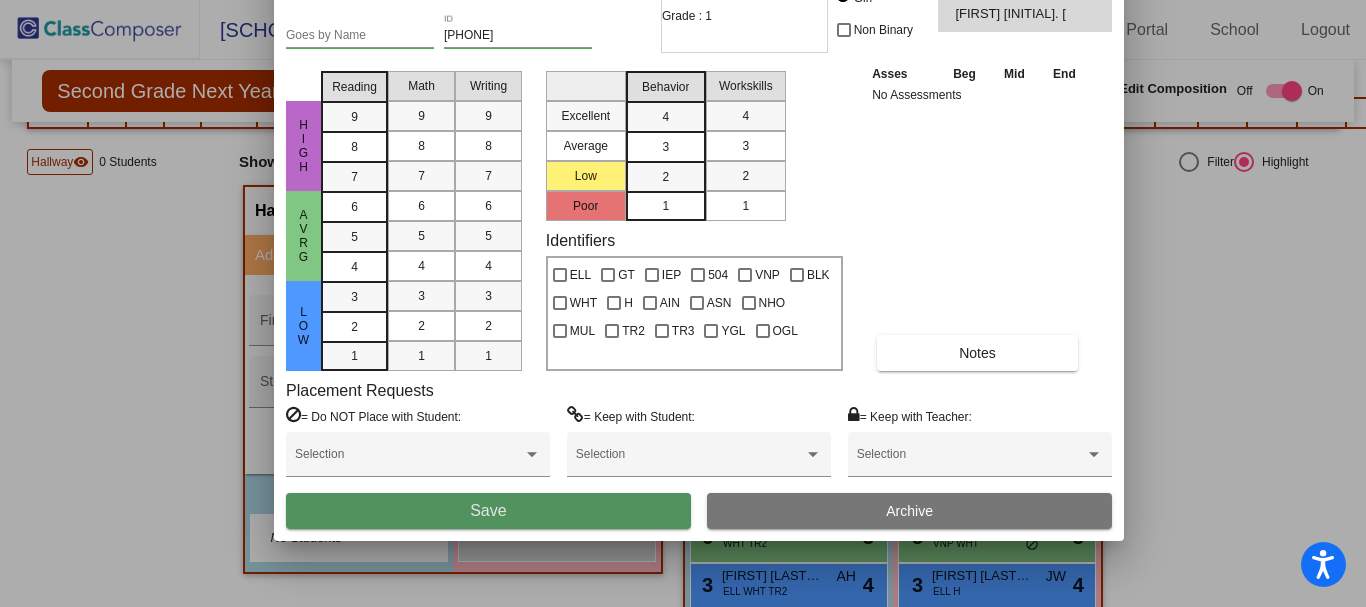 click on "Save" at bounding box center (488, 510) 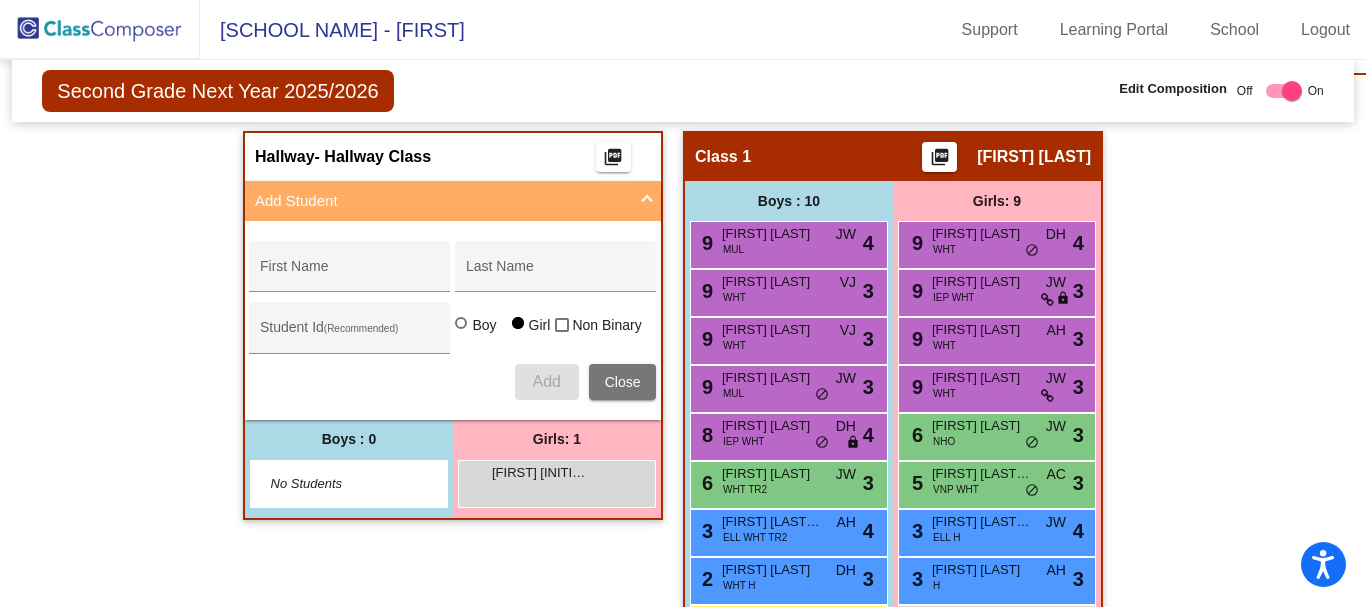 scroll, scrollTop: 542, scrollLeft: 0, axis: vertical 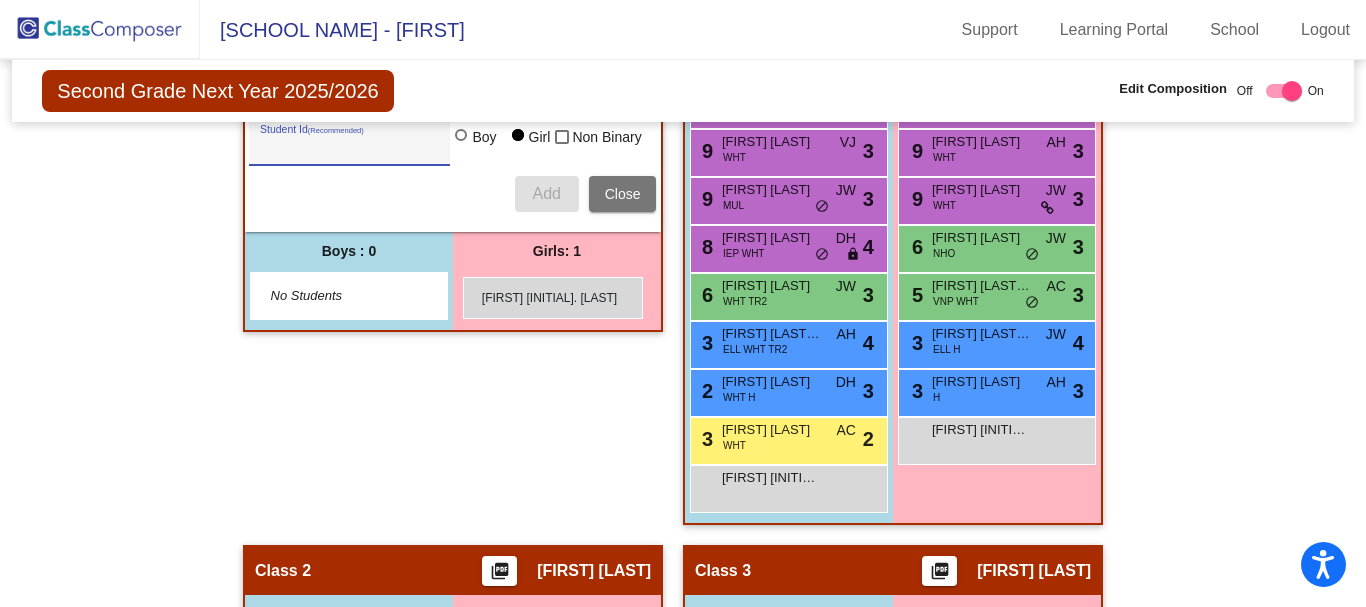 drag, startPoint x: 488, startPoint y: 491, endPoint x: 463, endPoint y: 277, distance: 215.45534 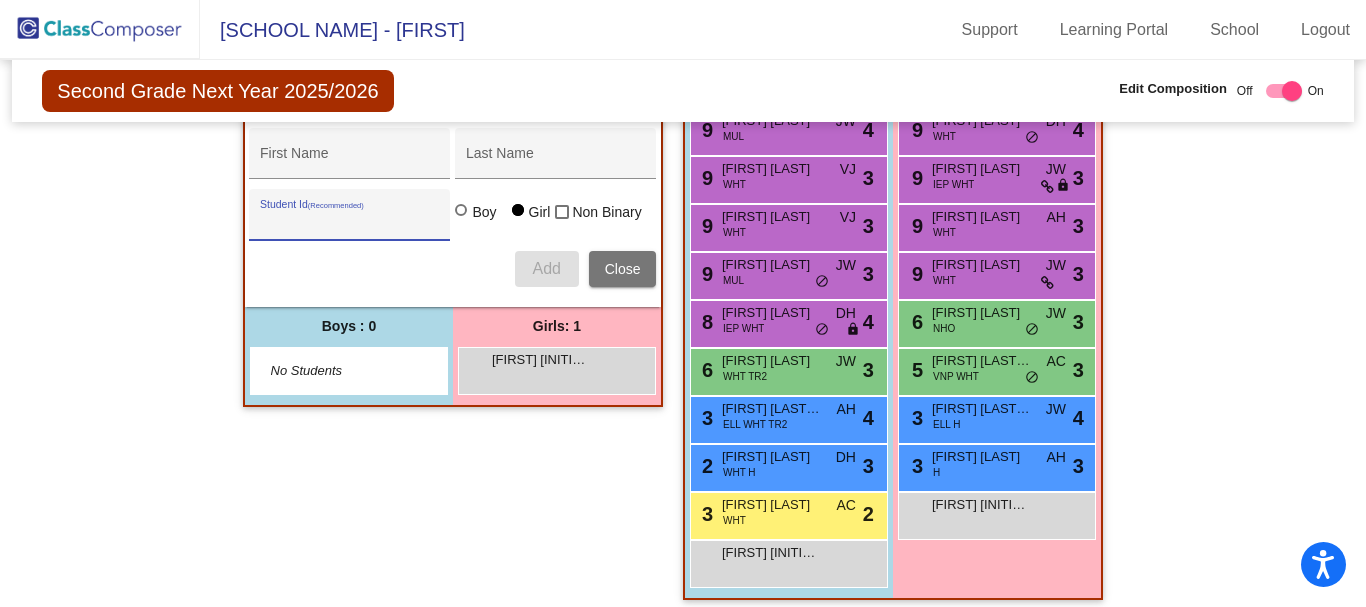 scroll, scrollTop: 642, scrollLeft: 0, axis: vertical 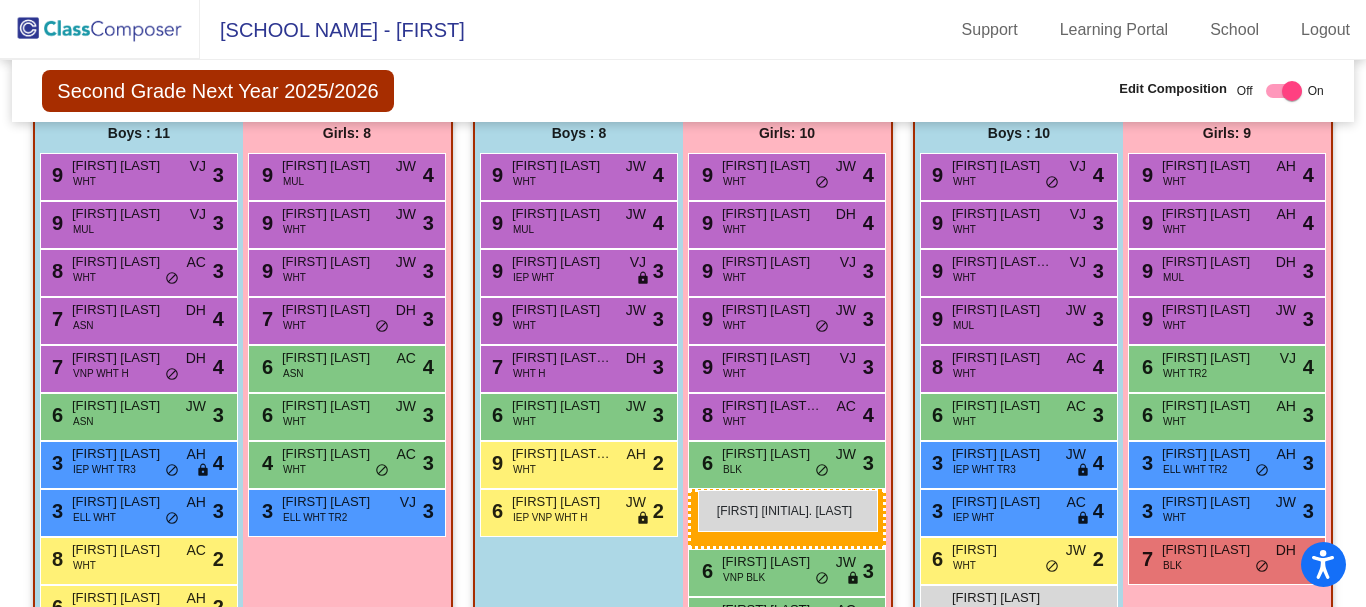 drag, startPoint x: 523, startPoint y: 386, endPoint x: 698, endPoint y: 490, distance: 203.57063 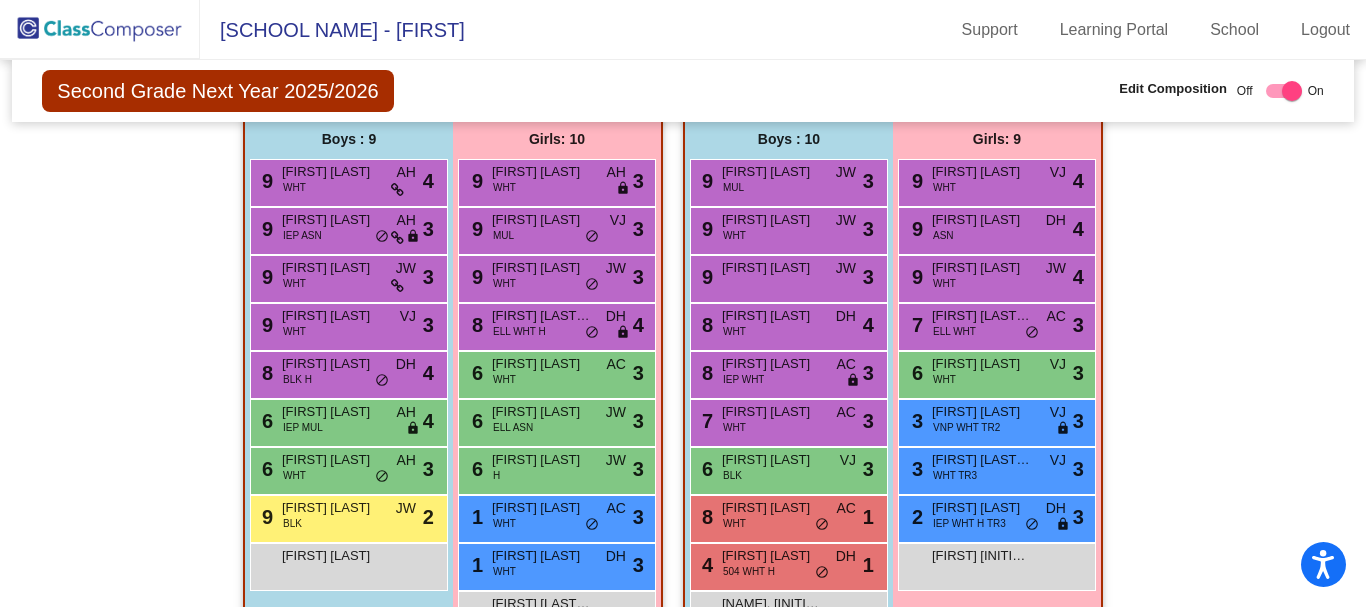 scroll, scrollTop: 1026, scrollLeft: 0, axis: vertical 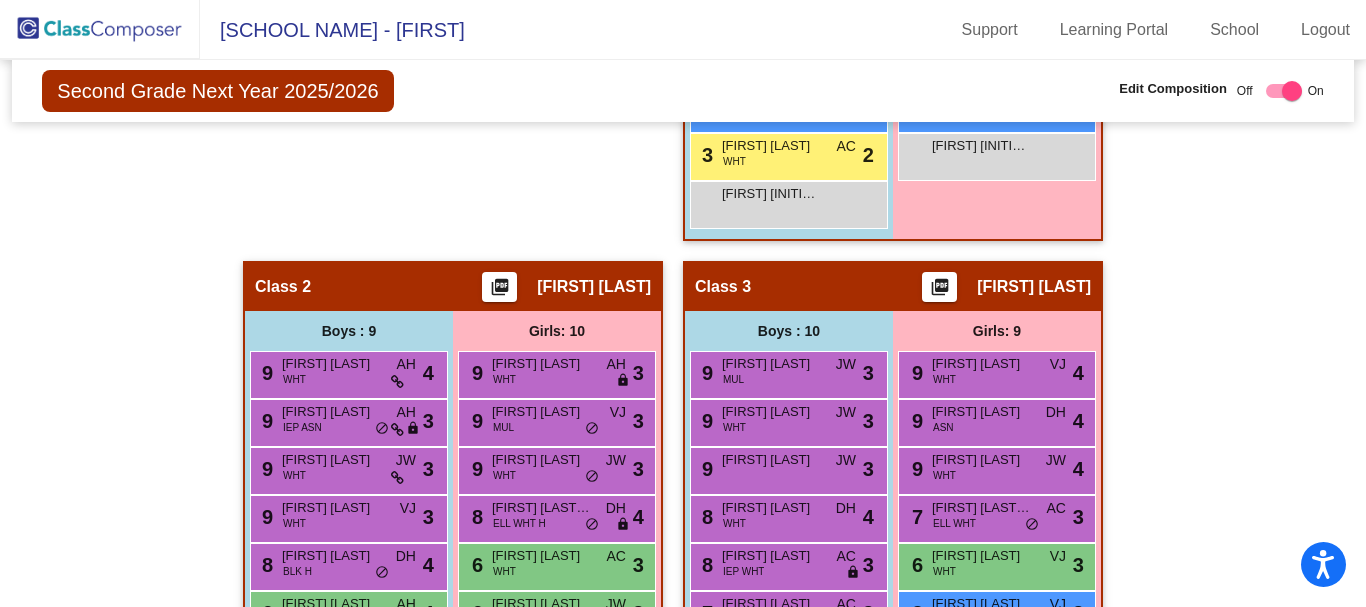 click 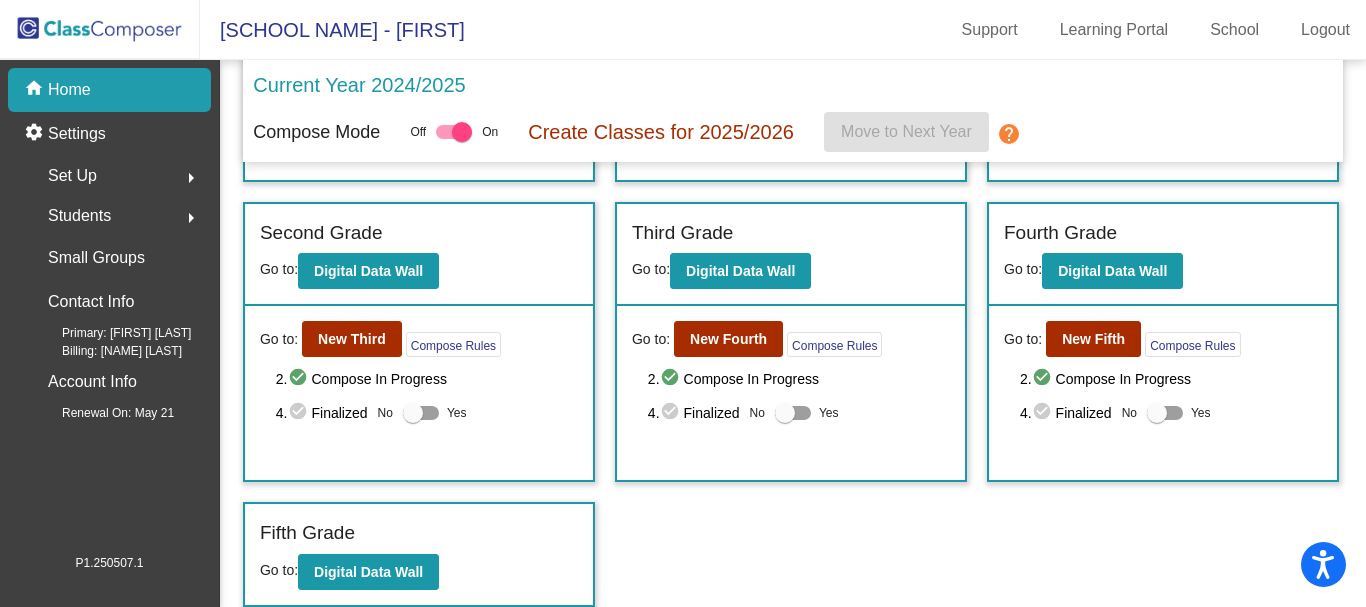 scroll, scrollTop: 275, scrollLeft: 0, axis: vertical 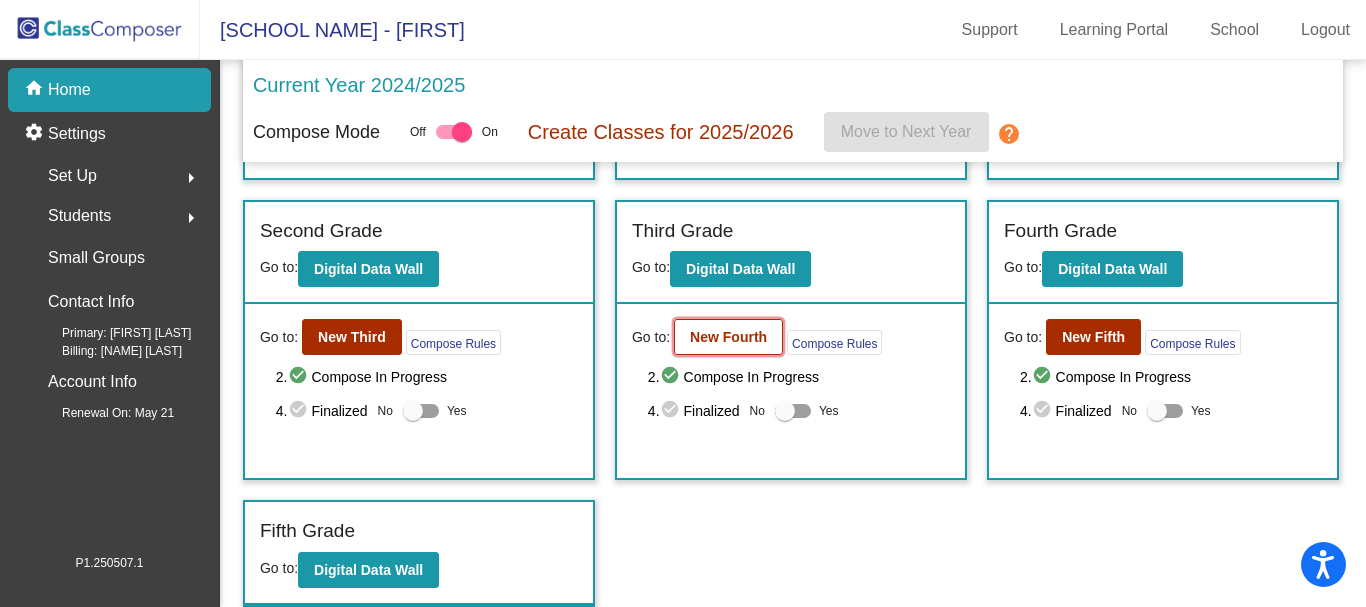 click on "New Fourth" 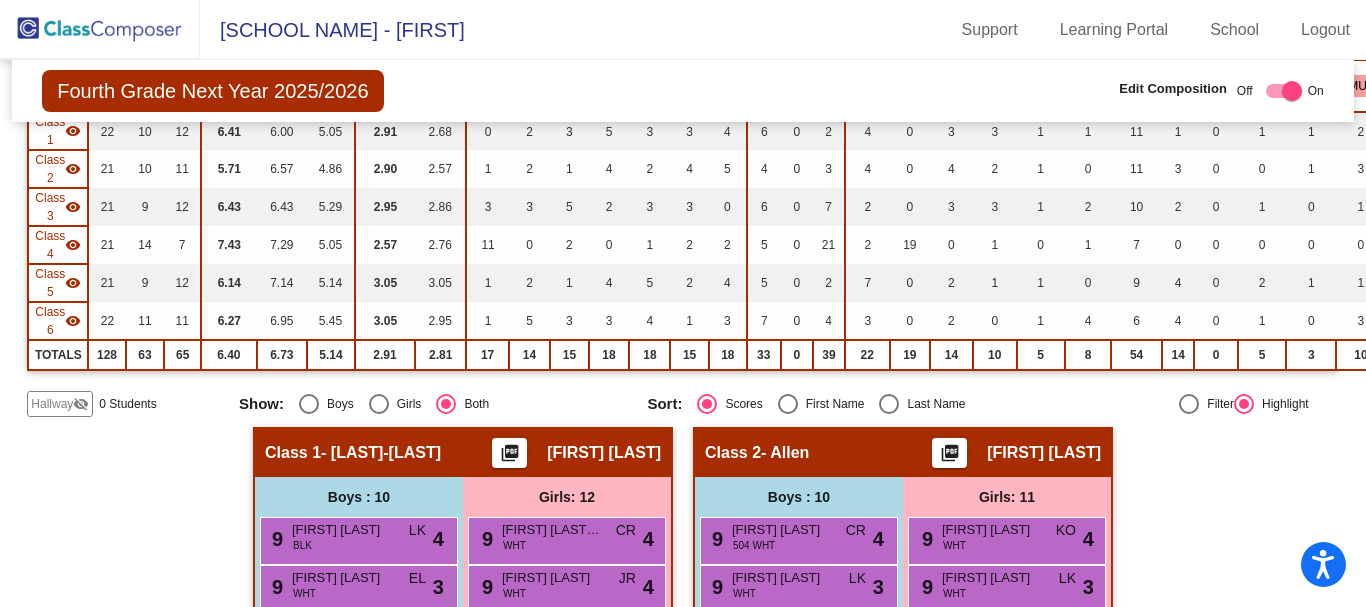 scroll, scrollTop: 500, scrollLeft: 0, axis: vertical 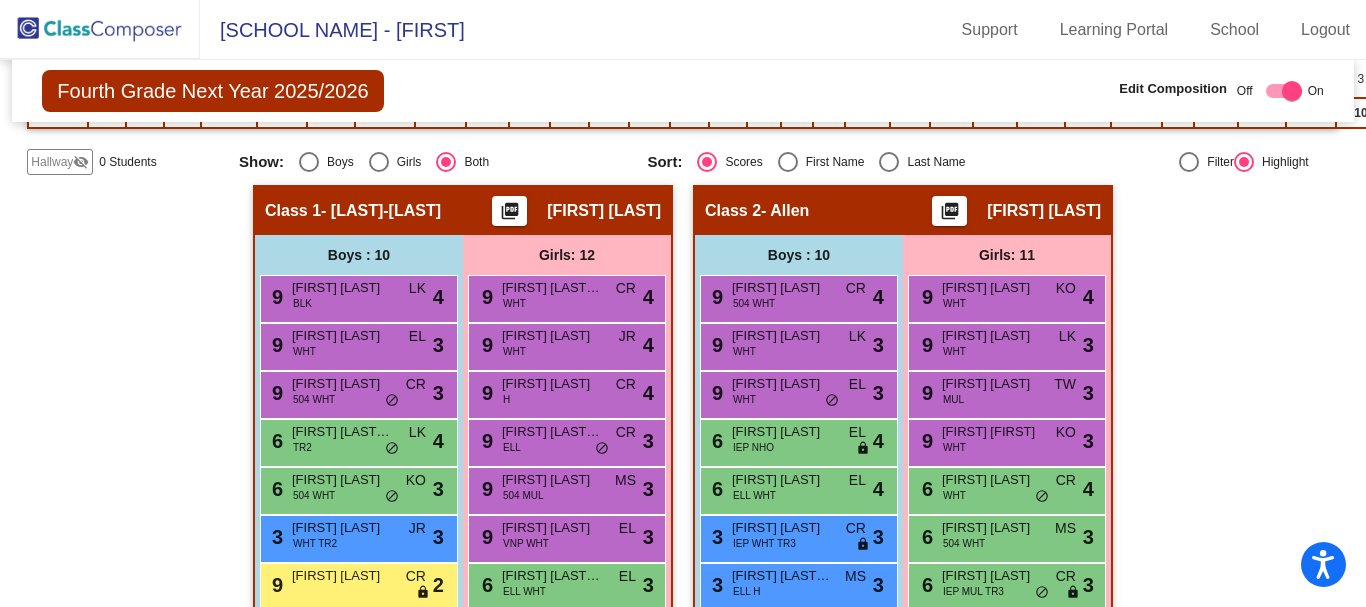 click on "Hallway" 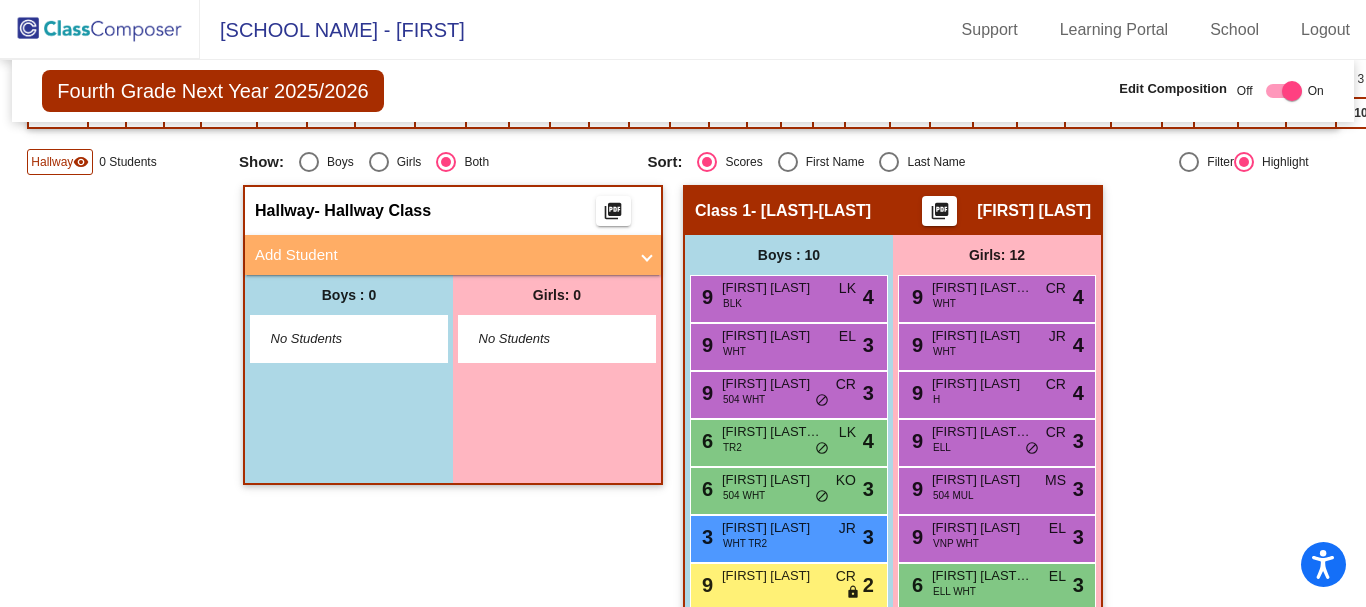 click at bounding box center (647, 255) 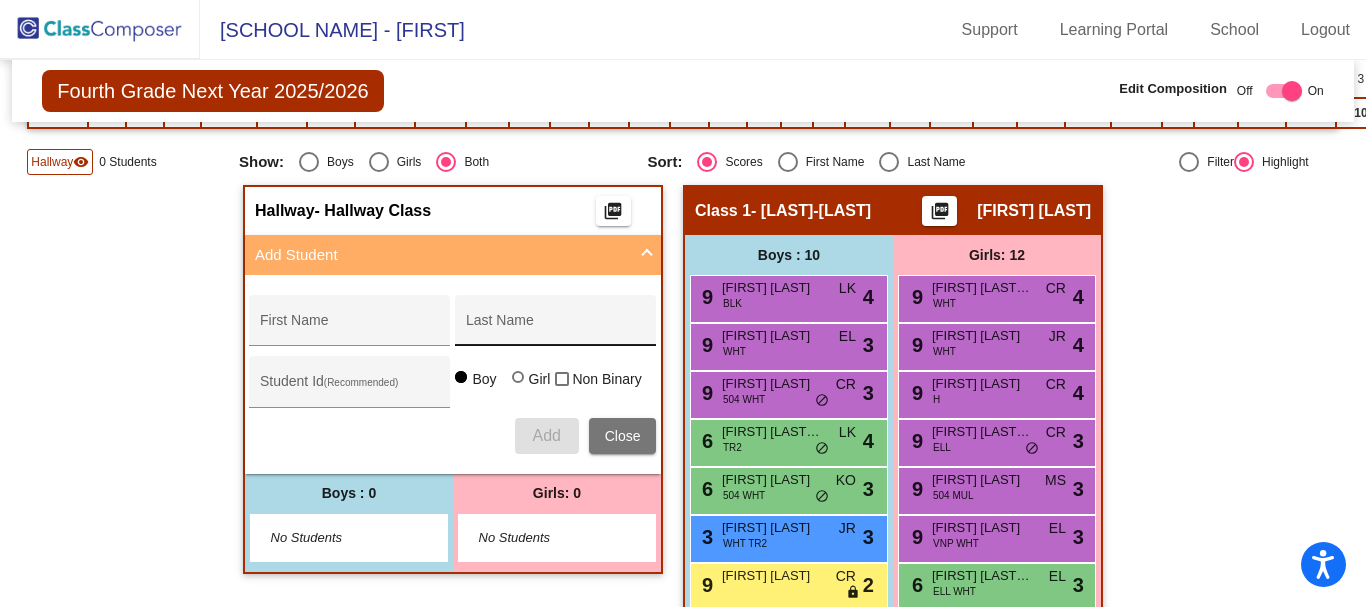 click on "Last Name" at bounding box center (556, 328) 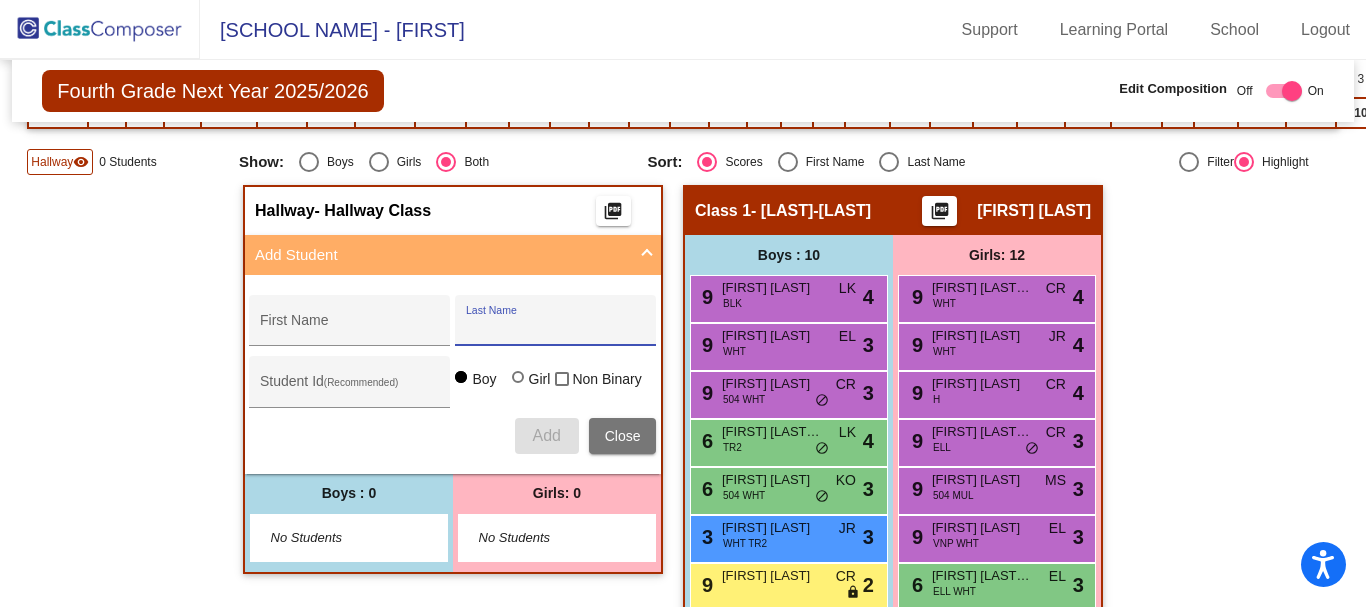 paste on "Elias" 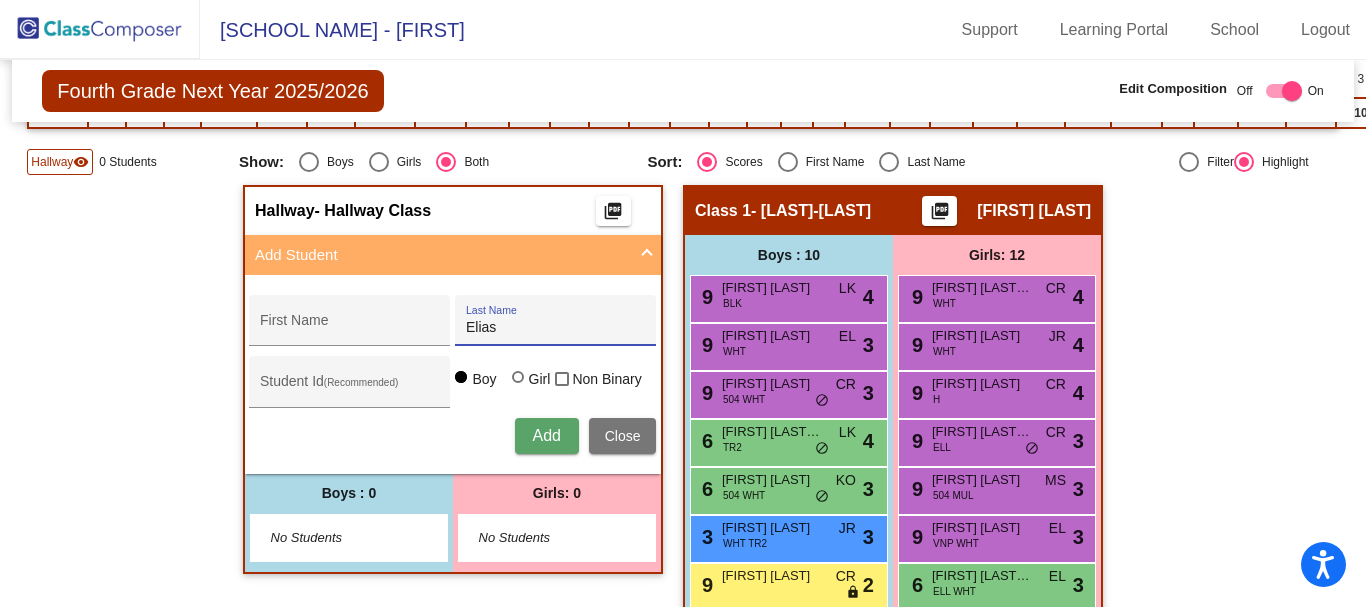 type on "Elias" 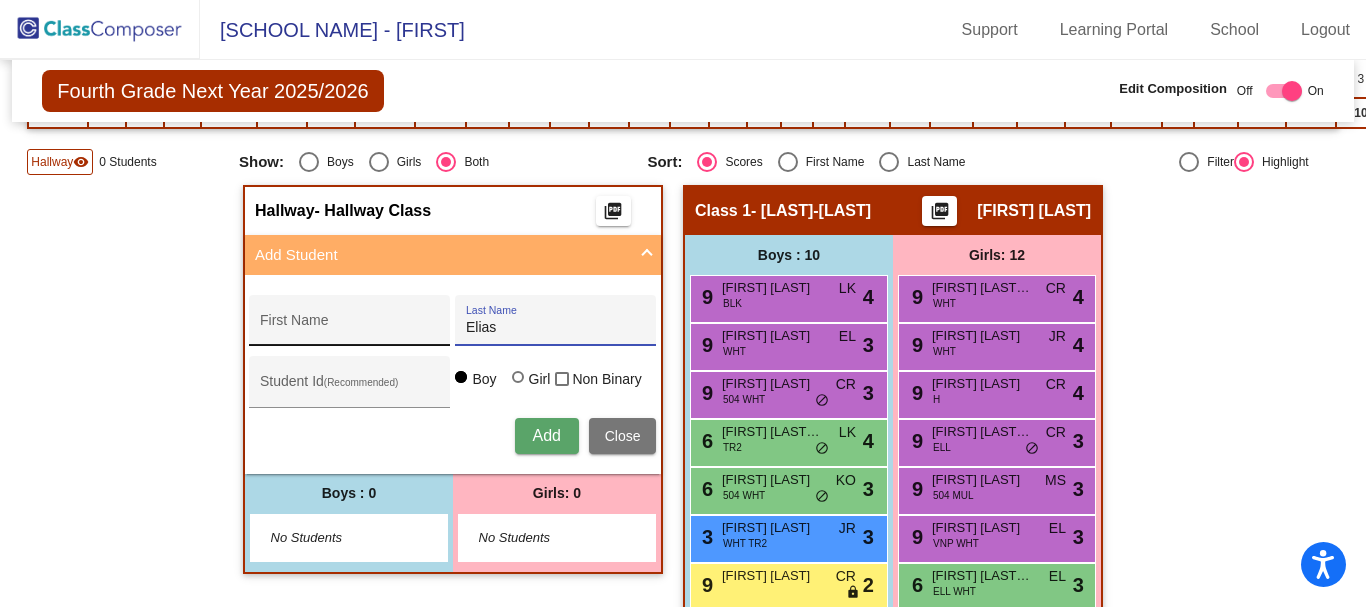 click on "First Name" at bounding box center (350, 326) 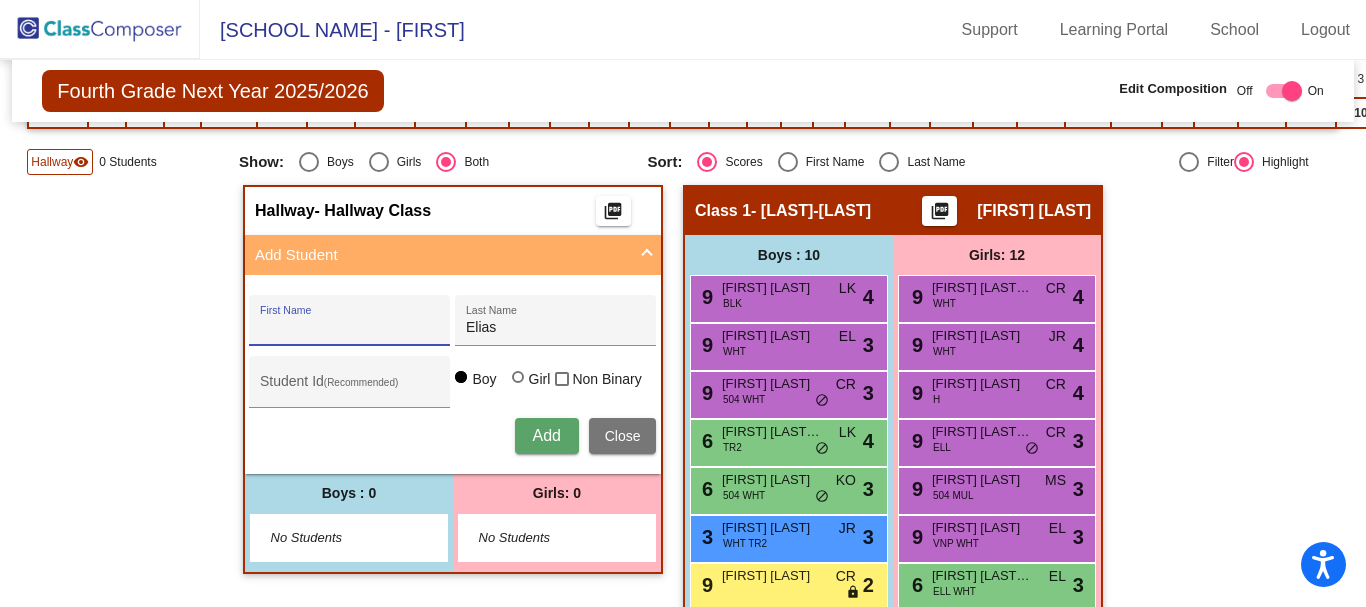 paste on "[FIRST] [INITIAL]" 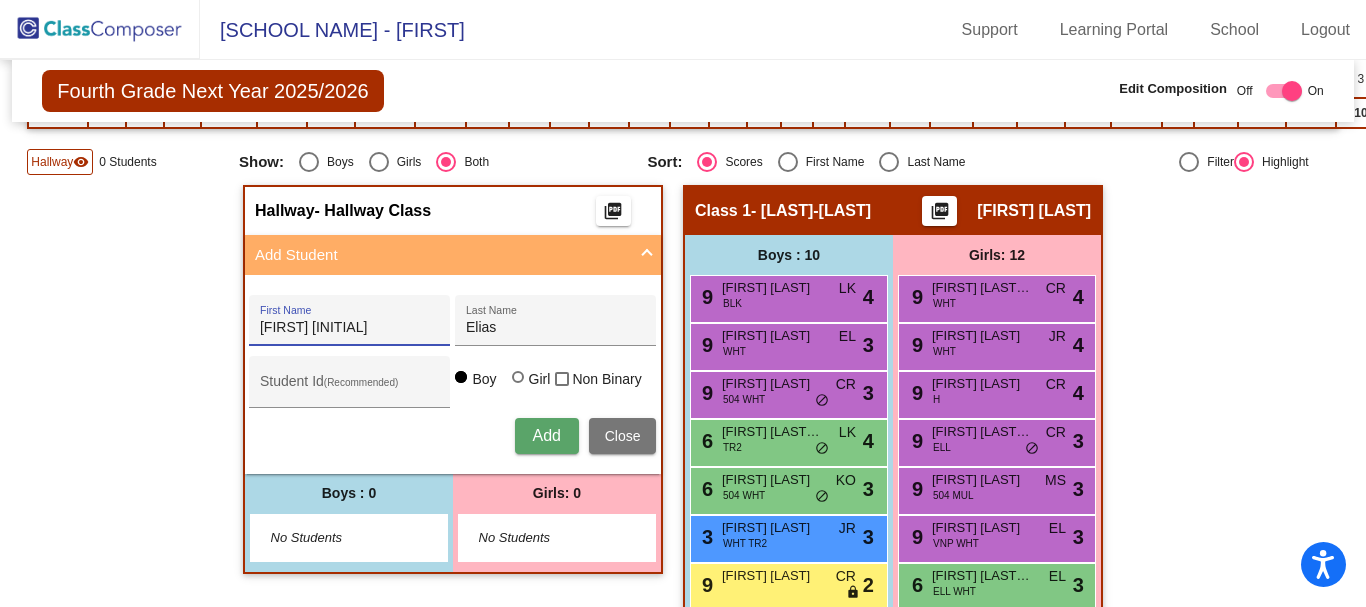 type on "[FIRST] [INITIAL]" 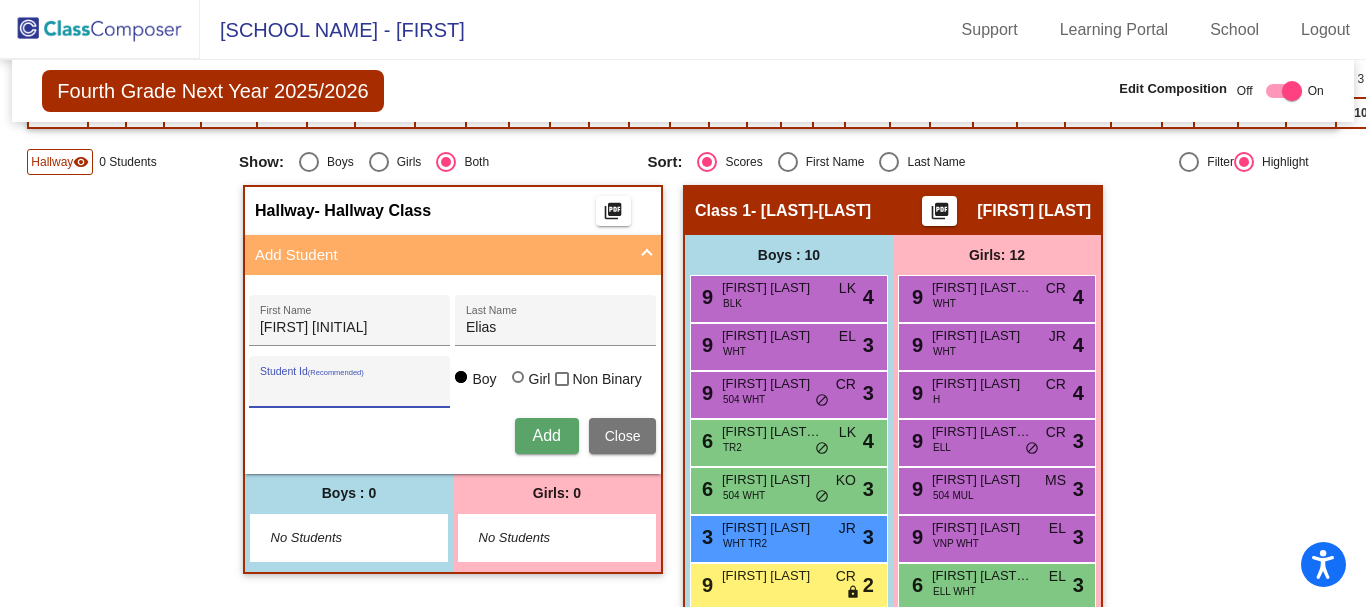 click on "Student Id  (Recommended)" at bounding box center [350, 389] 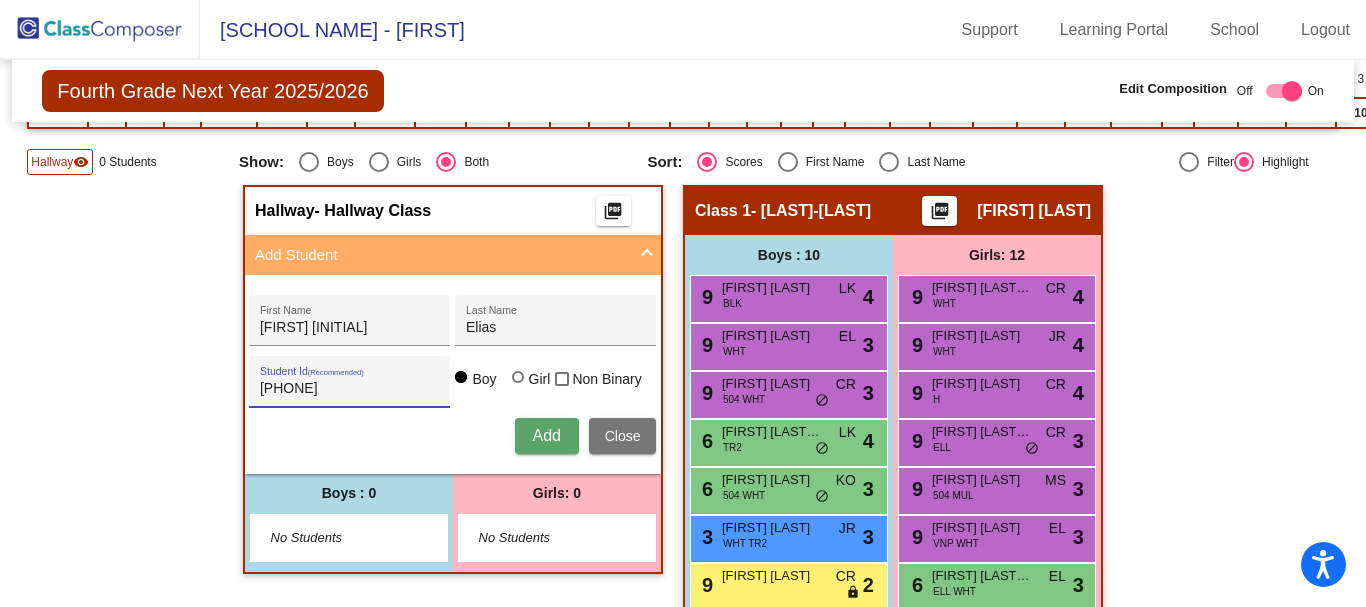 type on "[PHONE]" 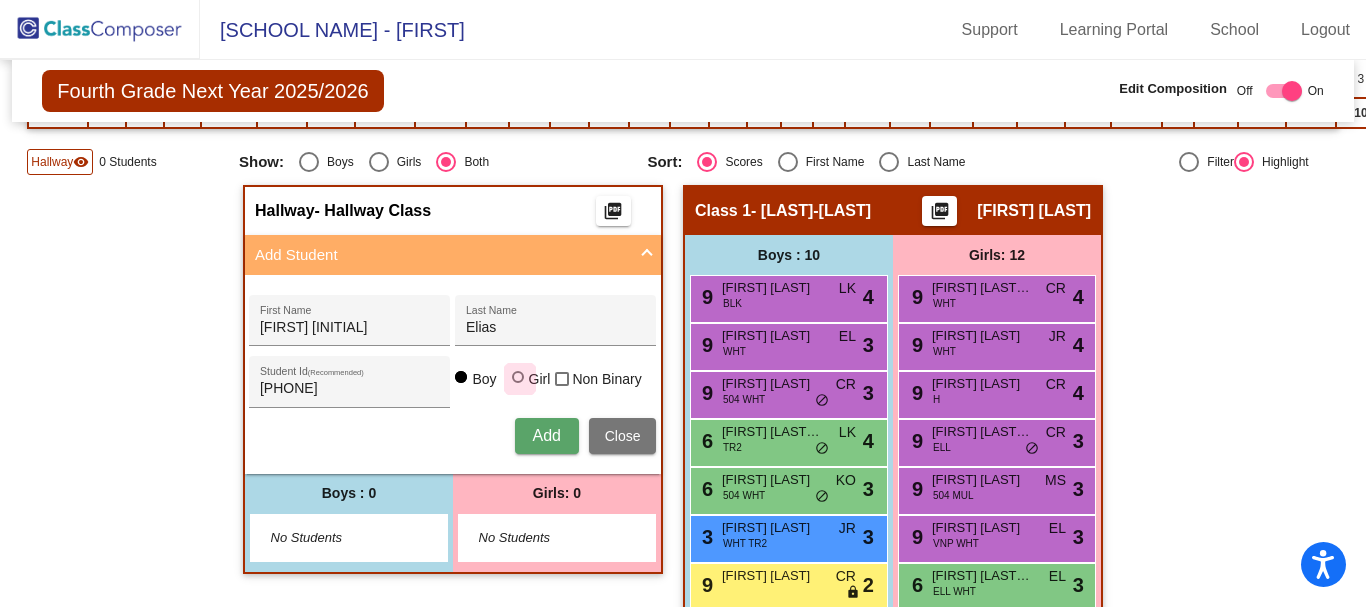 click at bounding box center (518, 377) 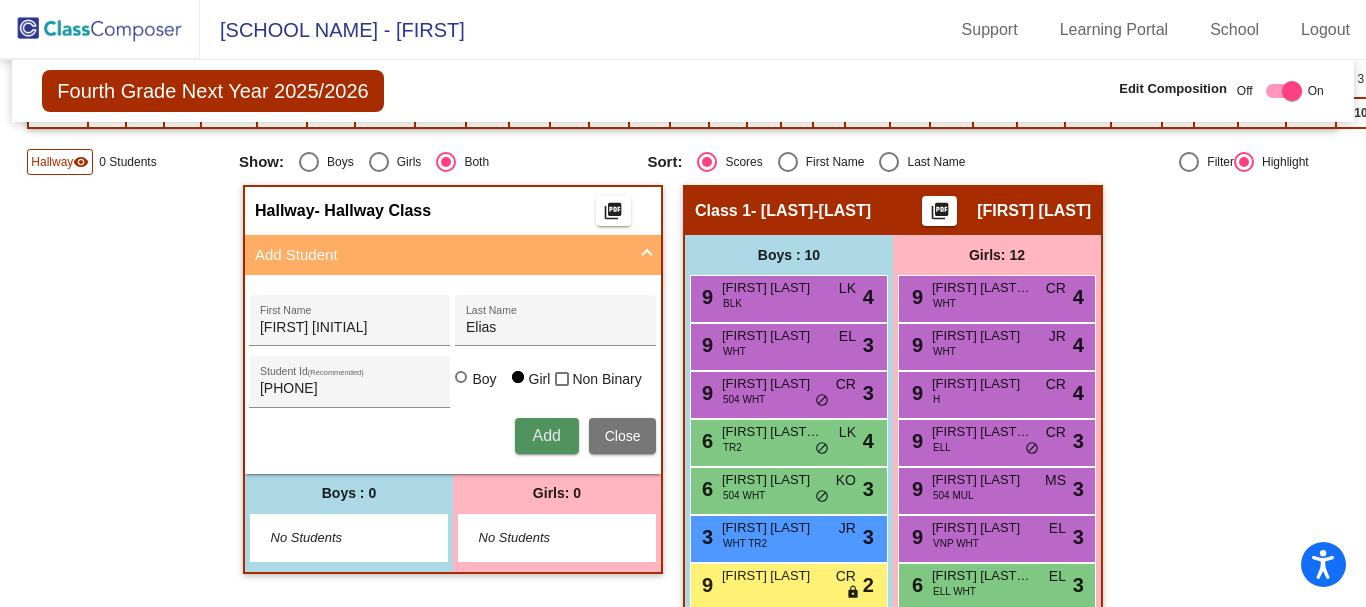 click on "Add" at bounding box center (546, 435) 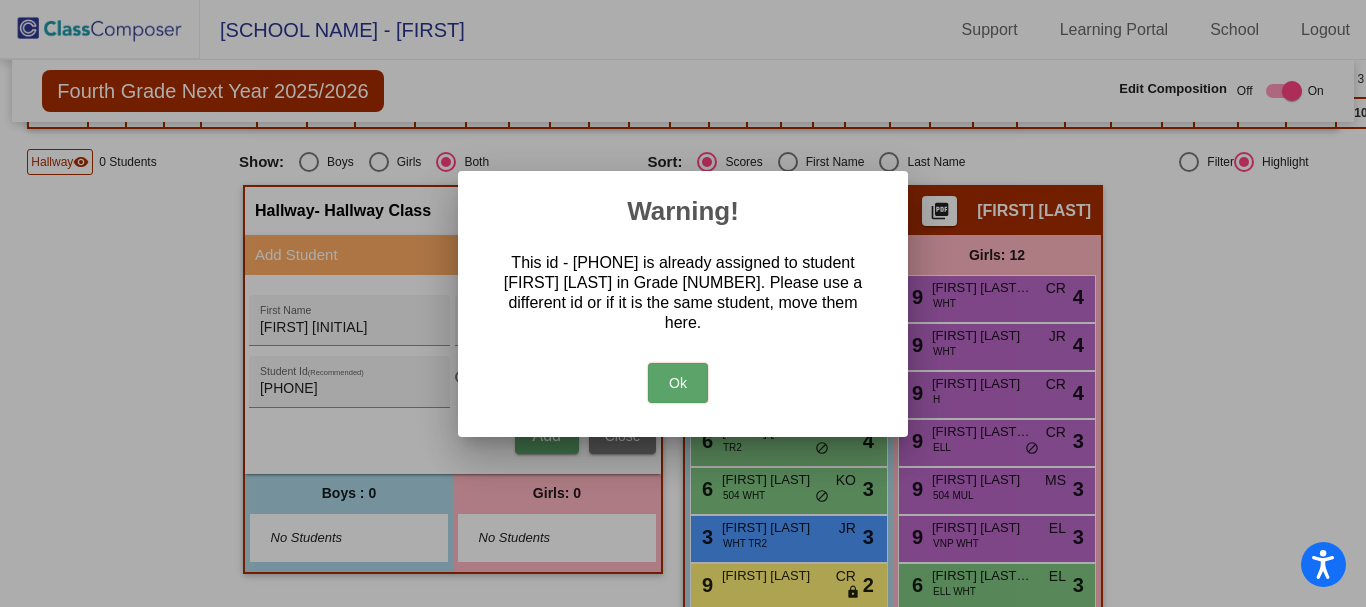 click on "Ok" at bounding box center [678, 383] 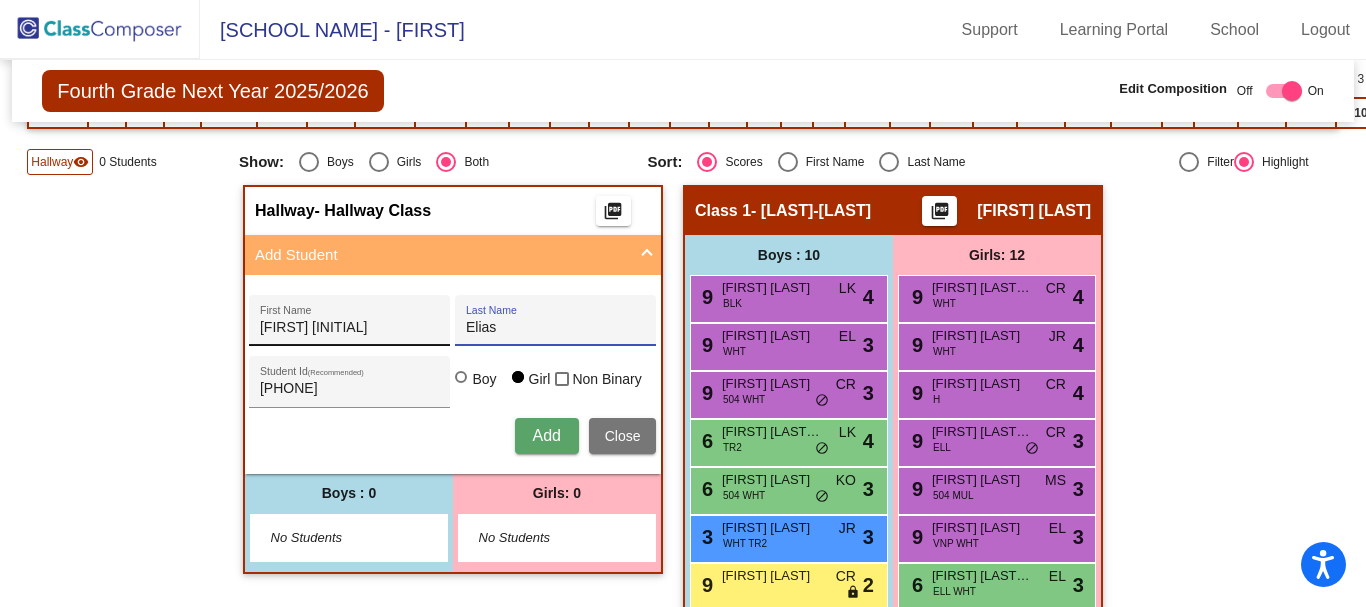 drag, startPoint x: 501, startPoint y: 324, endPoint x: 407, endPoint y: 314, distance: 94.53042 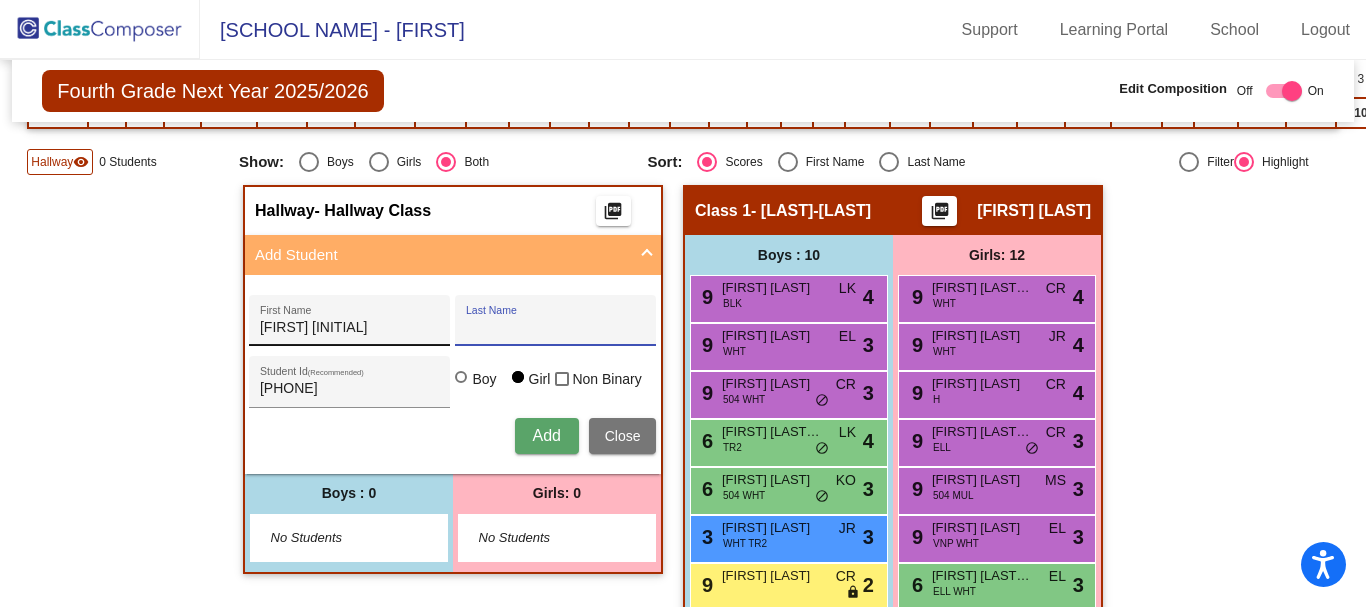 type 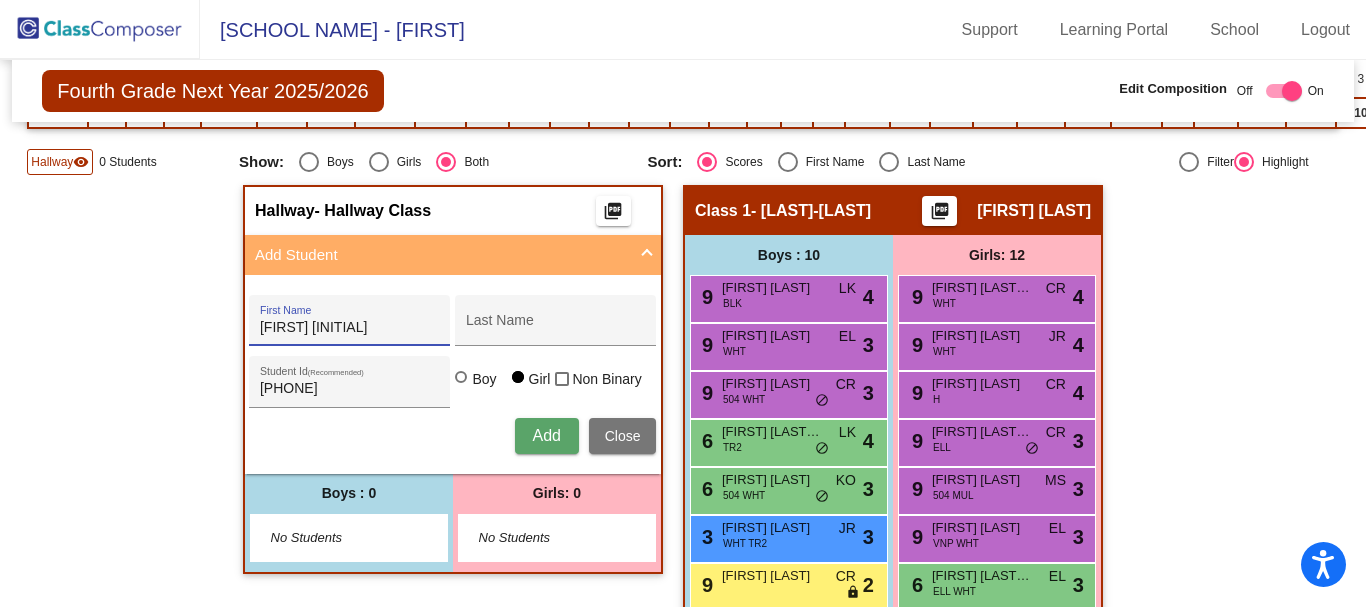 drag, startPoint x: 326, startPoint y: 326, endPoint x: 228, endPoint y: 320, distance: 98.1835 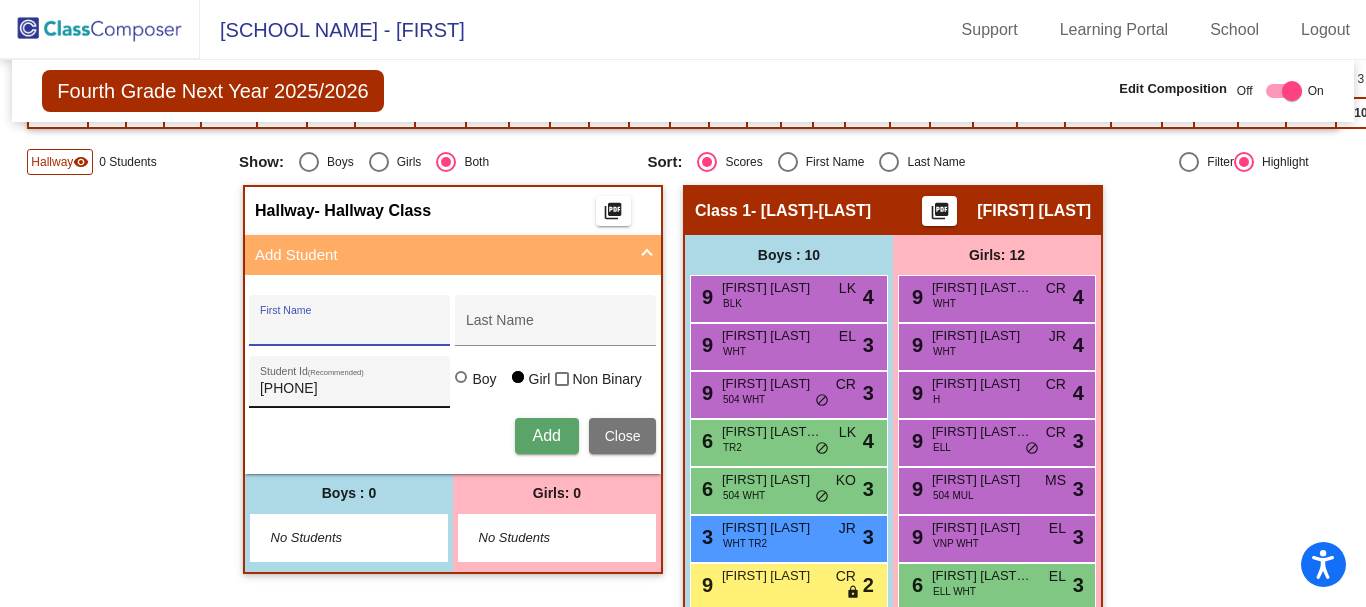 type 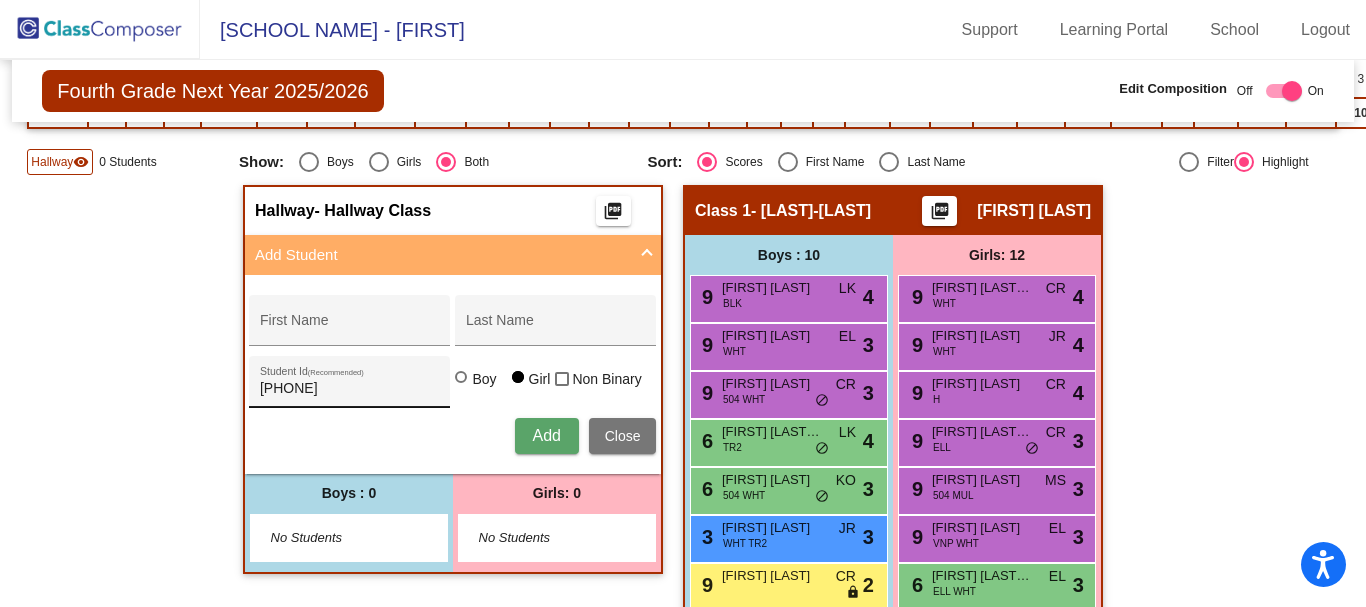 drag, startPoint x: 340, startPoint y: 377, endPoint x: 300, endPoint y: 392, distance: 42.72002 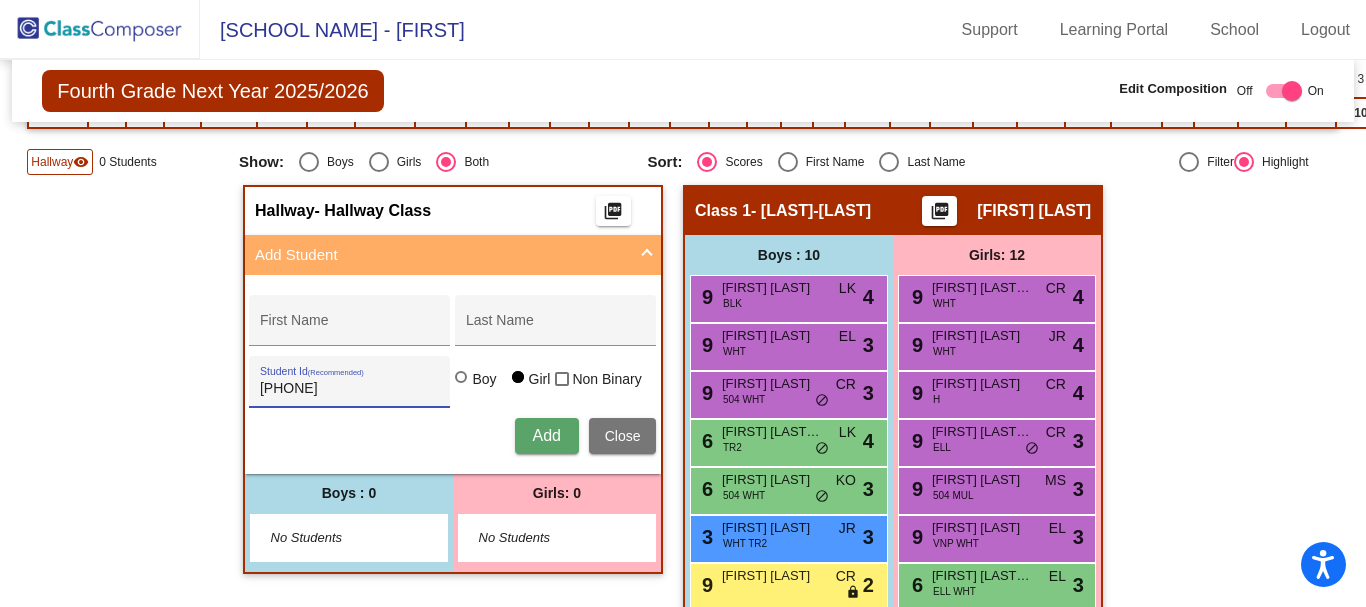 drag, startPoint x: 341, startPoint y: 384, endPoint x: 219, endPoint y: 370, distance: 122.80065 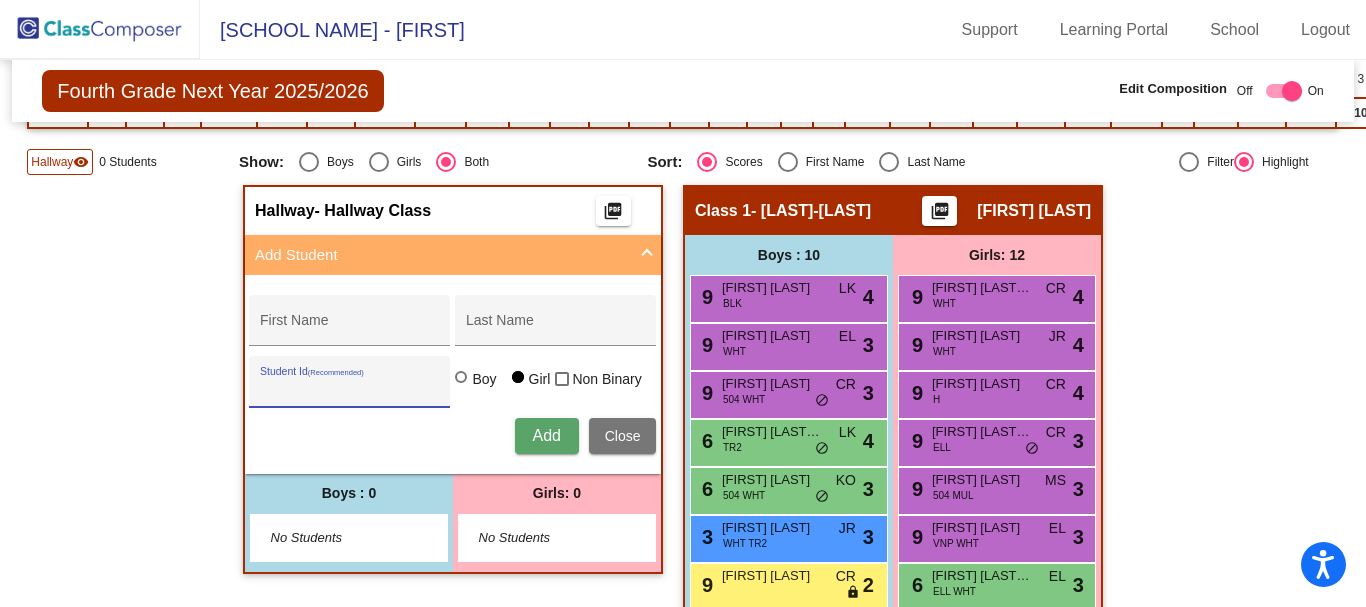 type 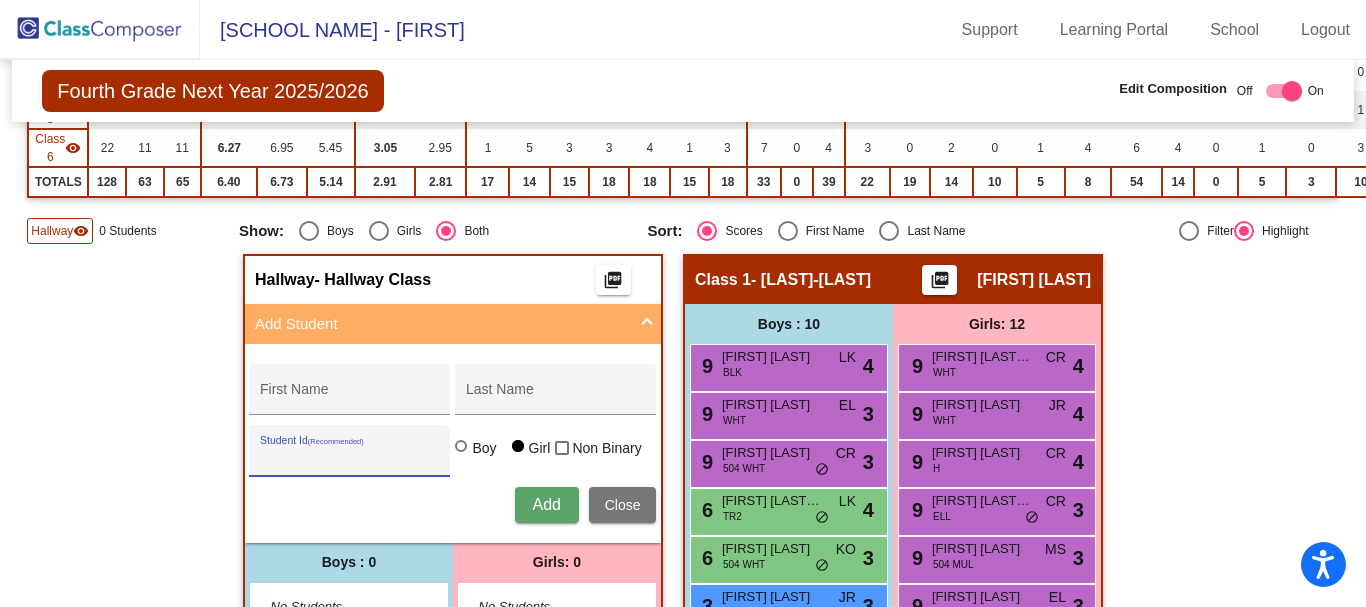scroll, scrollTop: 400, scrollLeft: 0, axis: vertical 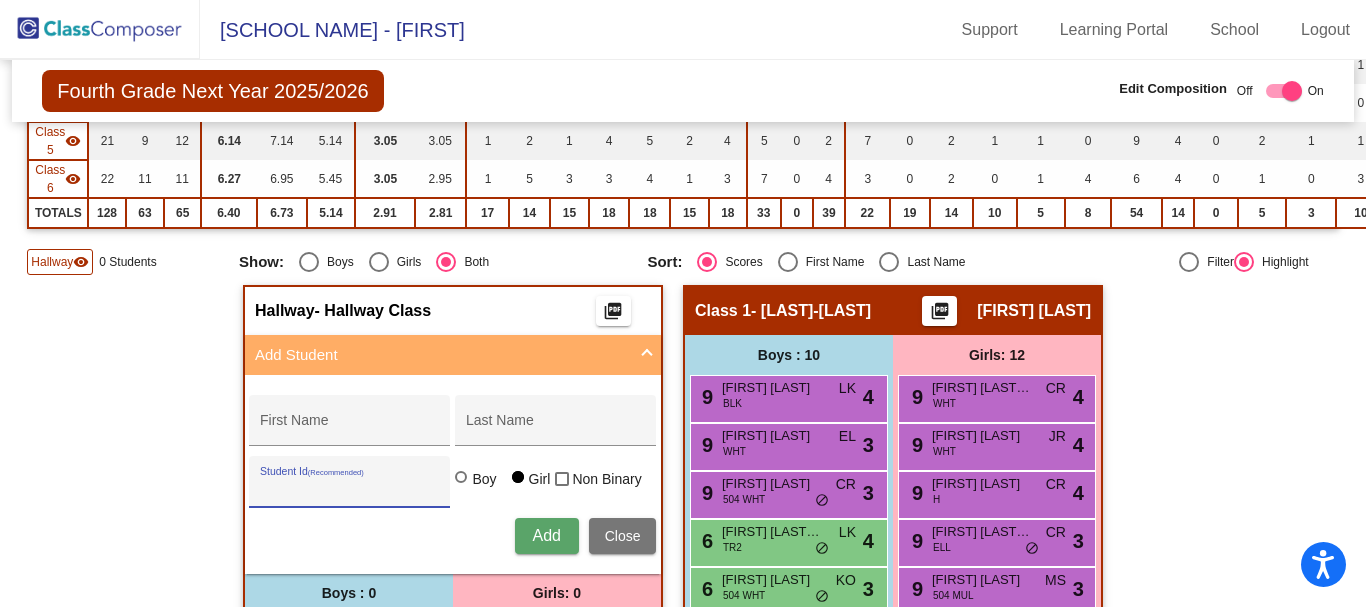 click on "Close" at bounding box center (623, 536) 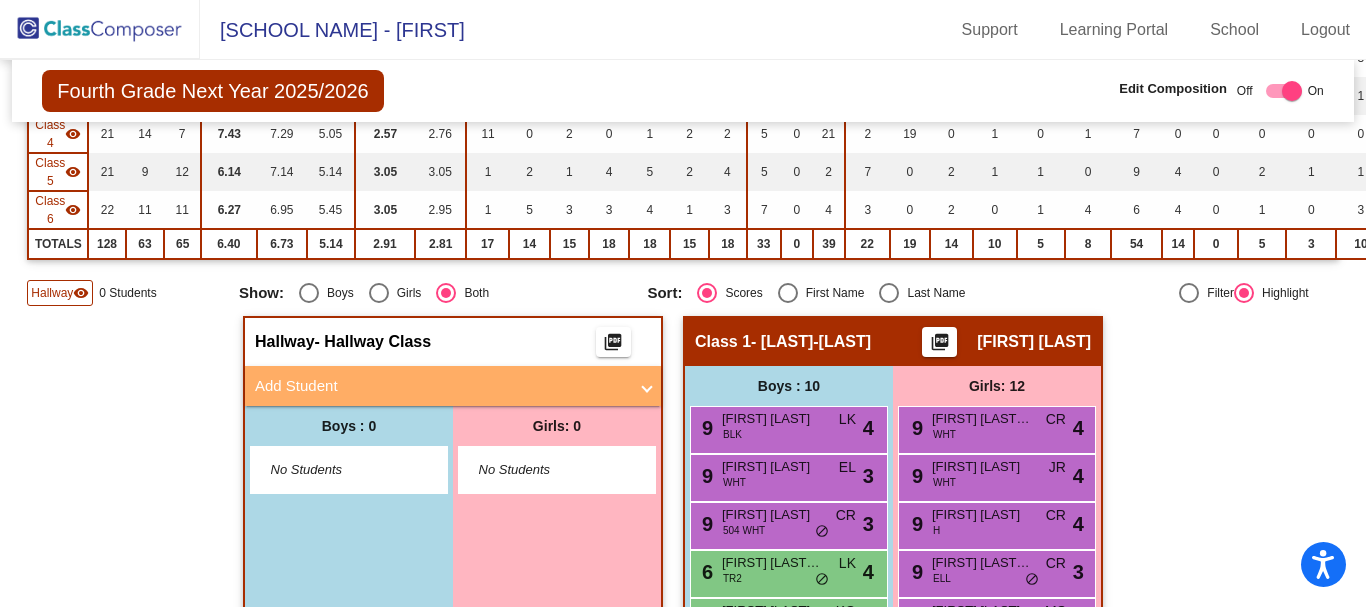scroll, scrollTop: 100, scrollLeft: 0, axis: vertical 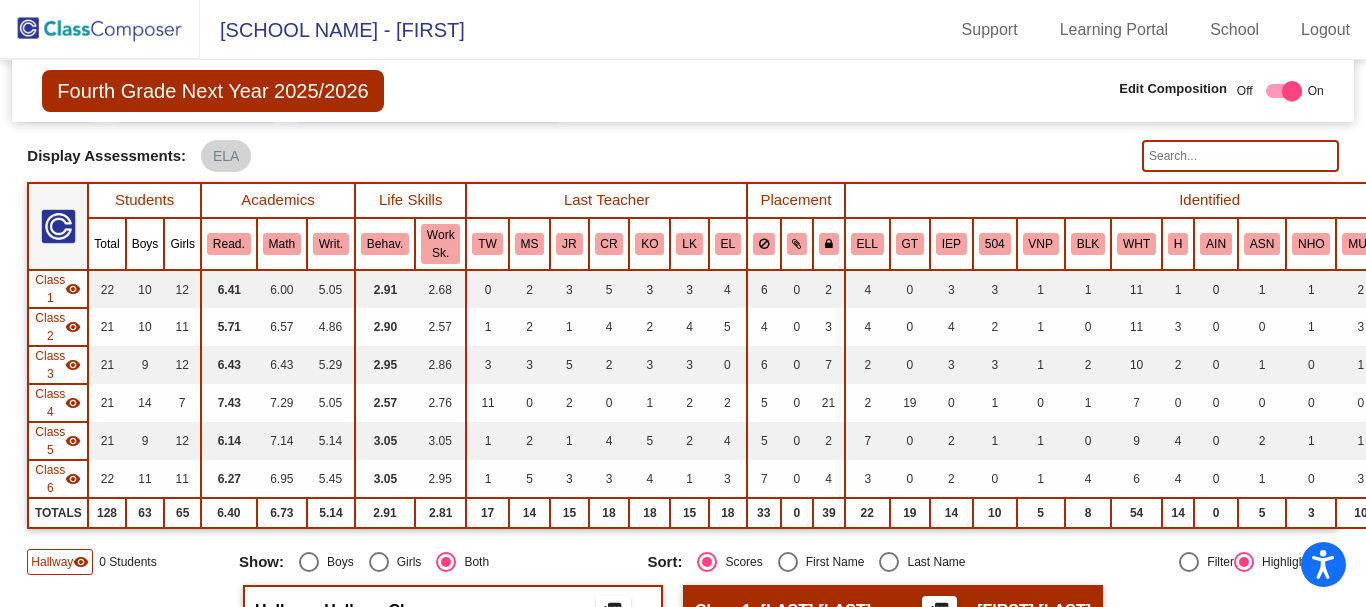 click 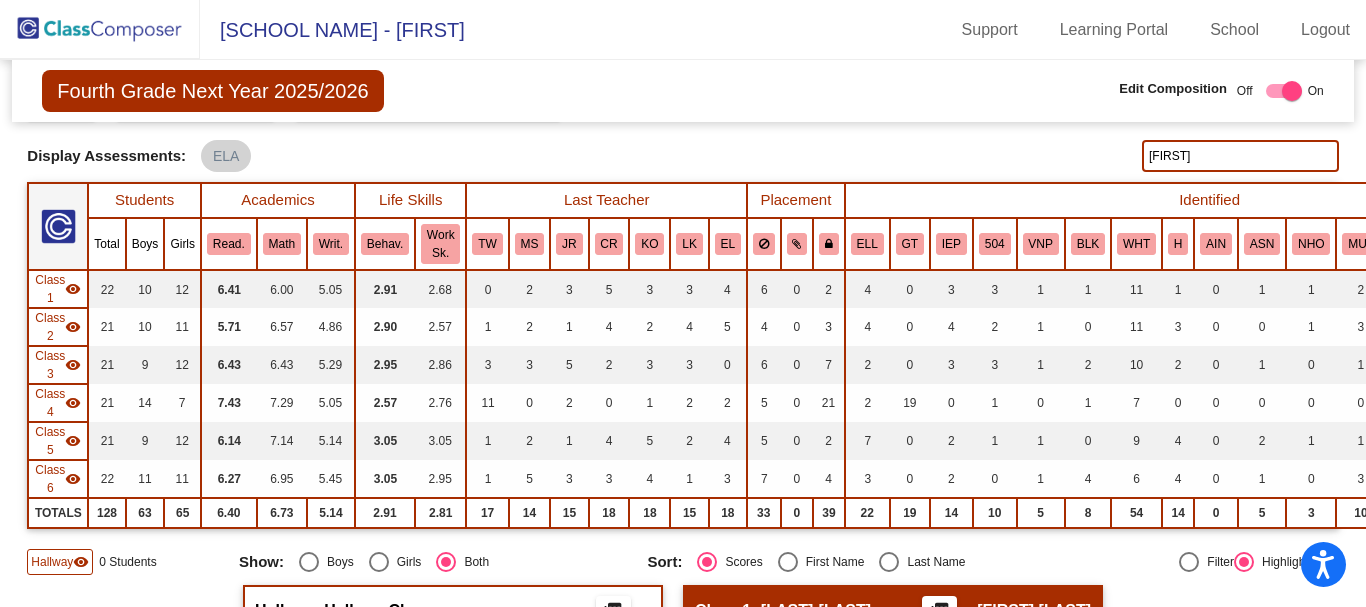 type on "[FIRST]" 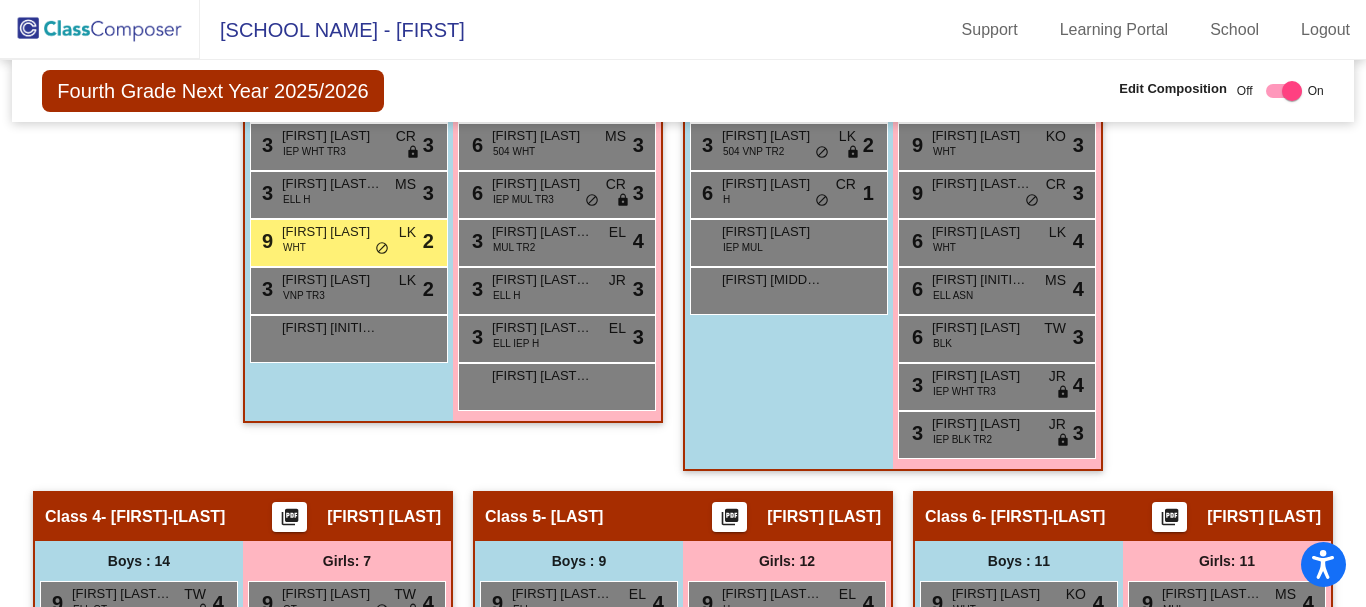 scroll, scrollTop: 1478, scrollLeft: 0, axis: vertical 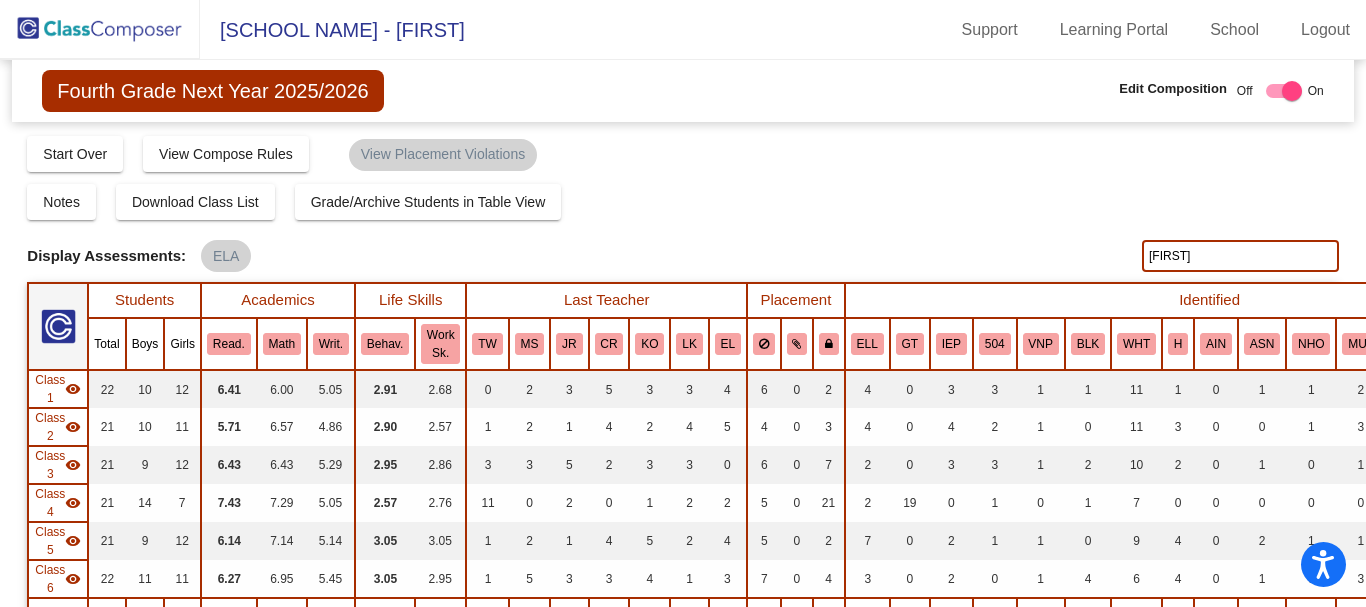 drag, startPoint x: 1188, startPoint y: 257, endPoint x: 1077, endPoint y: 245, distance: 111.64677 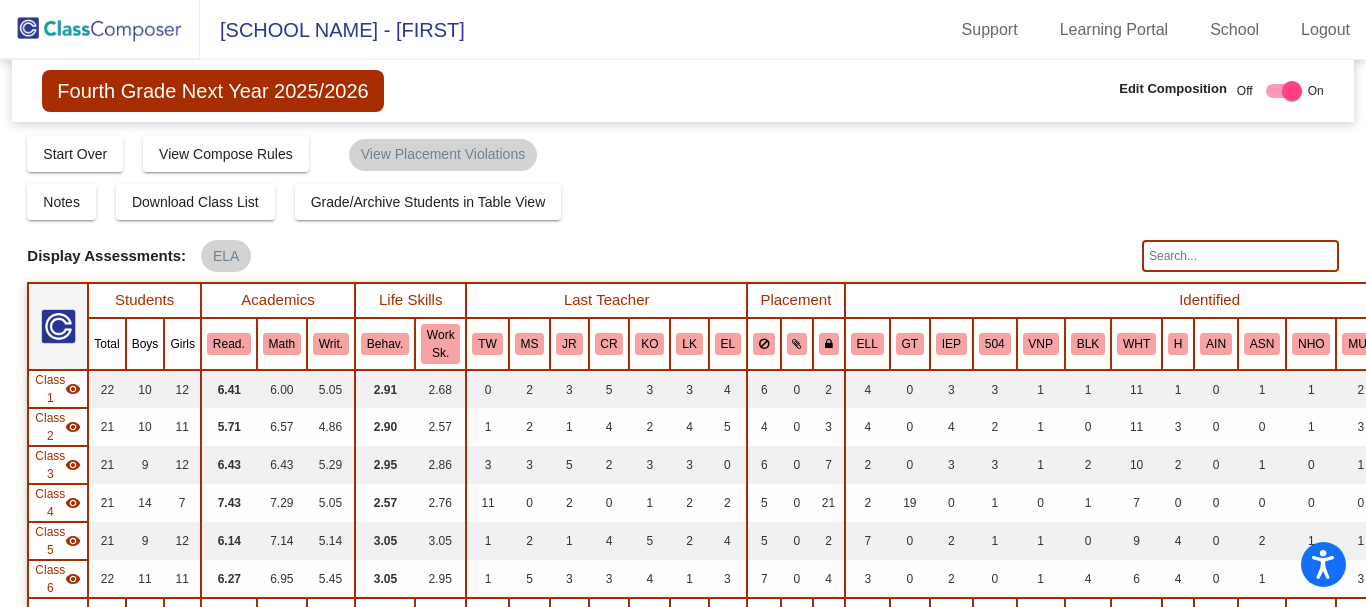 paste on "[PHONE]" 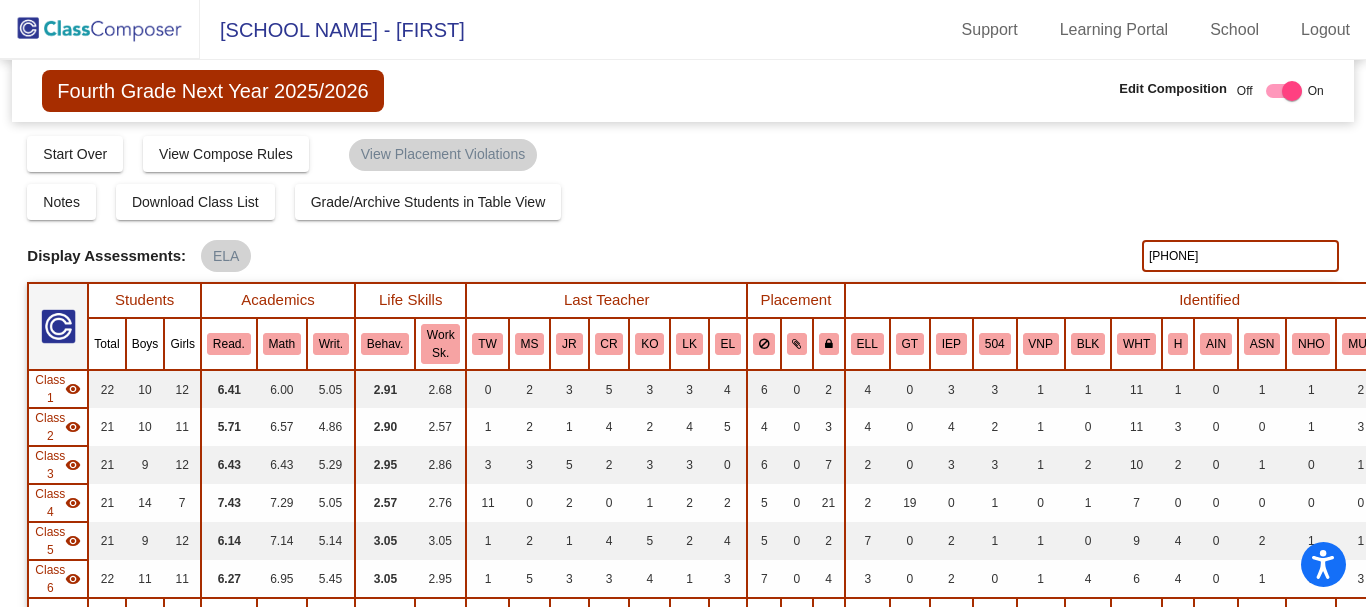 type on "[PHONE]" 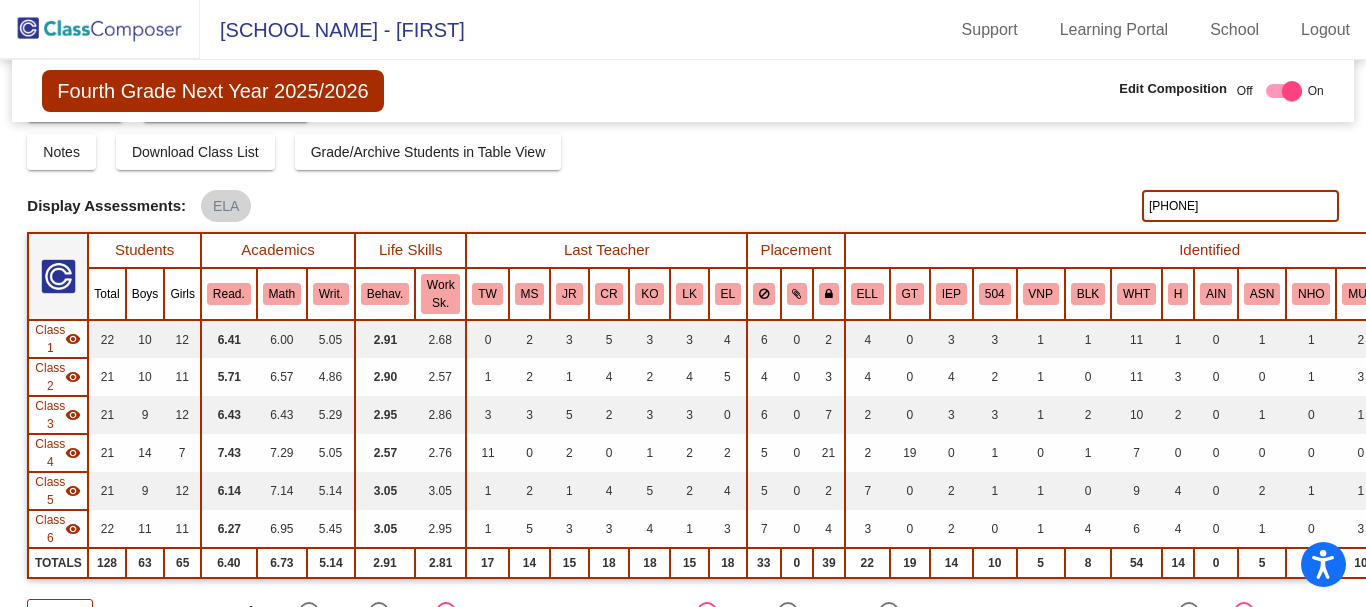 scroll, scrollTop: 0, scrollLeft: 0, axis: both 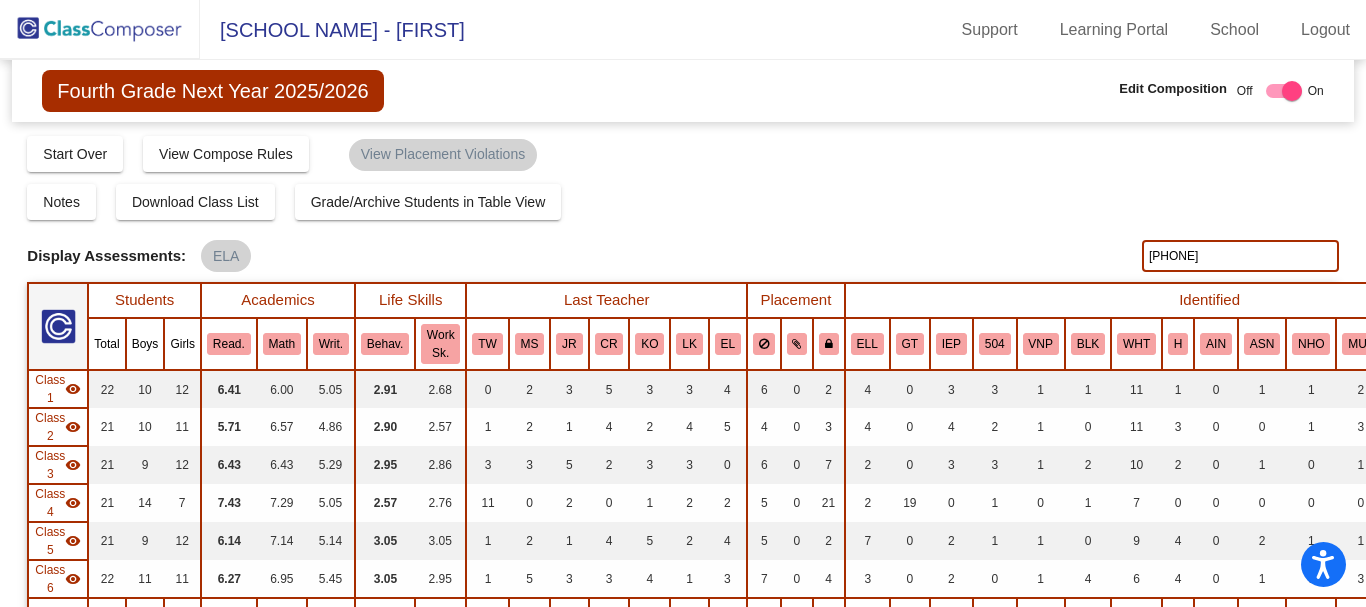 drag, startPoint x: 1227, startPoint y: 256, endPoint x: 1102, endPoint y: 274, distance: 126.28935 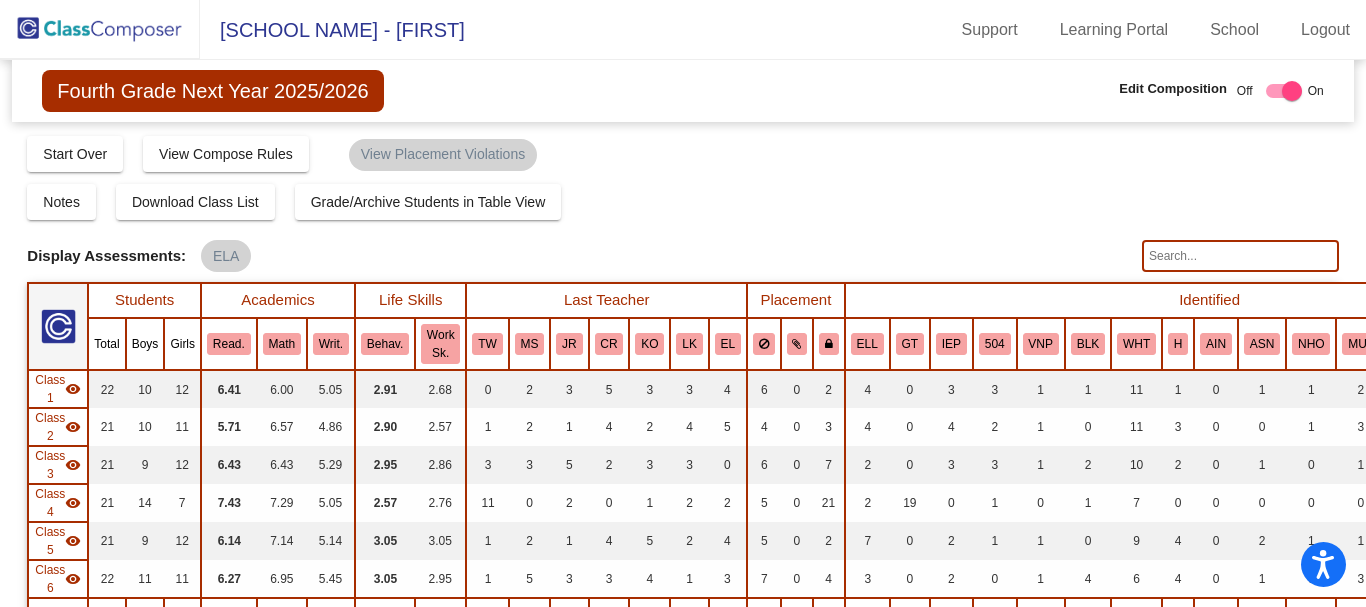 click 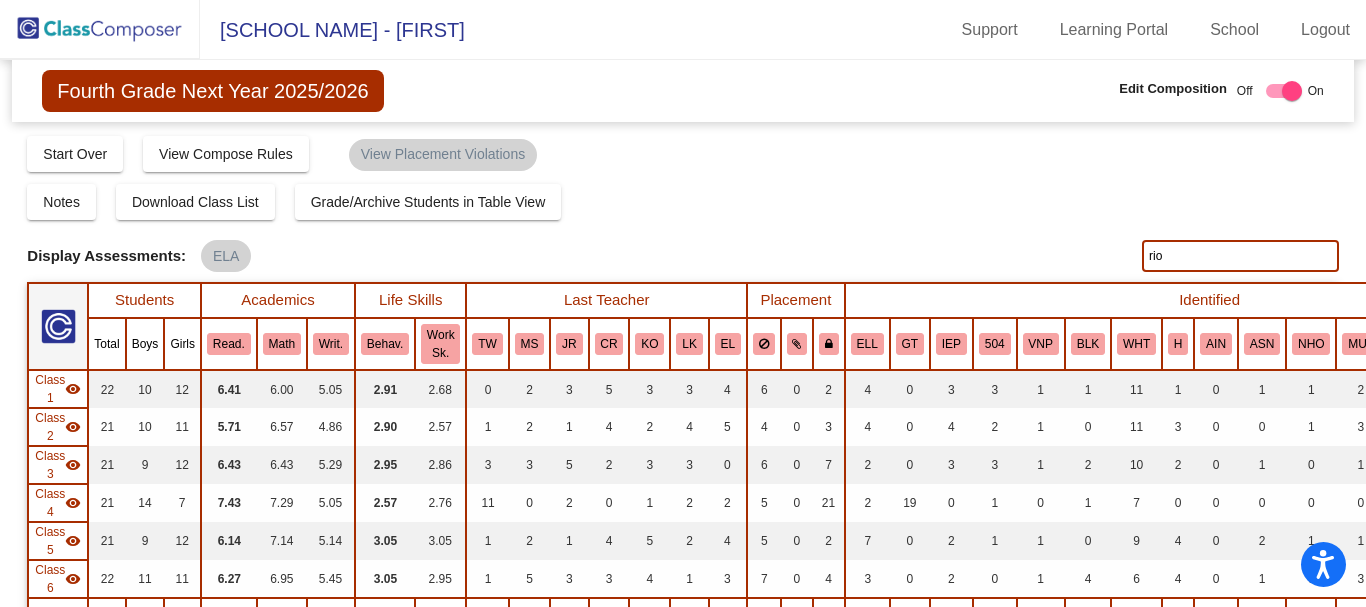 type on "[LAST]" 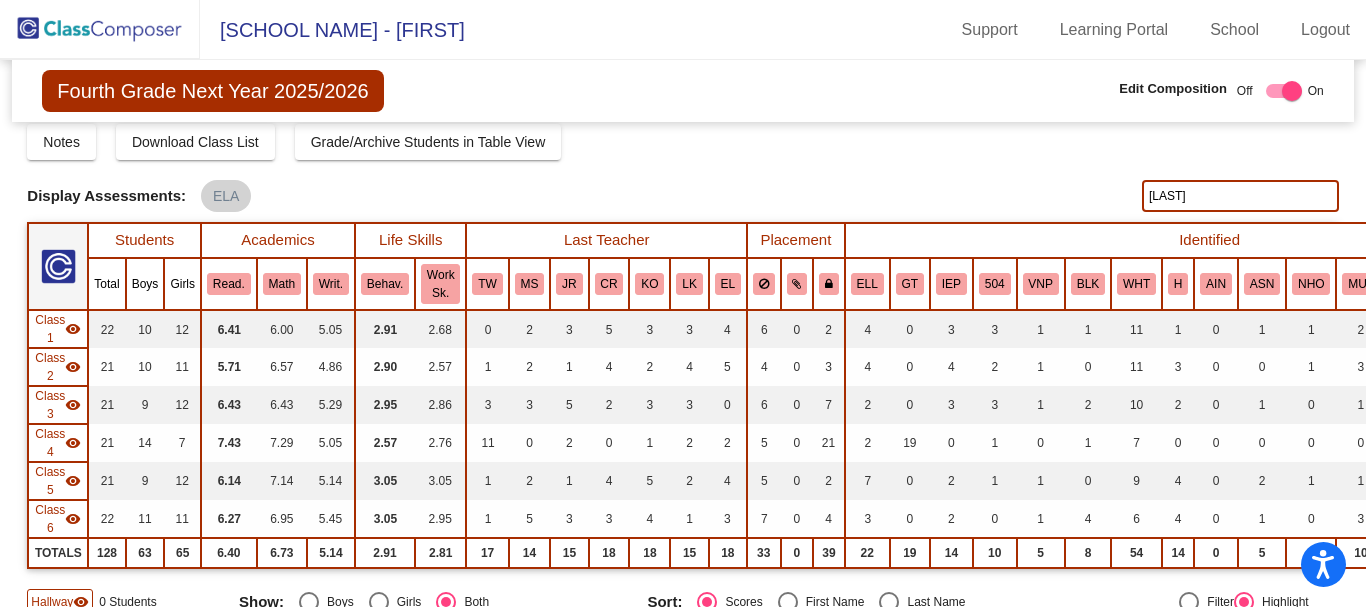 scroll, scrollTop: 0, scrollLeft: 0, axis: both 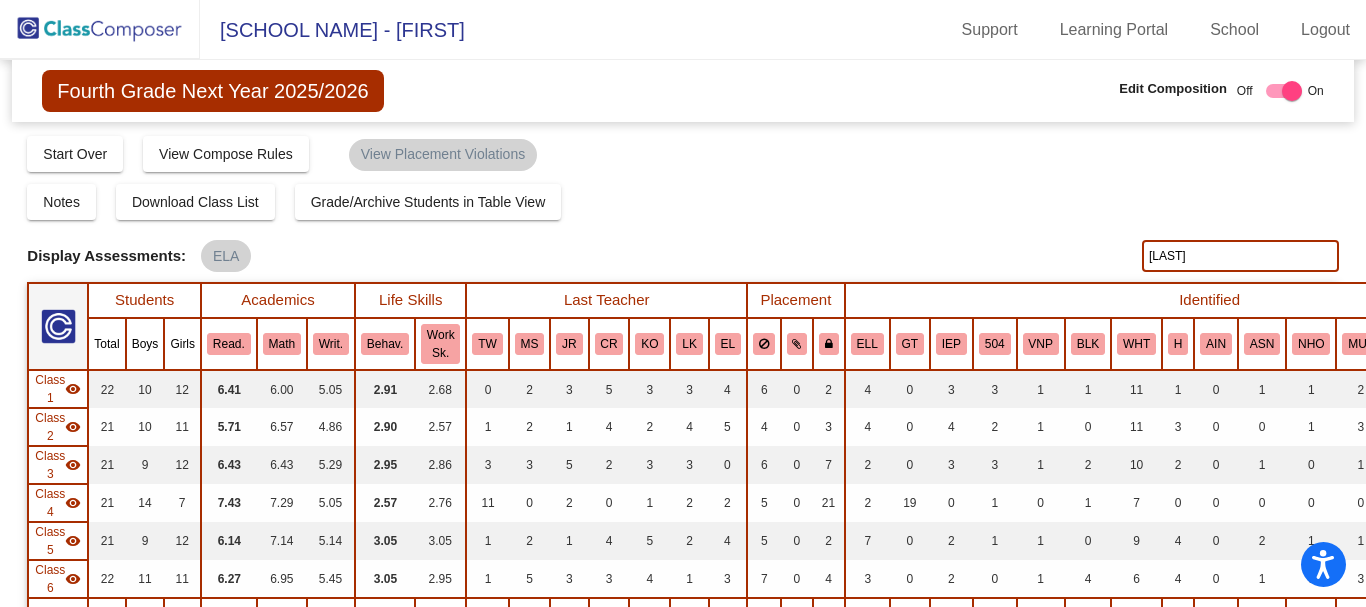 drag, startPoint x: 1171, startPoint y: 253, endPoint x: 1086, endPoint y: 267, distance: 86.145226 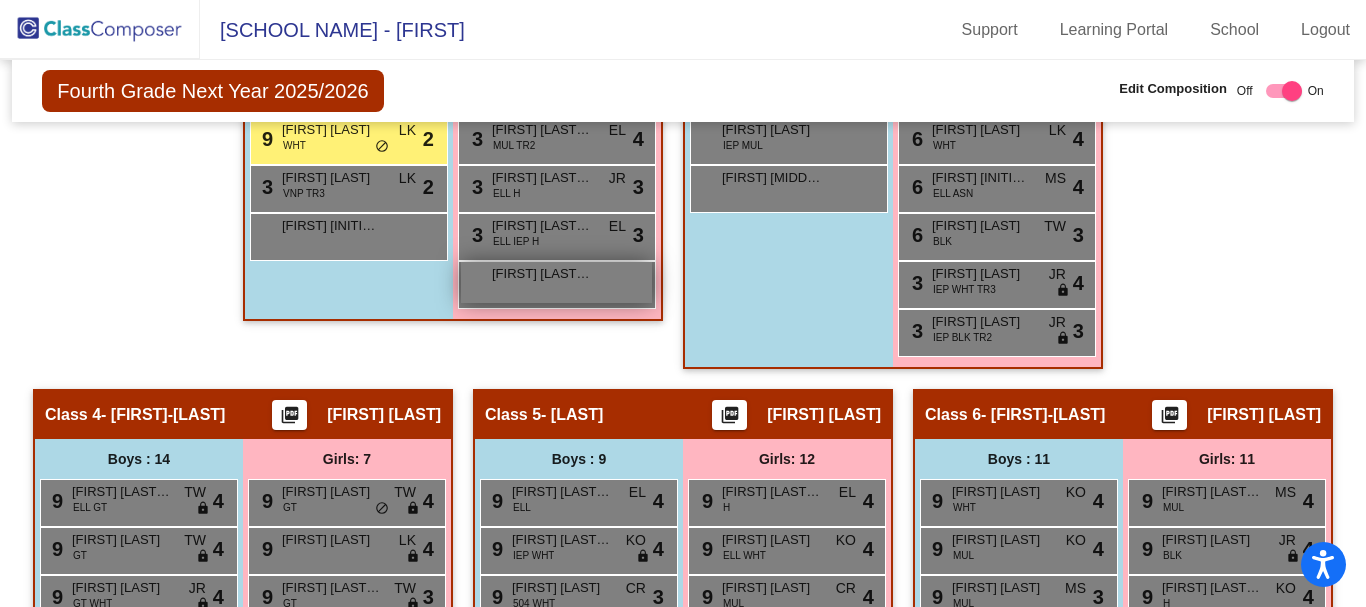 scroll, scrollTop: 1678, scrollLeft: 0, axis: vertical 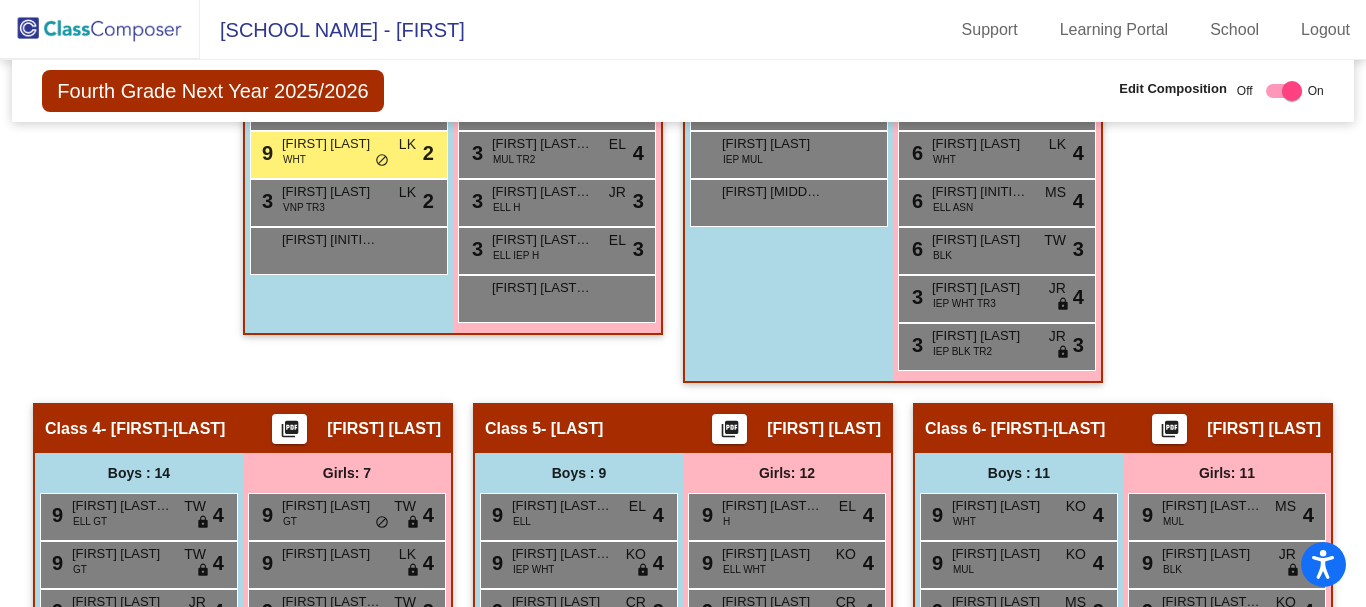 type on "[FIRST]" 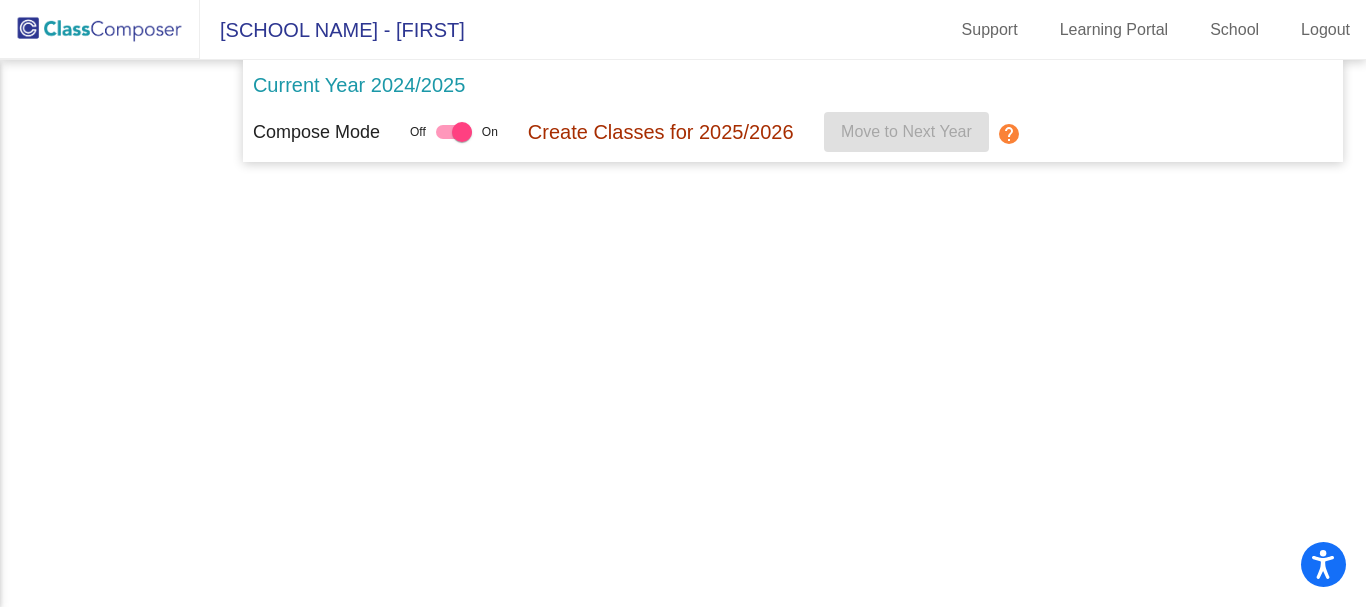 scroll, scrollTop: 0, scrollLeft: 0, axis: both 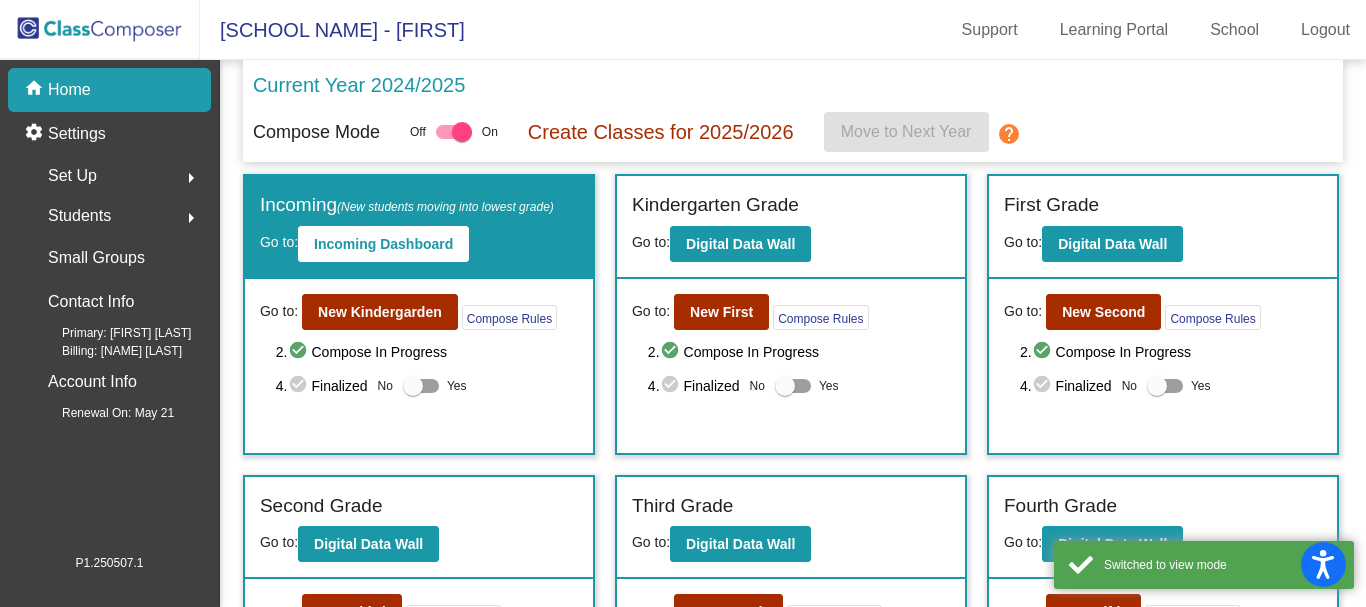 click on "arrow_right" 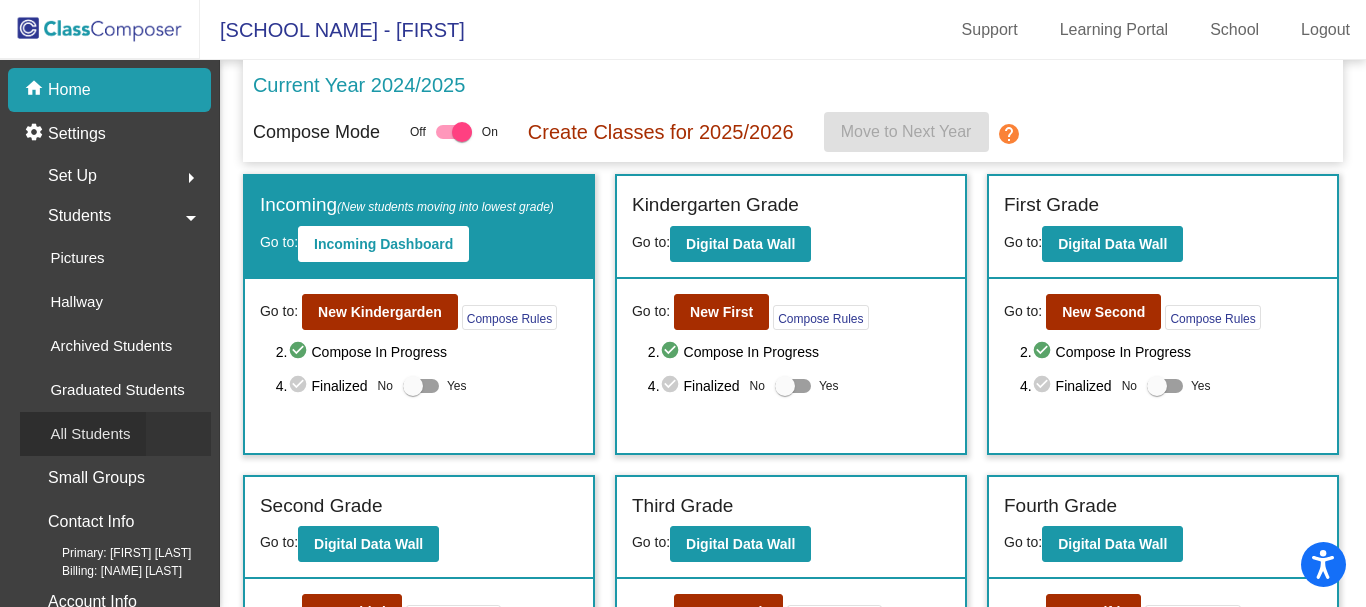 click on "All Students" 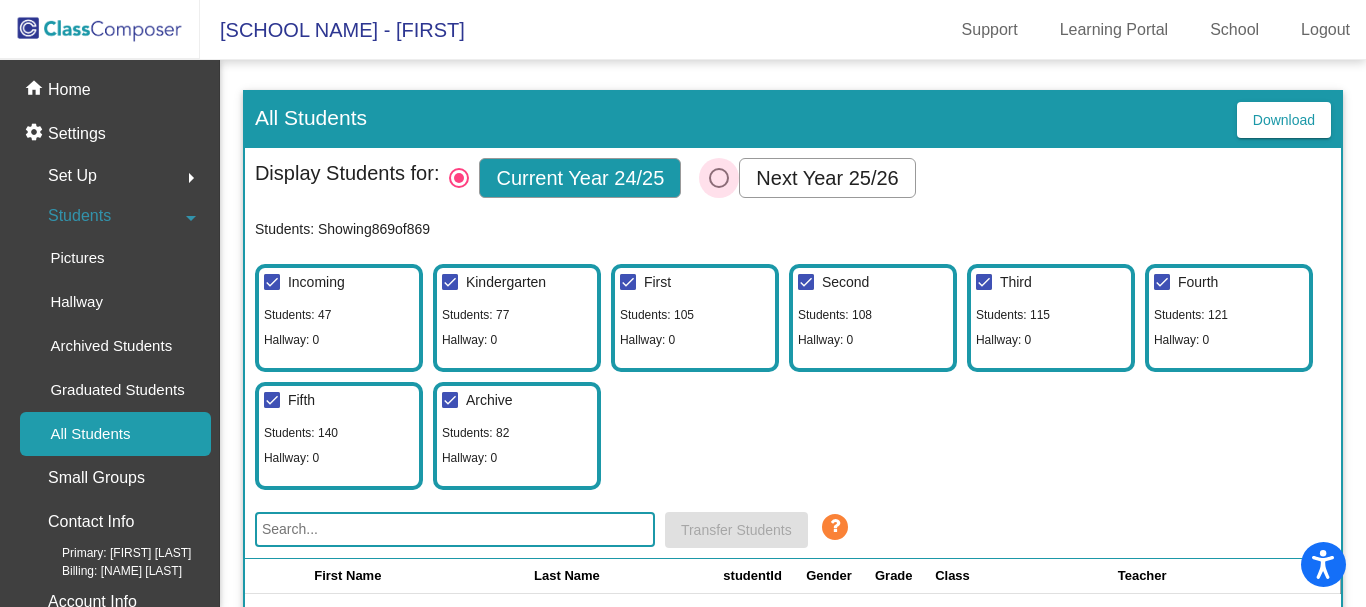 click at bounding box center [719, 178] 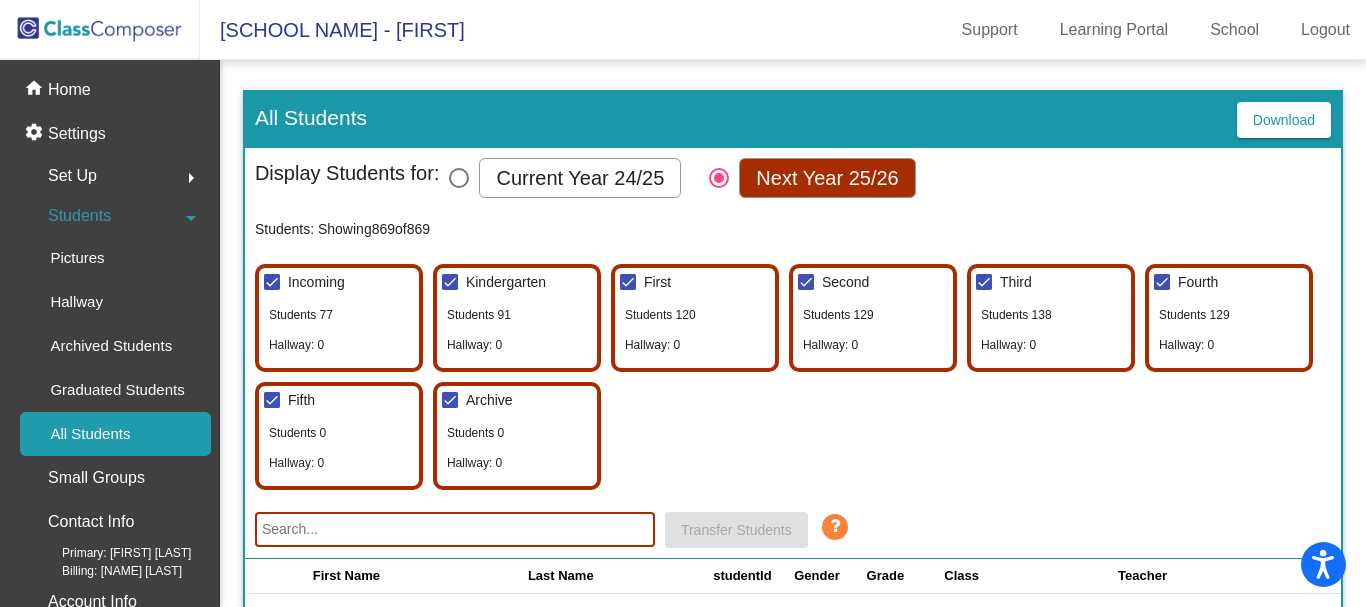 scroll, scrollTop: 100, scrollLeft: 0, axis: vertical 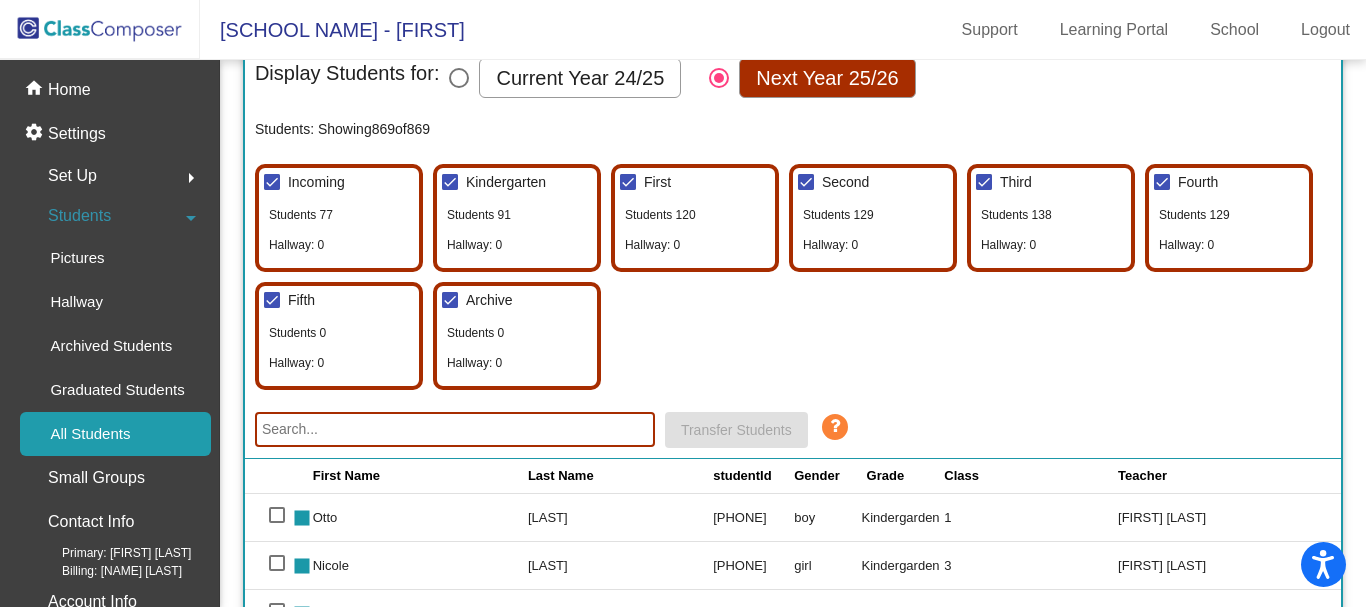 click 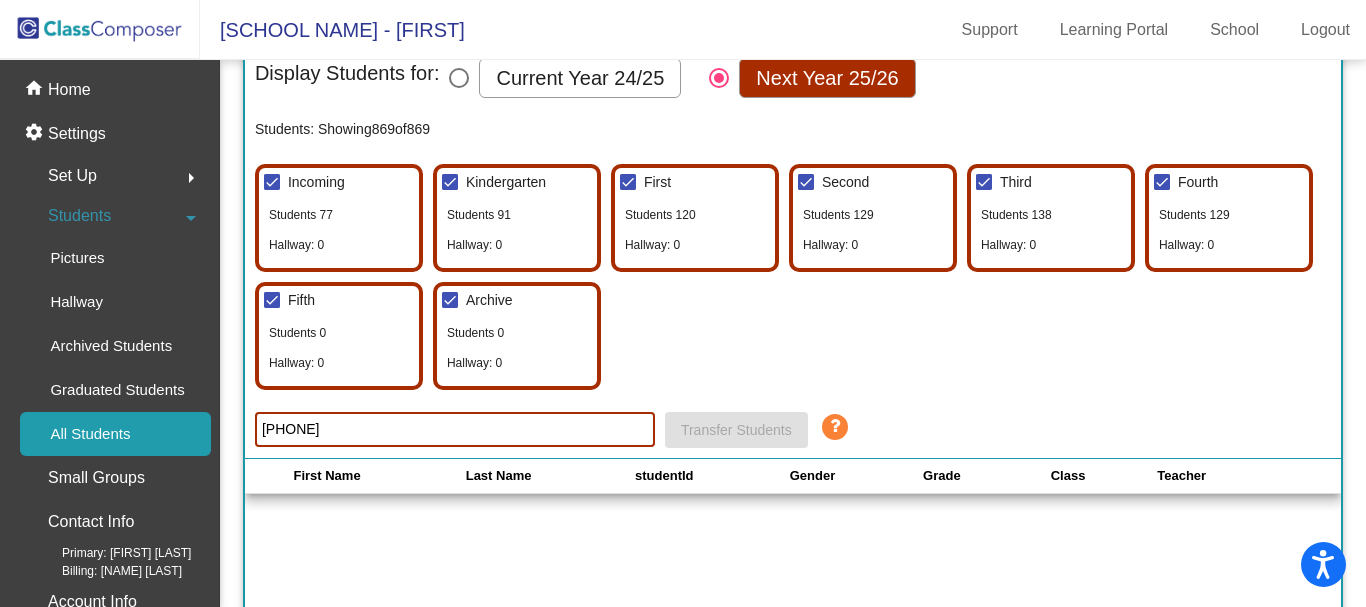 type on "[PHONE]" 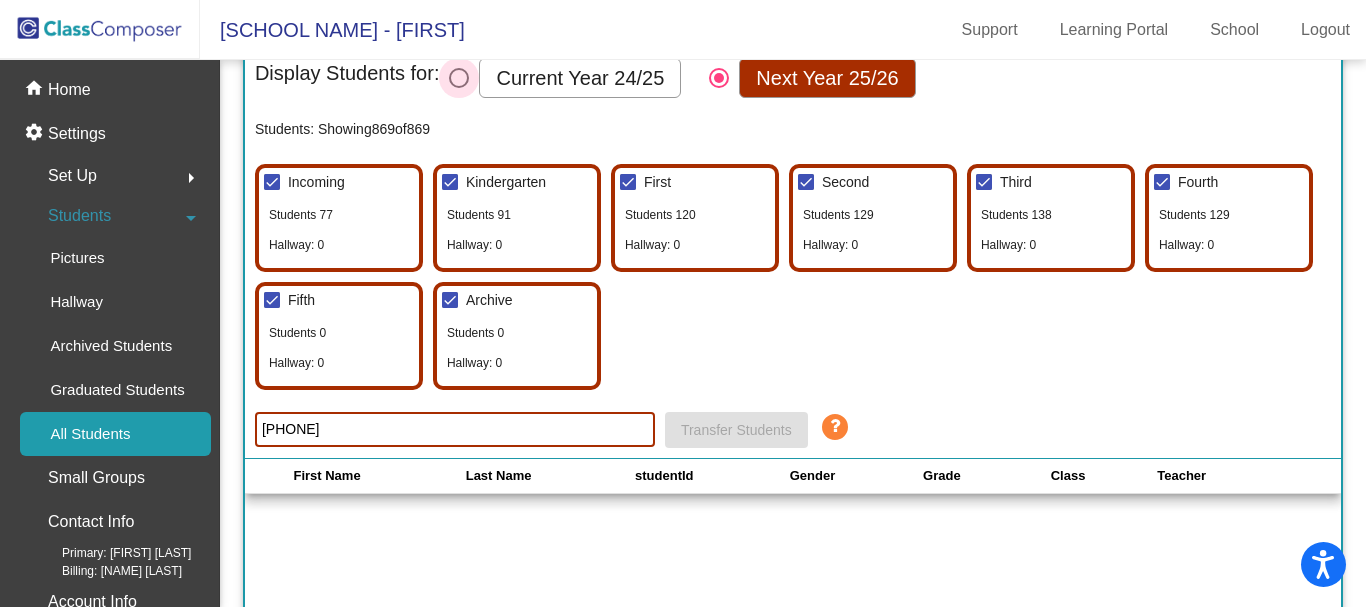 click at bounding box center (459, 78) 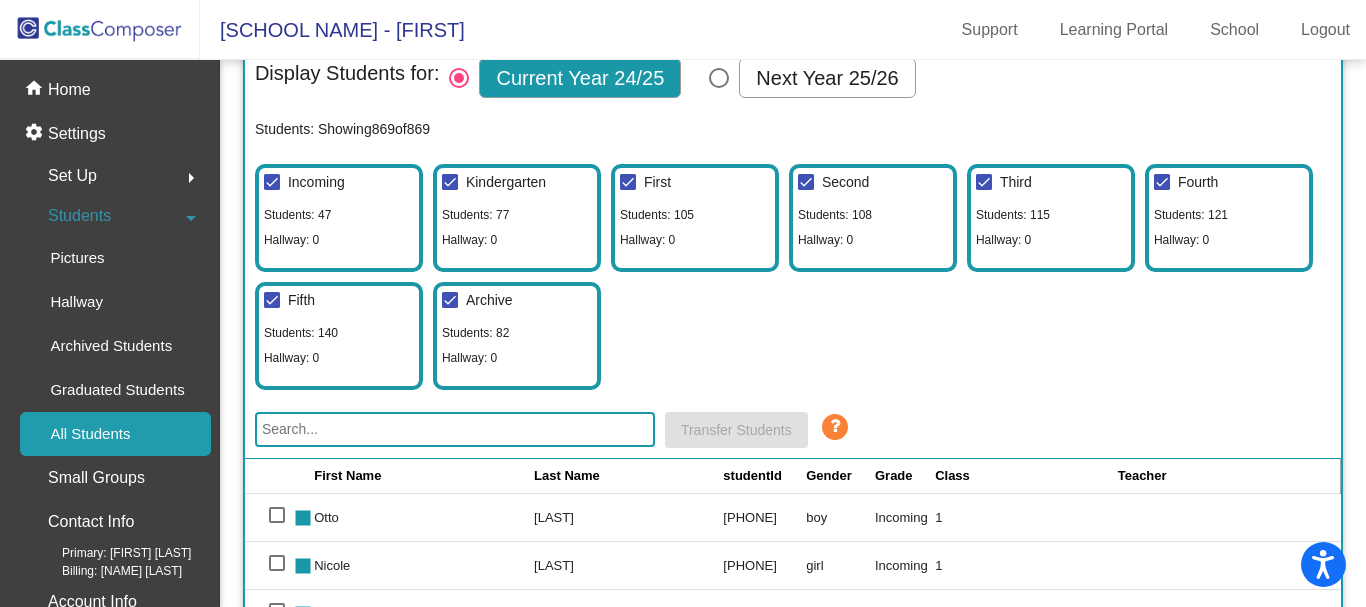 click 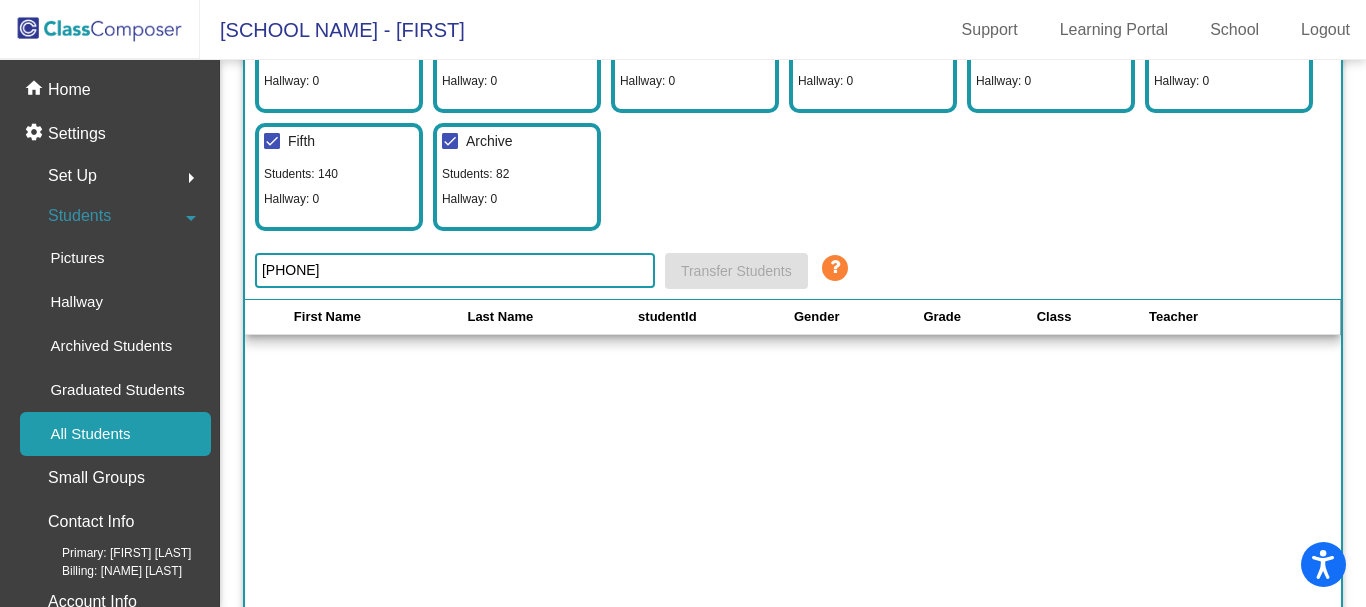 scroll, scrollTop: 0, scrollLeft: 0, axis: both 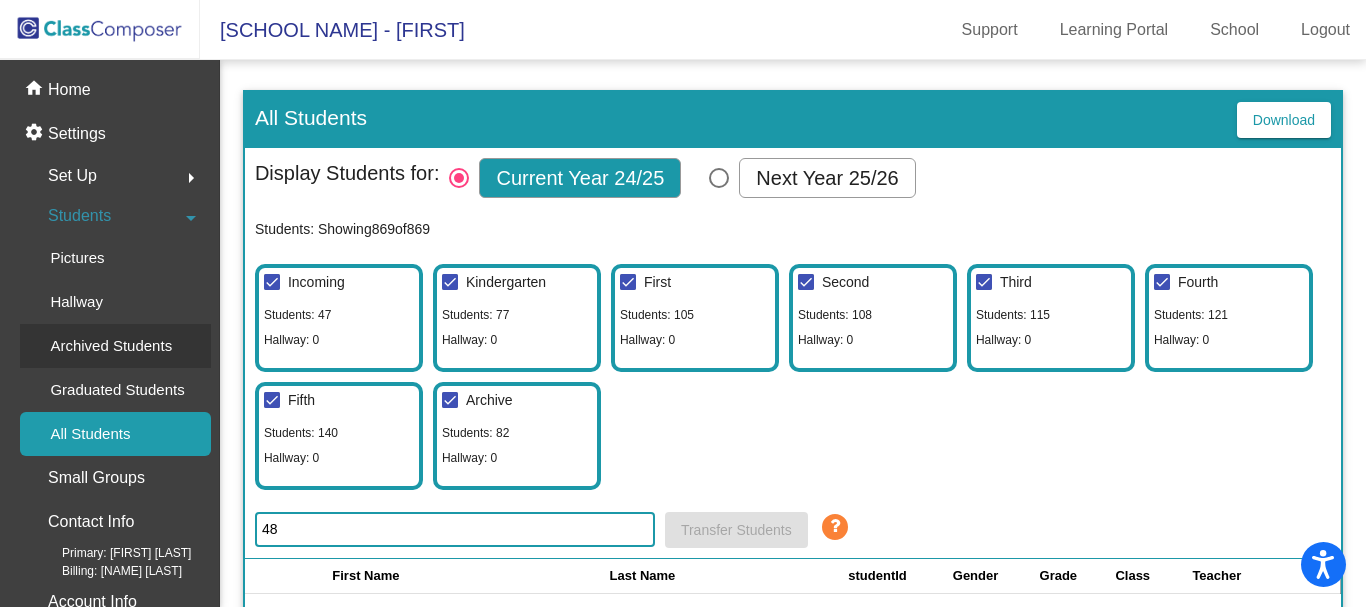 type on "4" 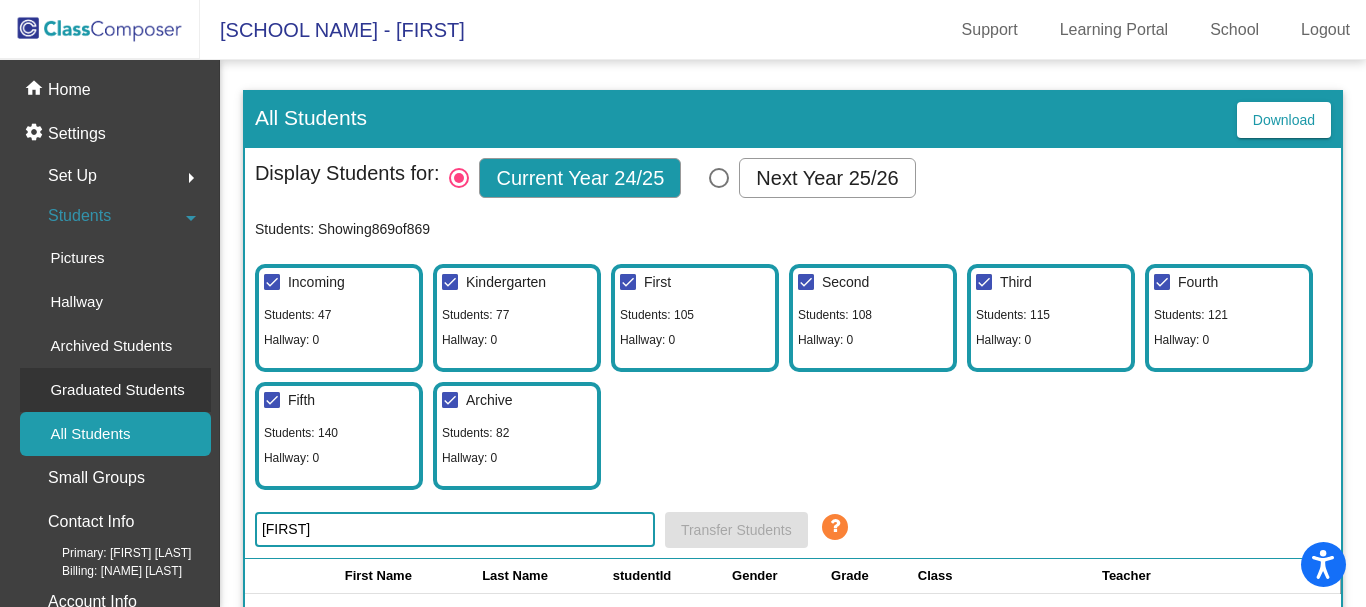 scroll, scrollTop: 55, scrollLeft: 0, axis: vertical 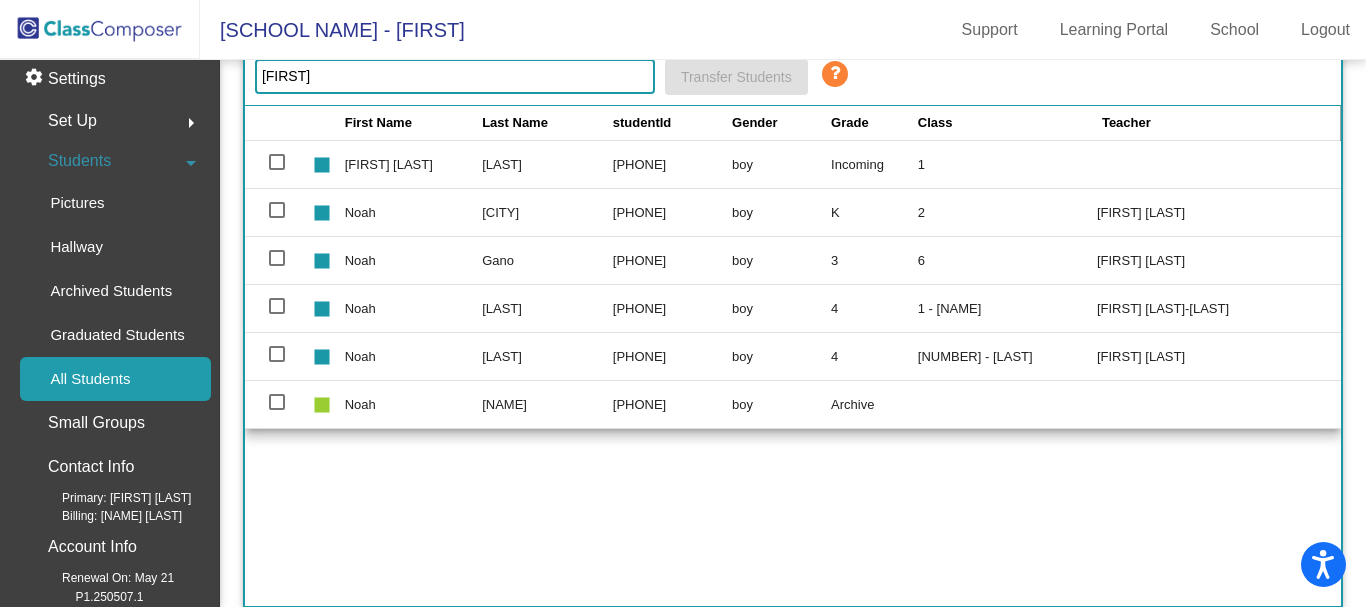 type on "[FIRST]" 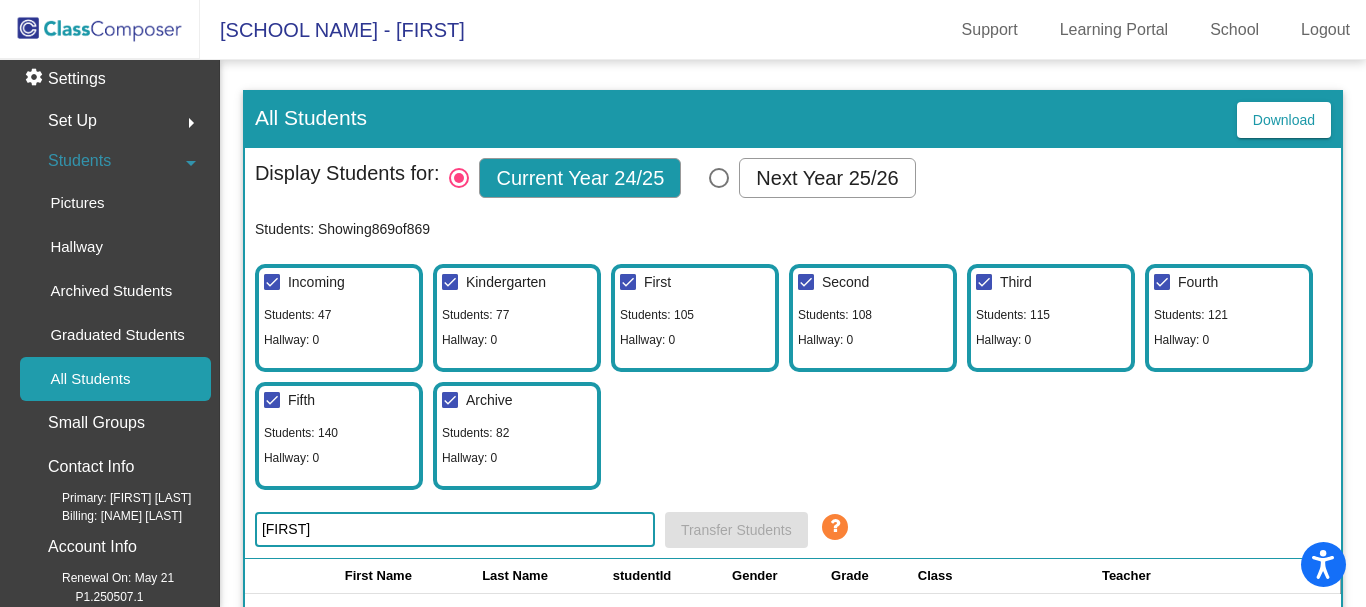 click at bounding box center (719, 178) 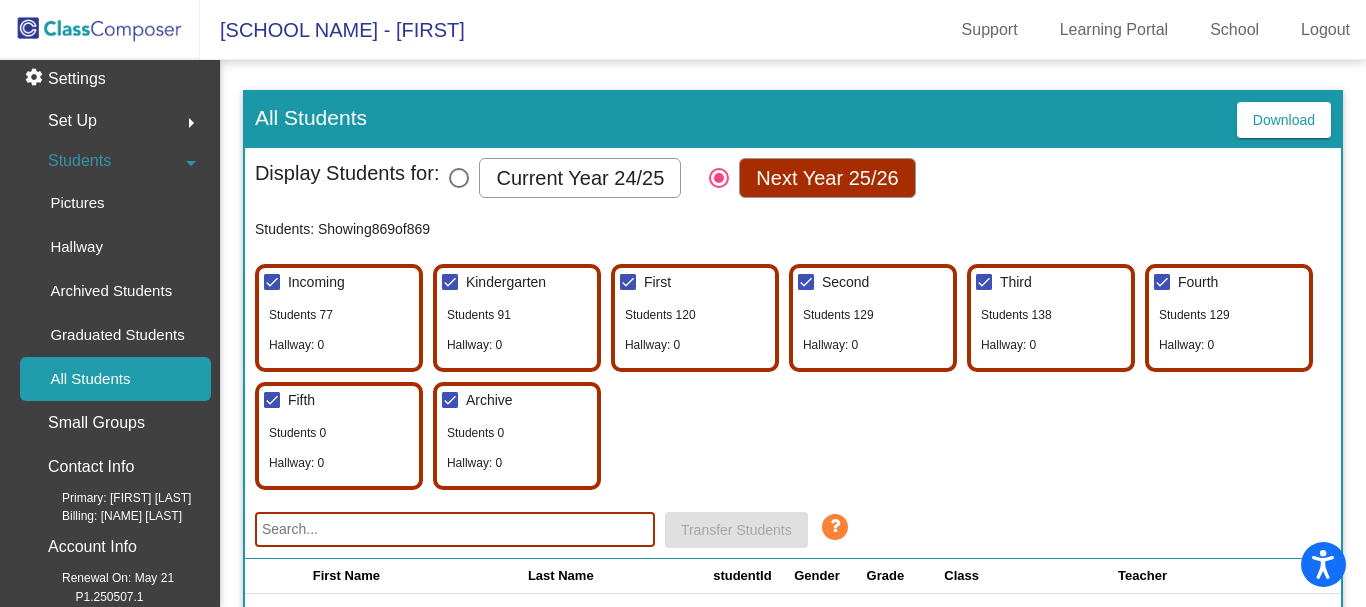 click 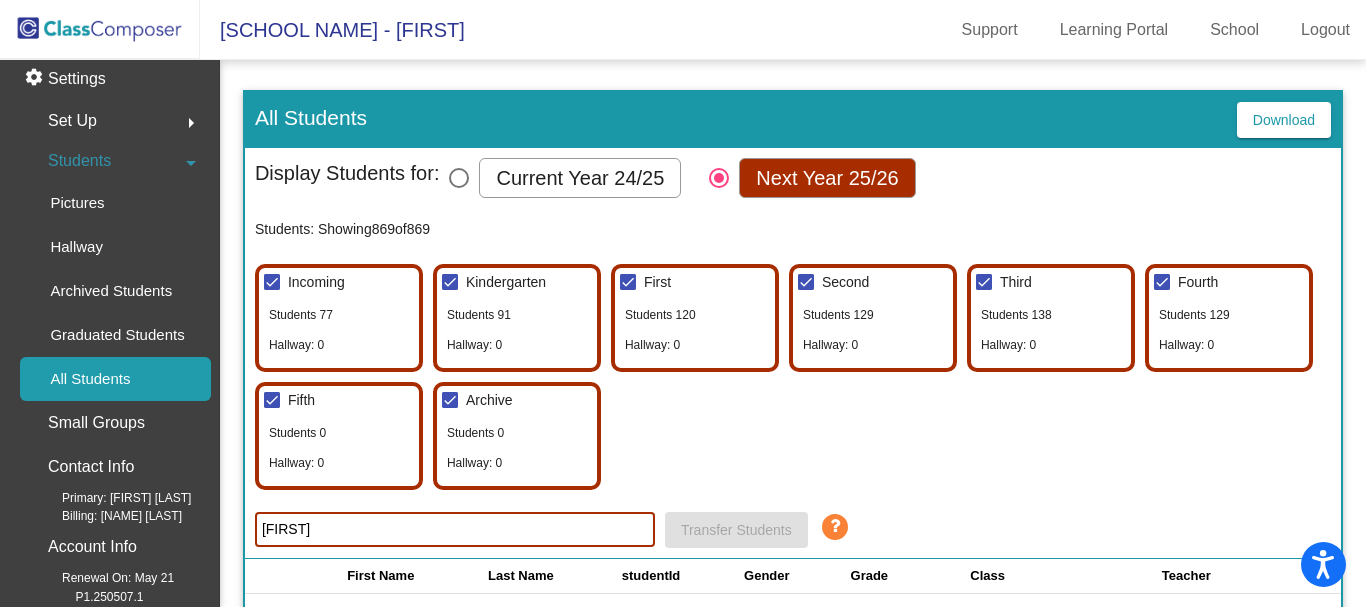 type on "[FIRST]" 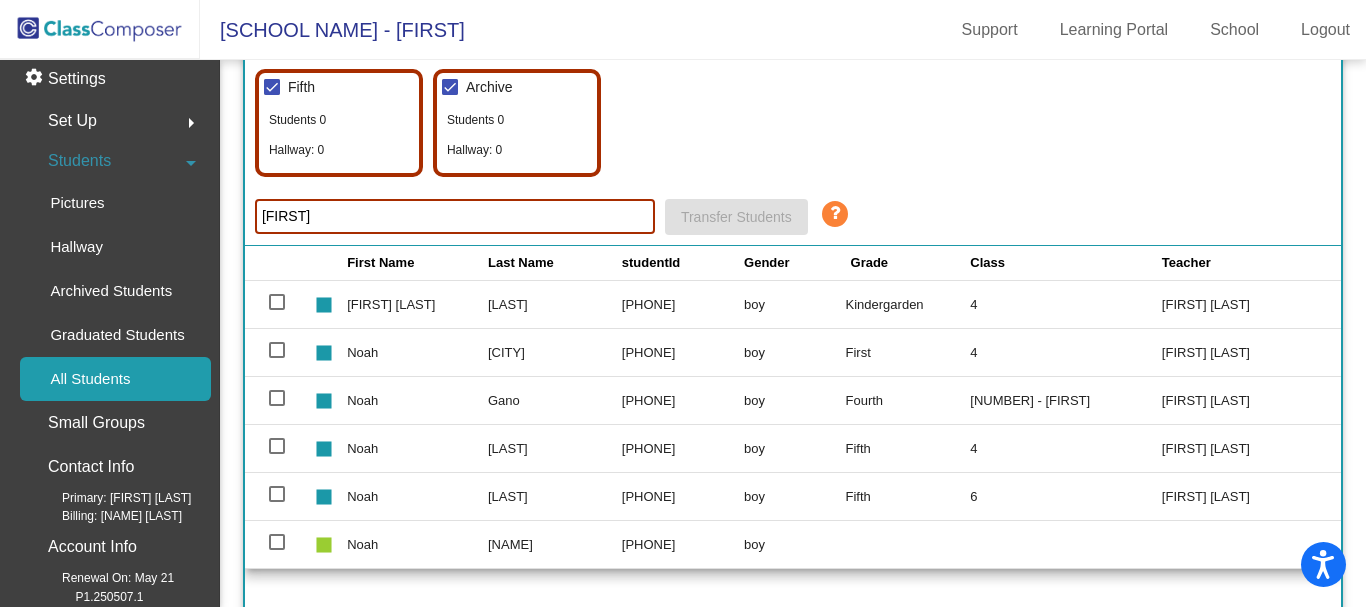scroll, scrollTop: 400, scrollLeft: 0, axis: vertical 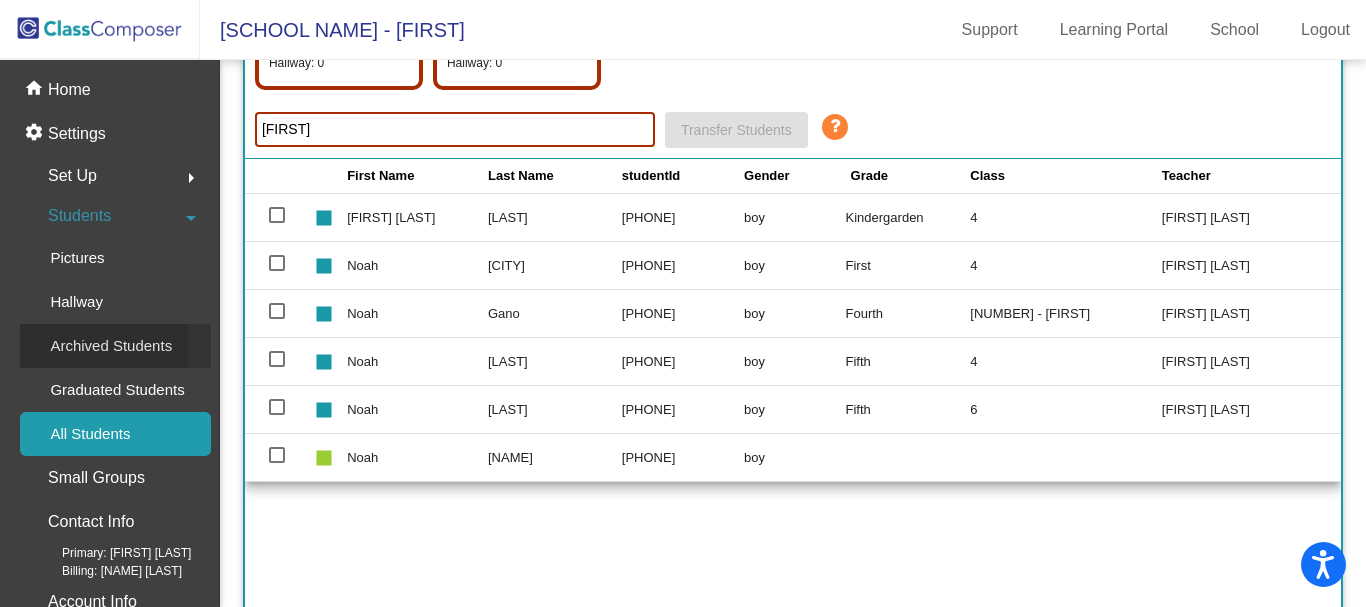 click on "Archived Students" 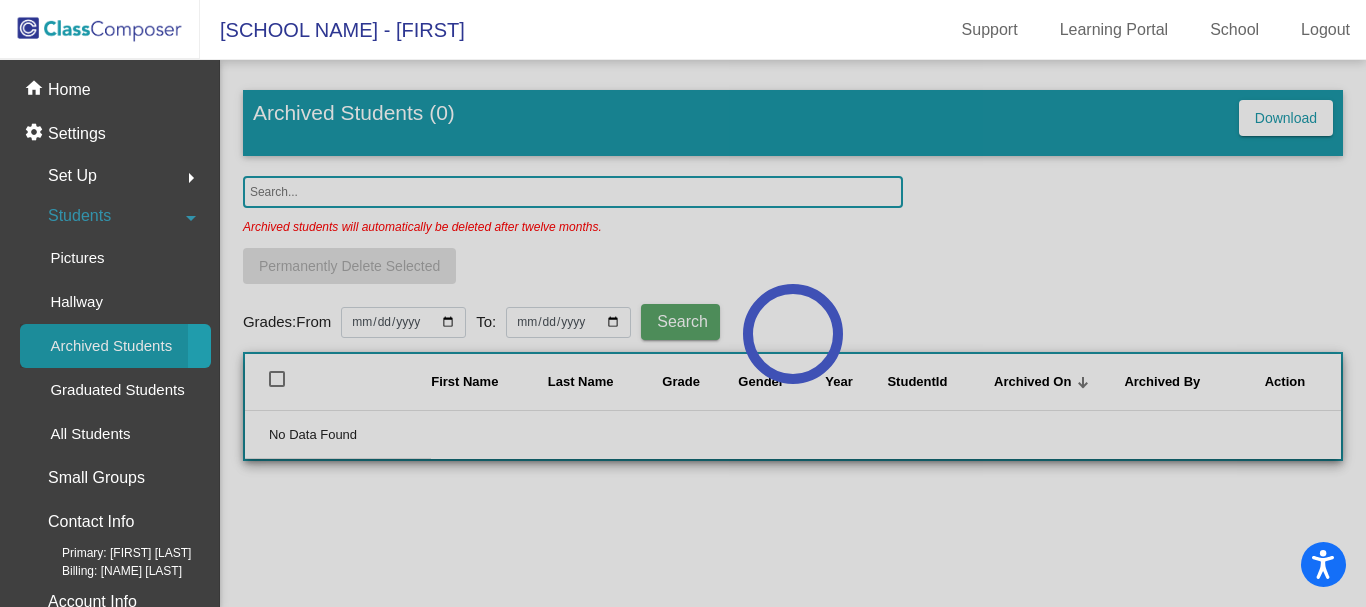 scroll, scrollTop: 0, scrollLeft: 0, axis: both 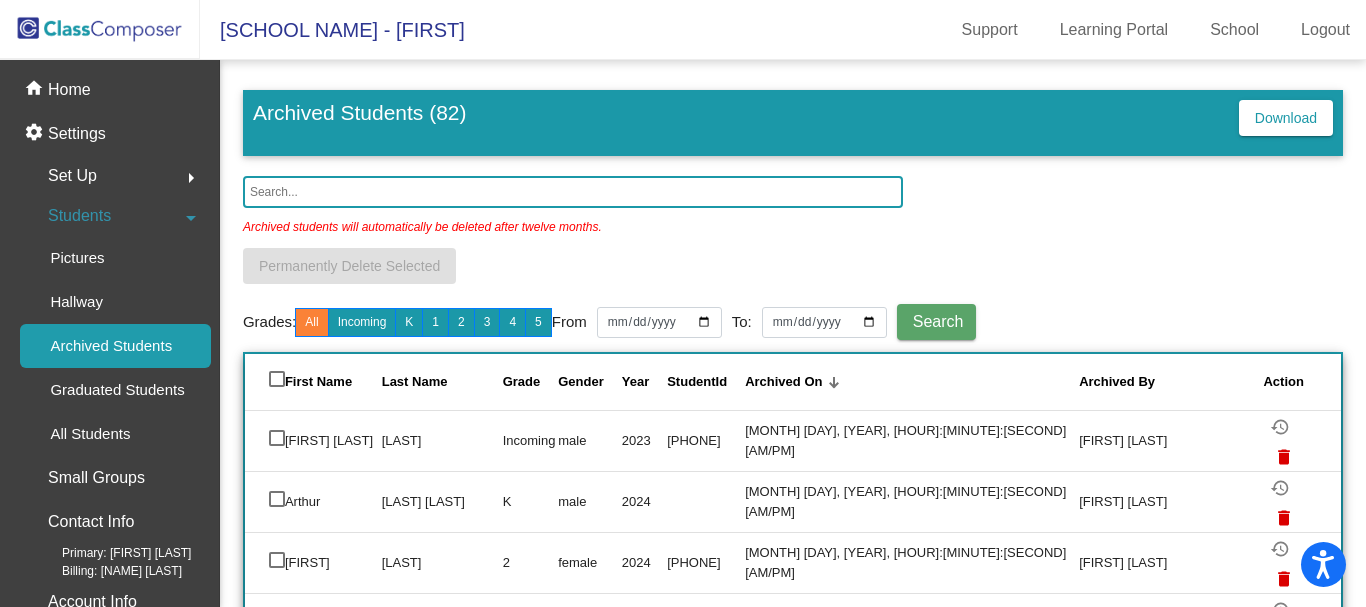 click 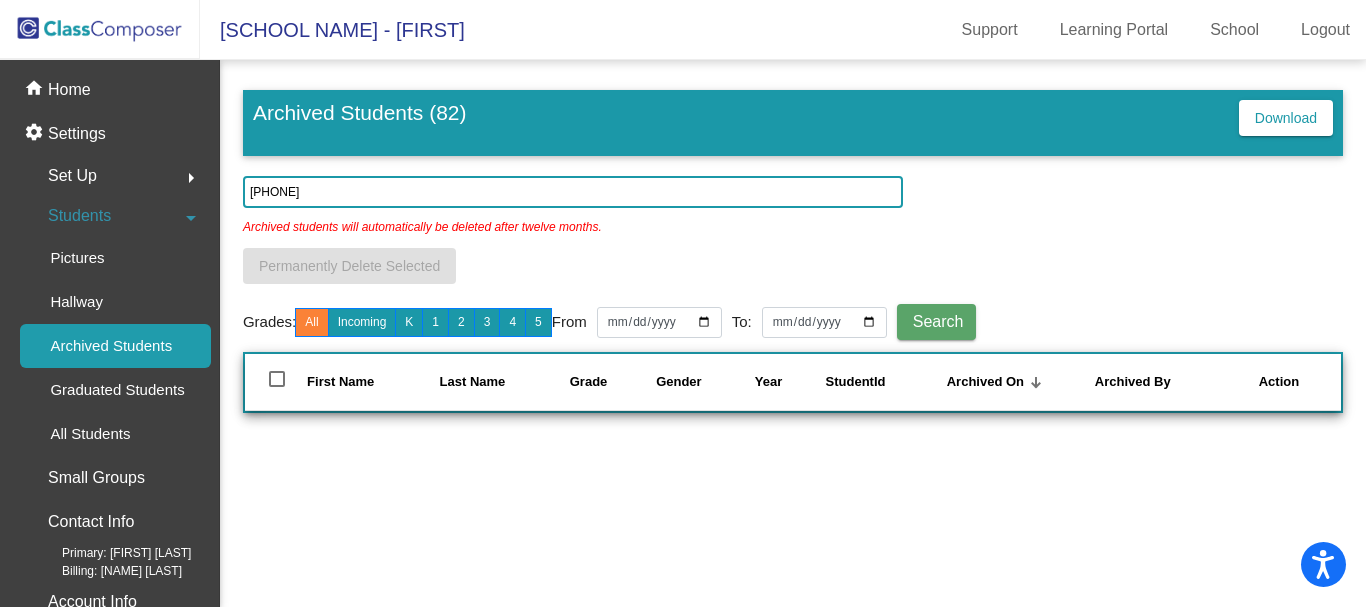 type on "[PHONE]" 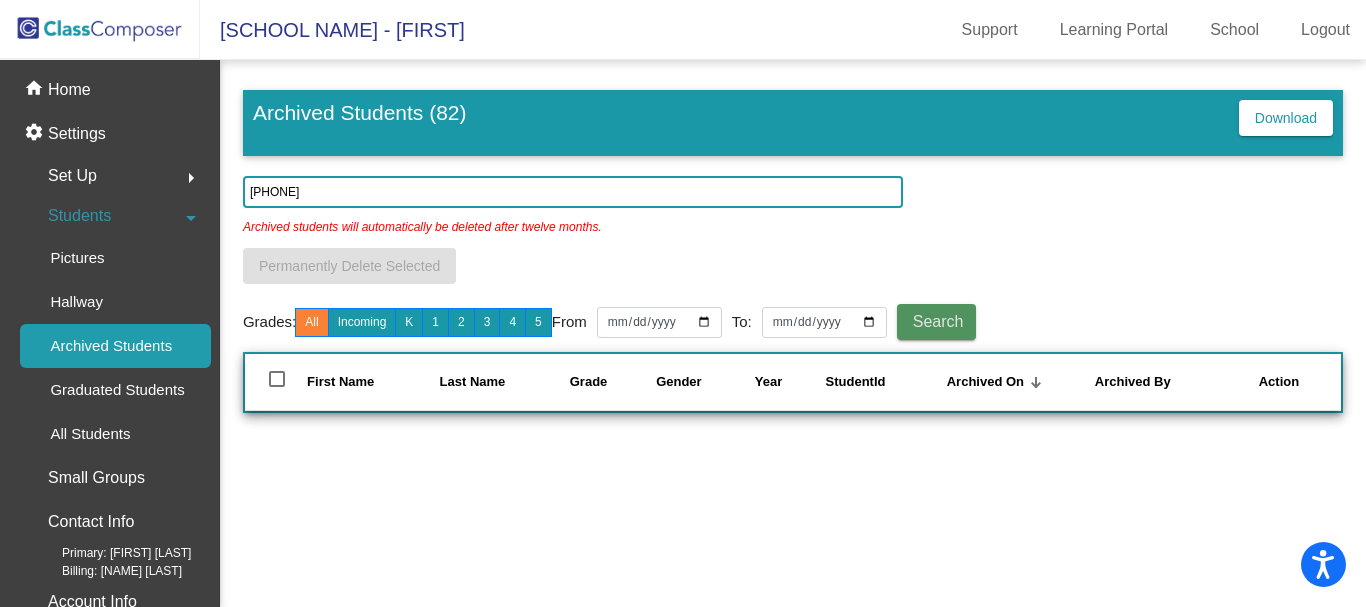 click on "Search" at bounding box center (938, 321) 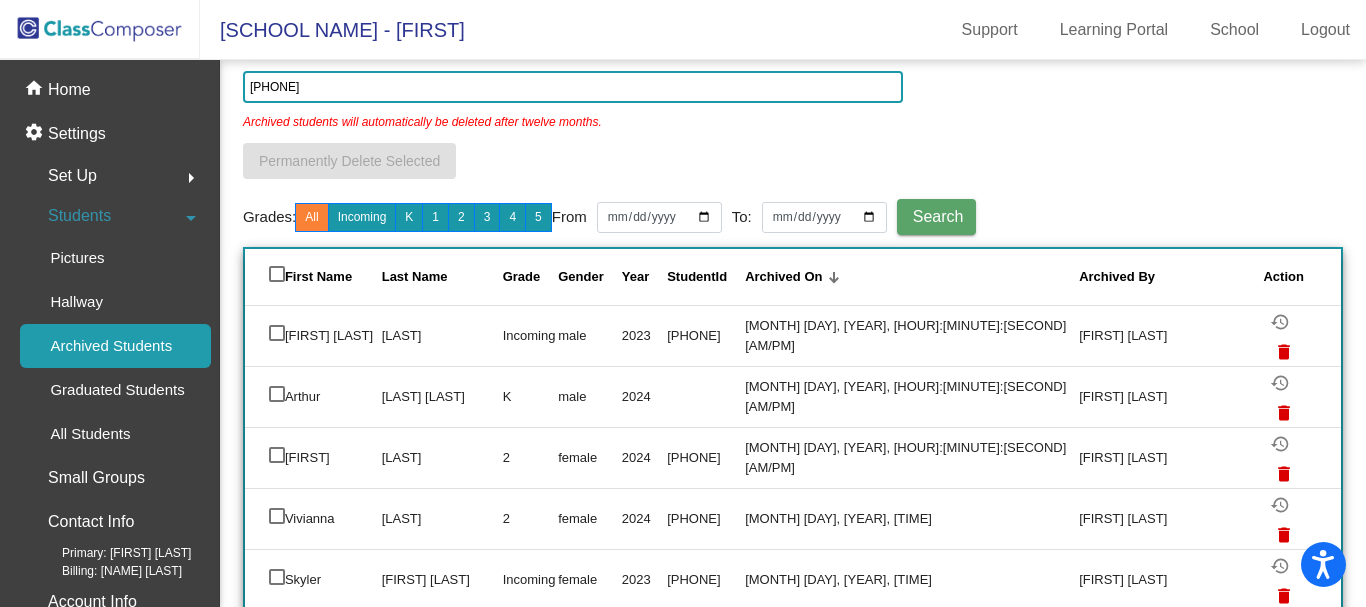 scroll, scrollTop: 0, scrollLeft: 0, axis: both 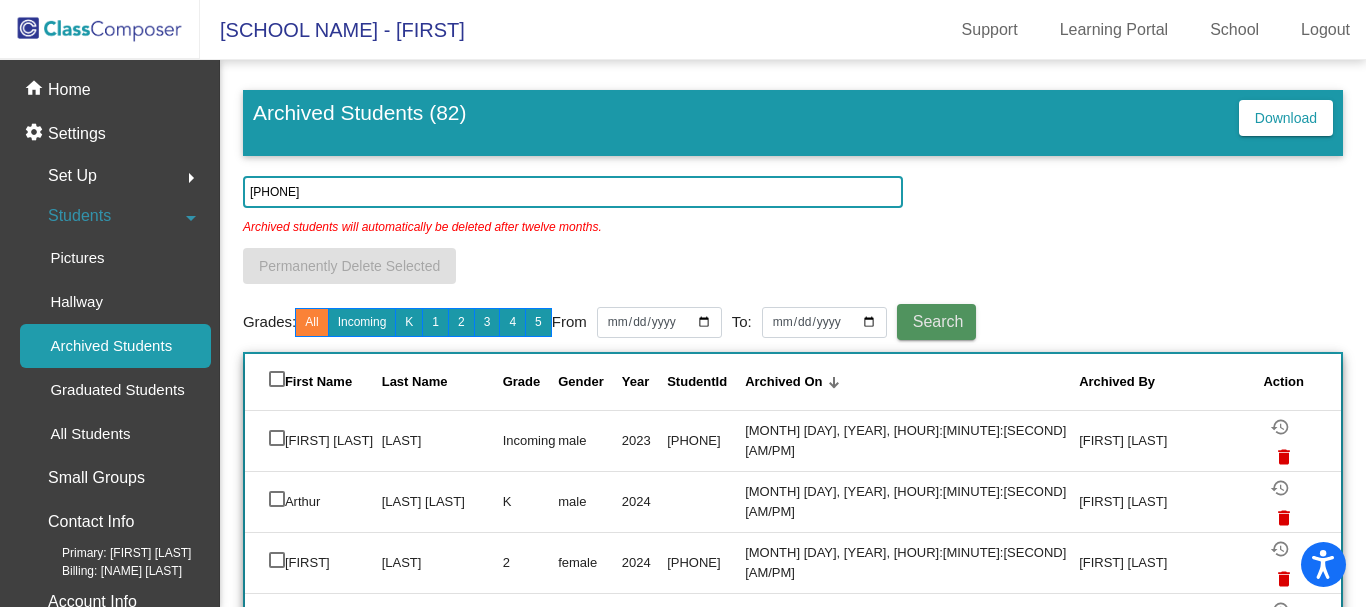 click on "Search" at bounding box center [938, 321] 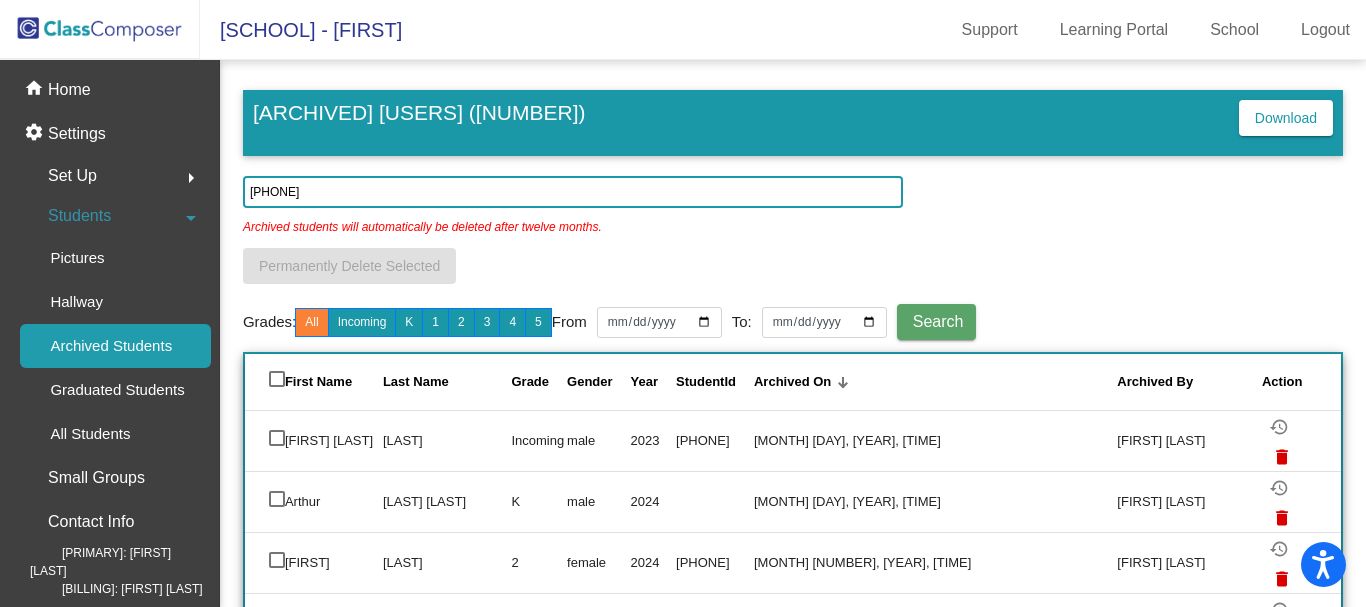 scroll, scrollTop: 0, scrollLeft: 0, axis: both 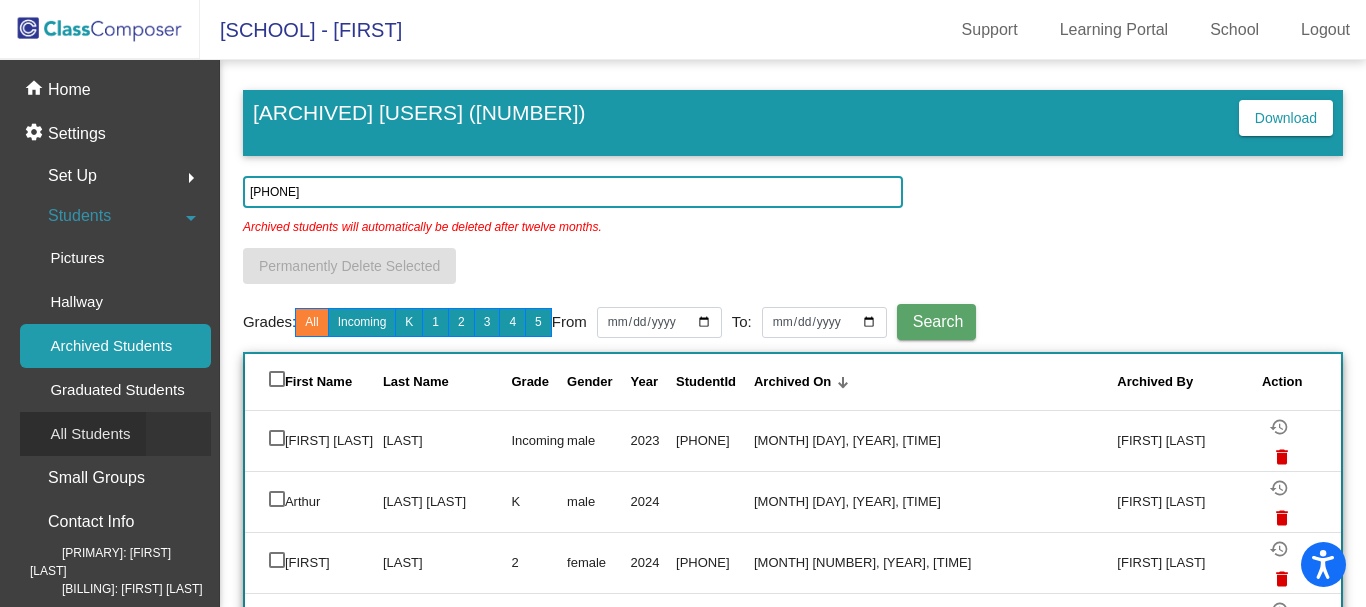click on "All Students" 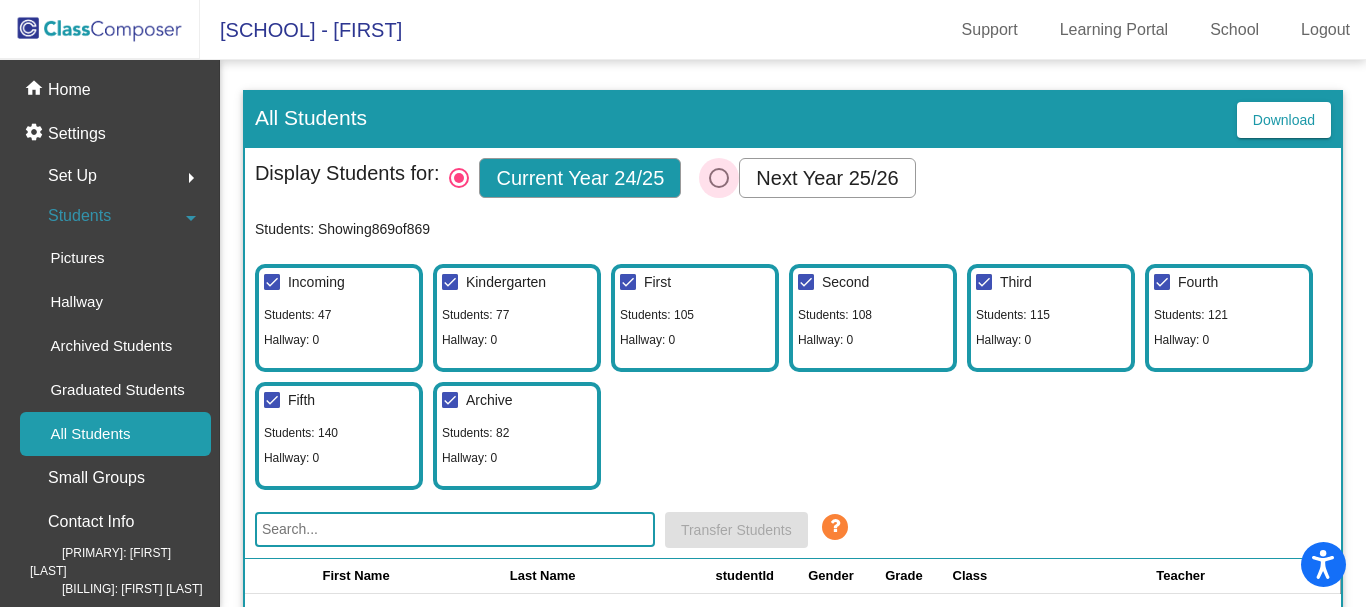 click at bounding box center (719, 178) 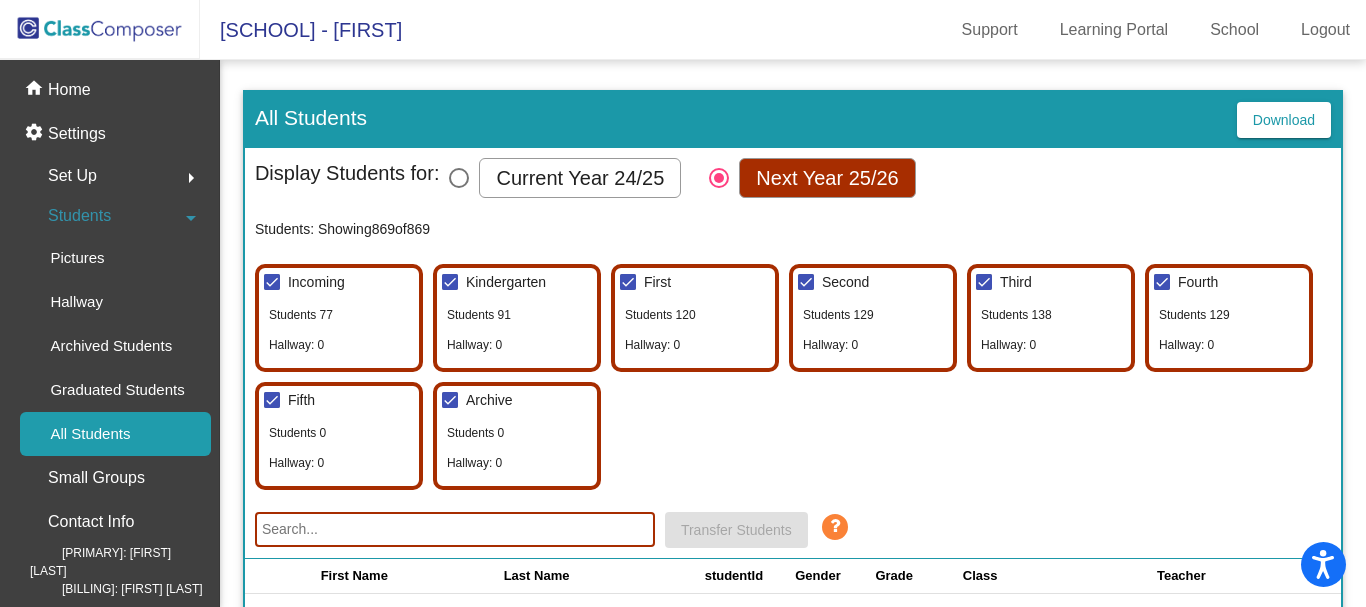 click 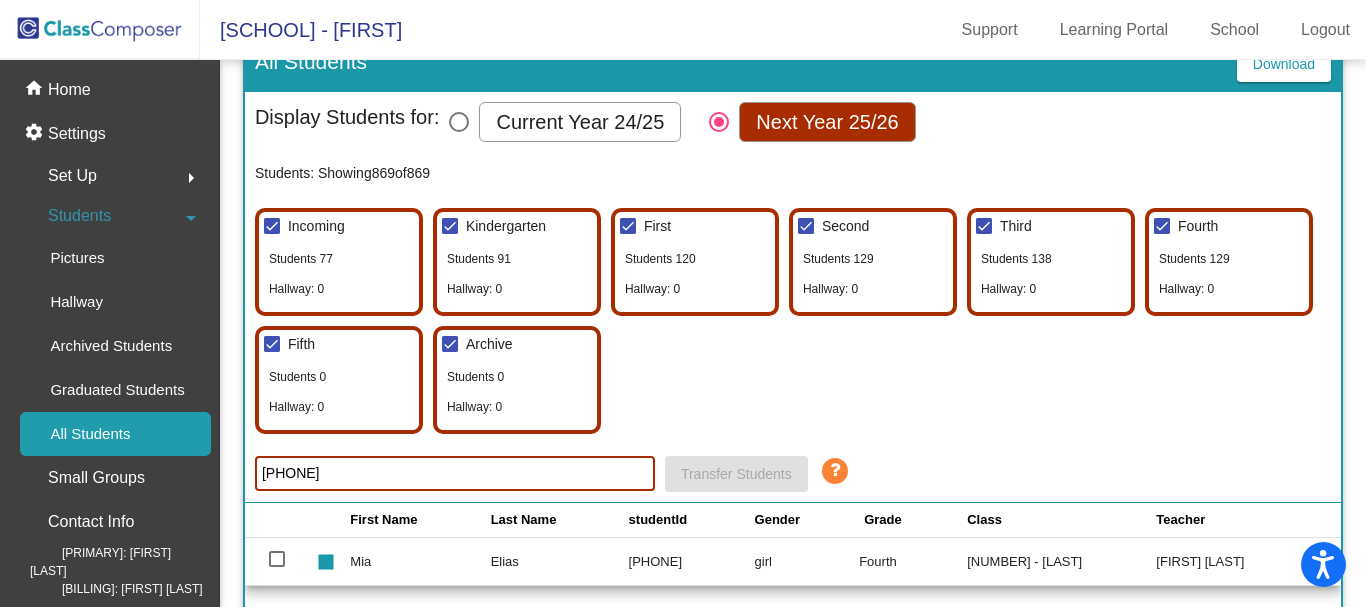 scroll, scrollTop: 54, scrollLeft: 0, axis: vertical 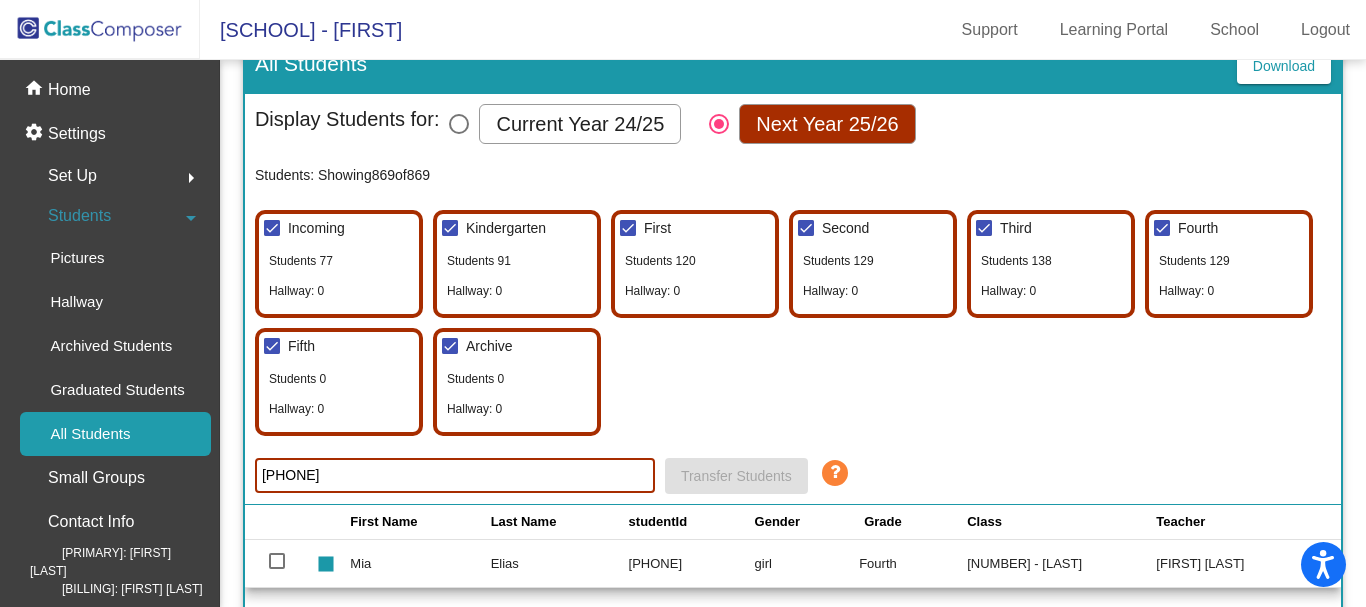 type on "[PHONE]" 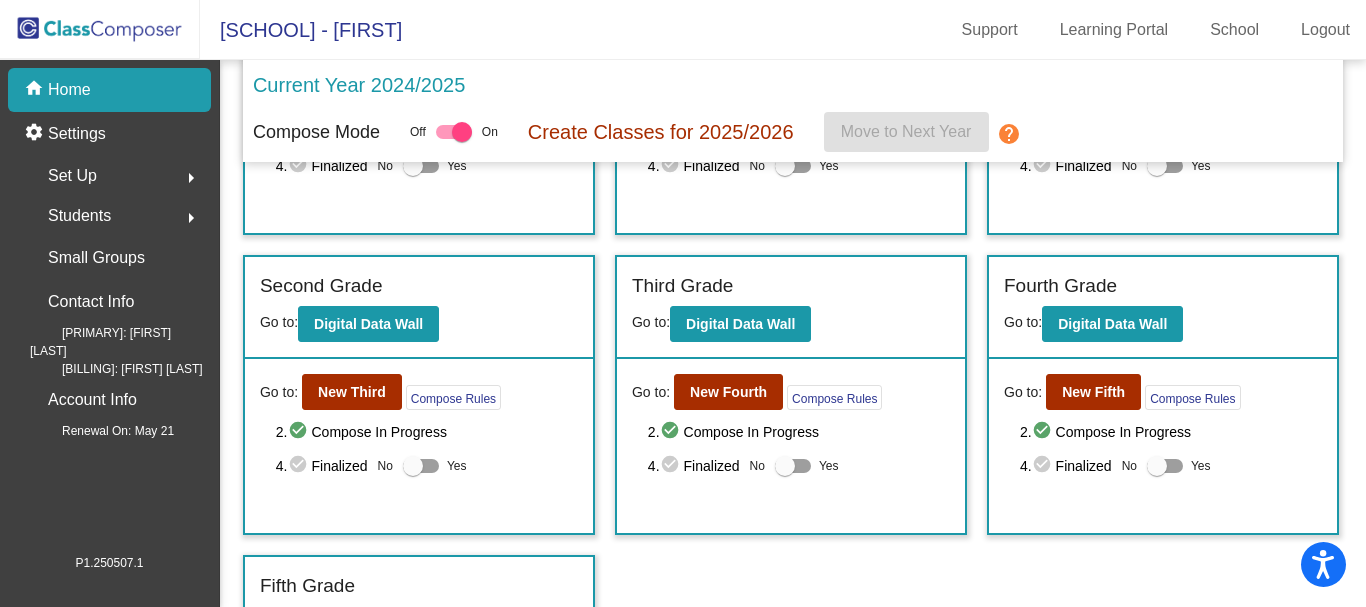 scroll, scrollTop: 275, scrollLeft: 0, axis: vertical 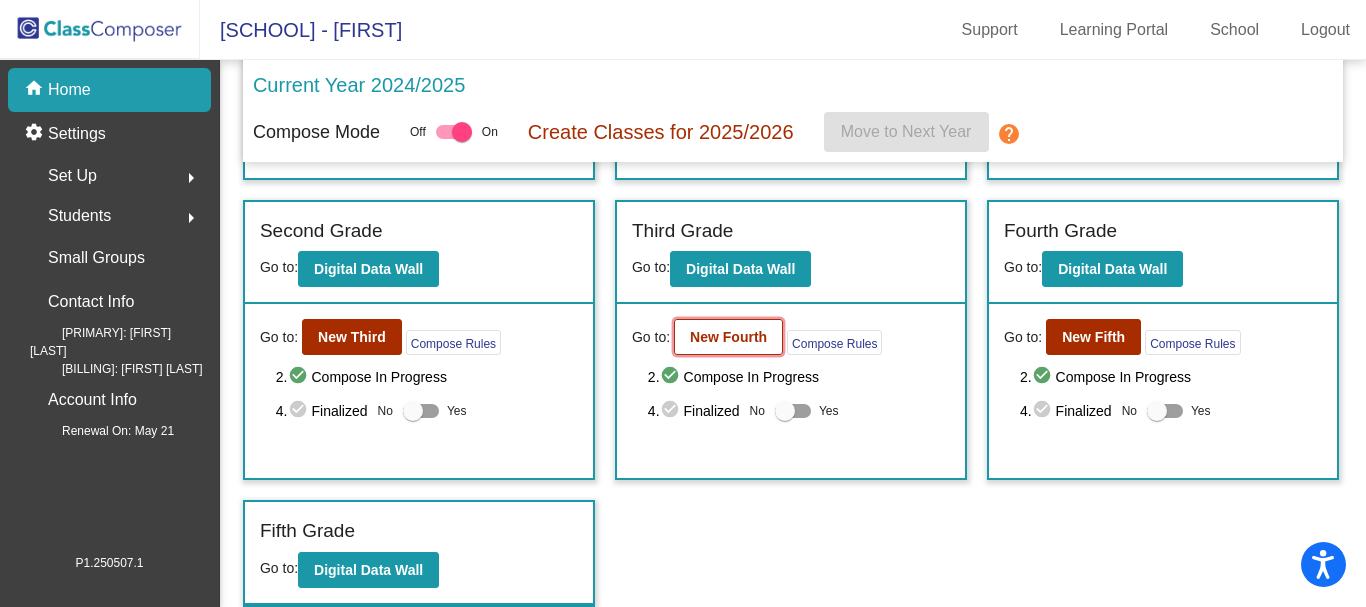 click on "New Fourth" 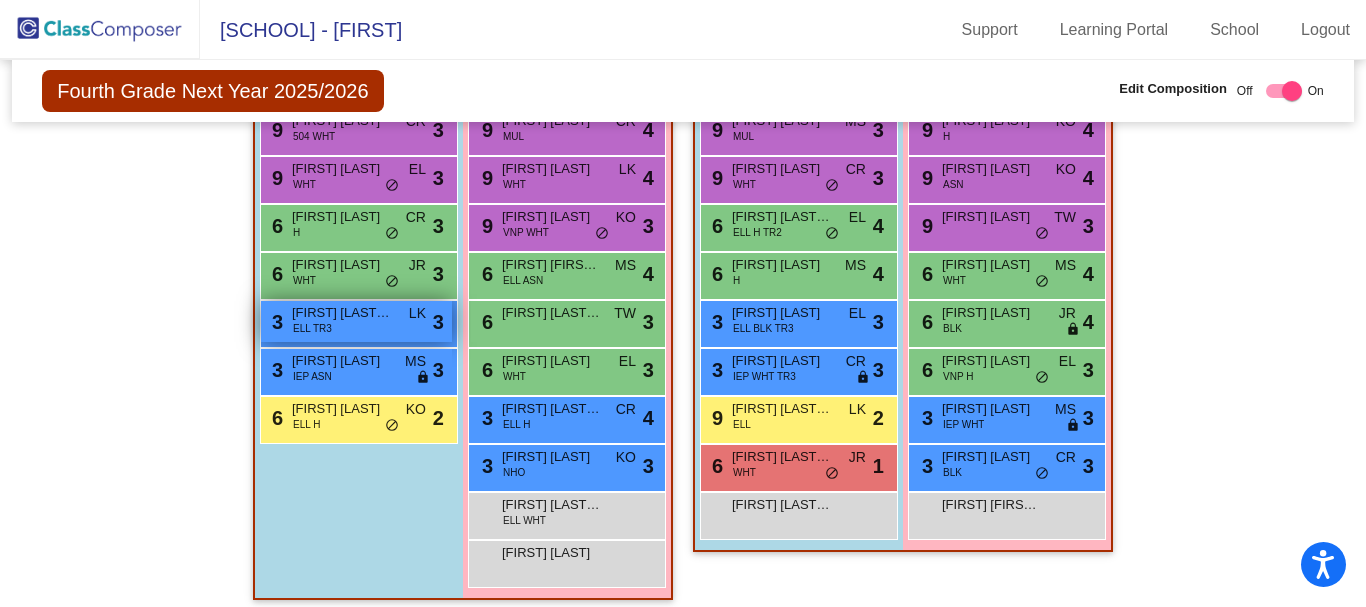 scroll, scrollTop: 2278, scrollLeft: 0, axis: vertical 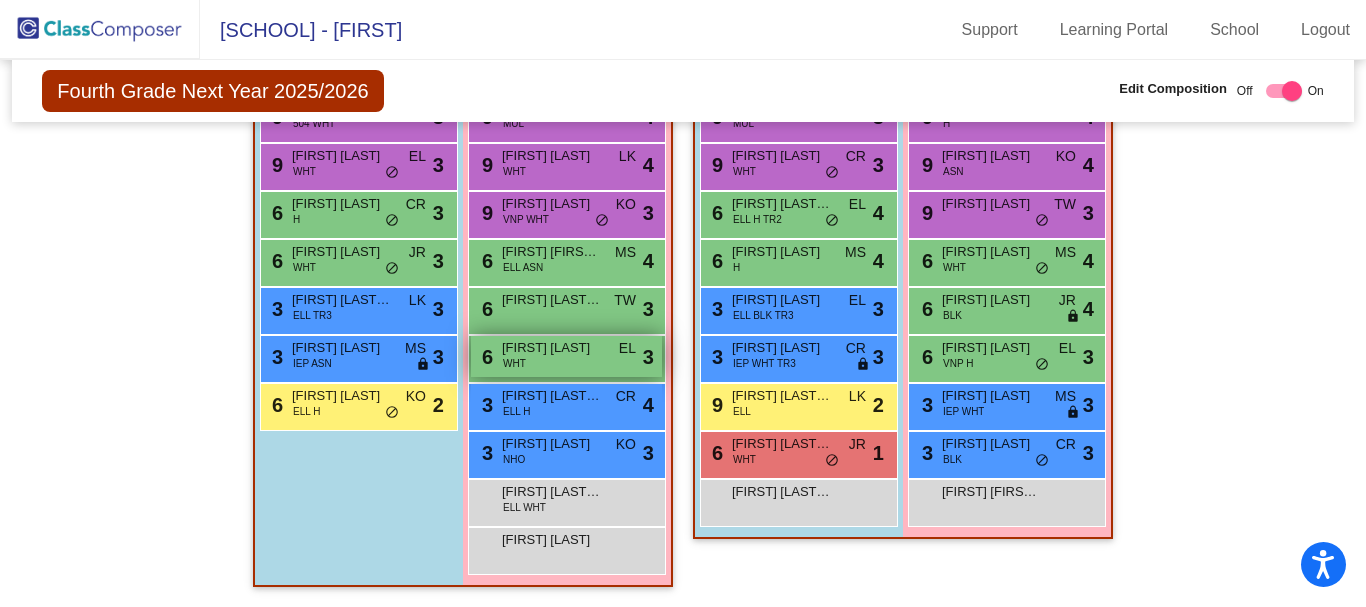 click on "[FIRST] [LAST]" at bounding box center (552, 348) 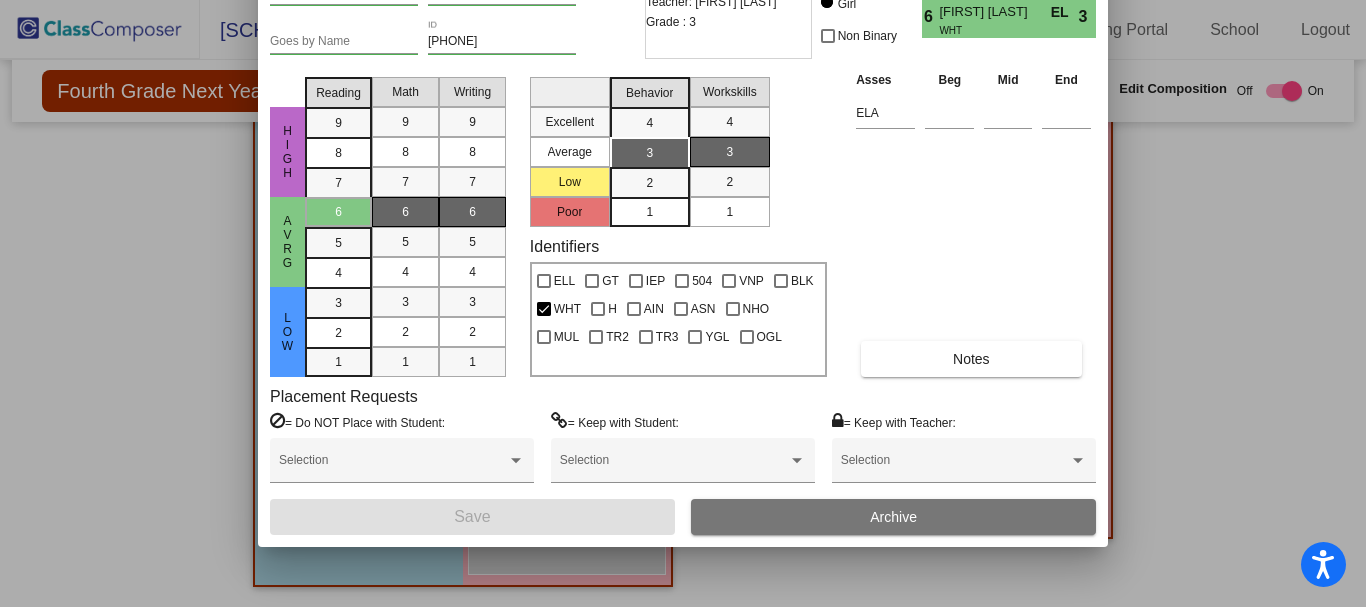 drag, startPoint x: 598, startPoint y: 34, endPoint x: 598, endPoint y: -59, distance: 93 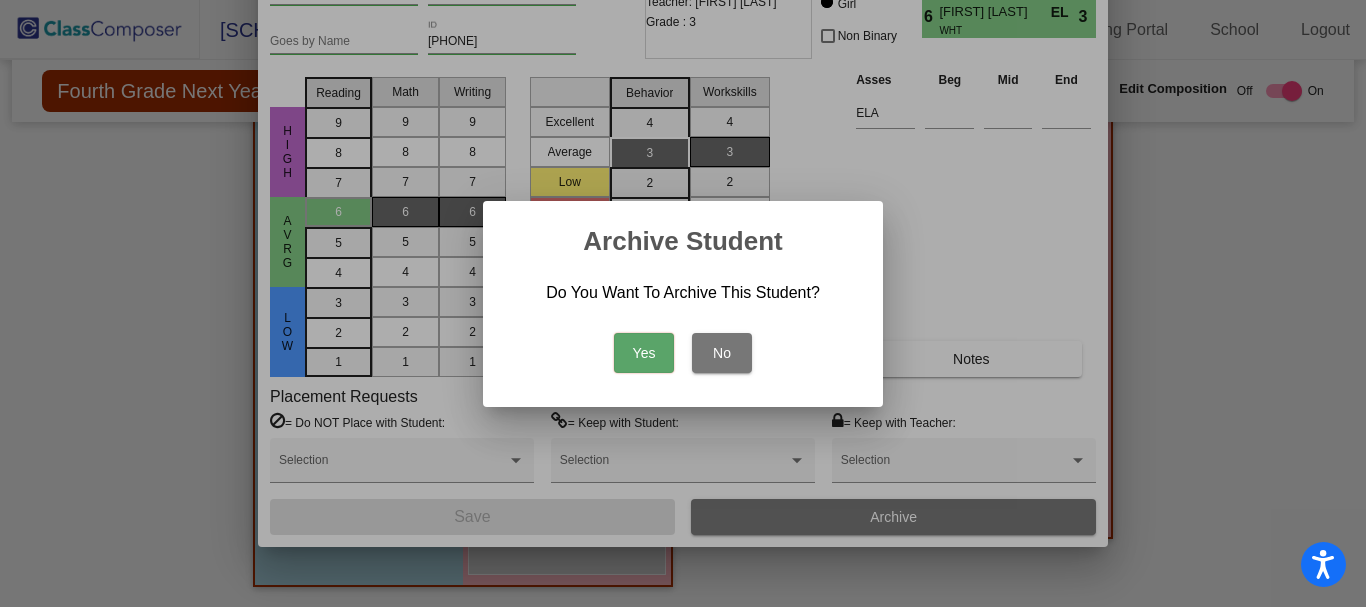 click on "Yes" at bounding box center [644, 353] 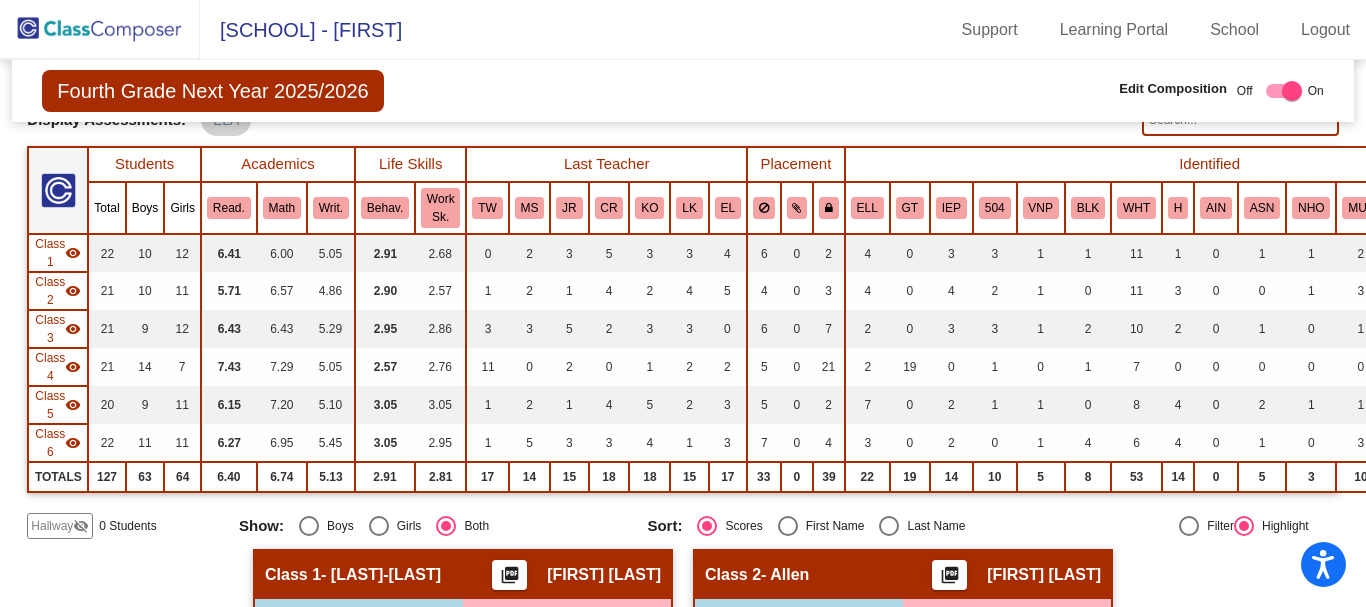 scroll, scrollTop: 130, scrollLeft: 0, axis: vertical 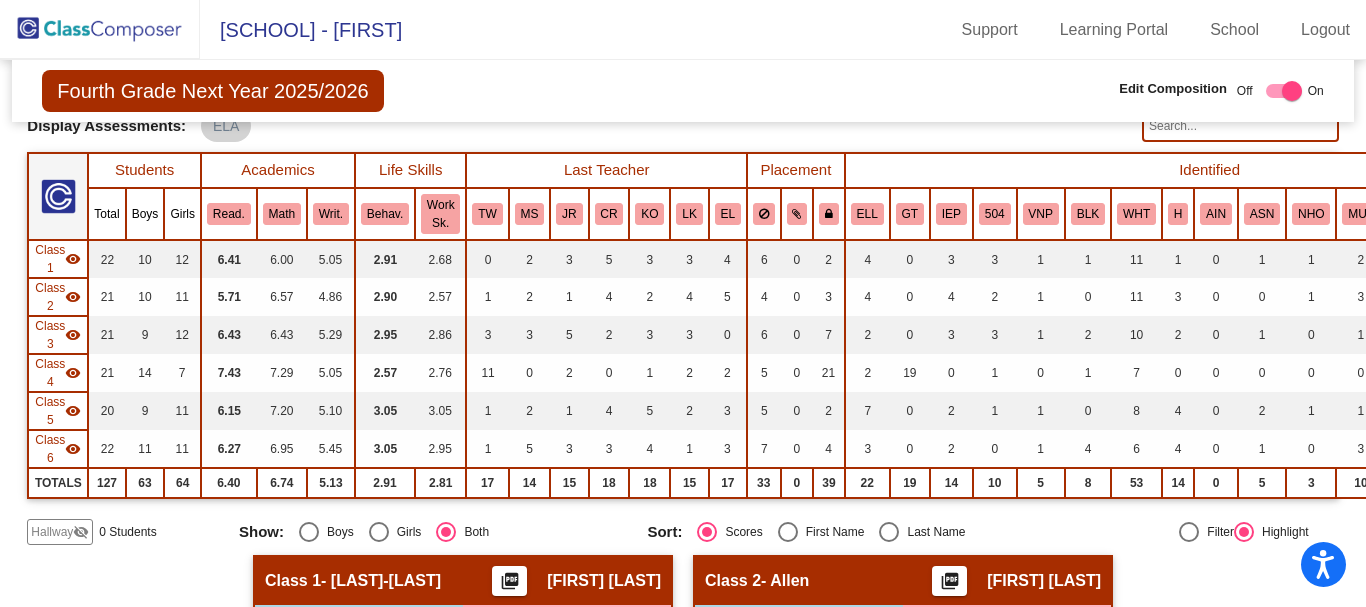 click on "visibility_off" 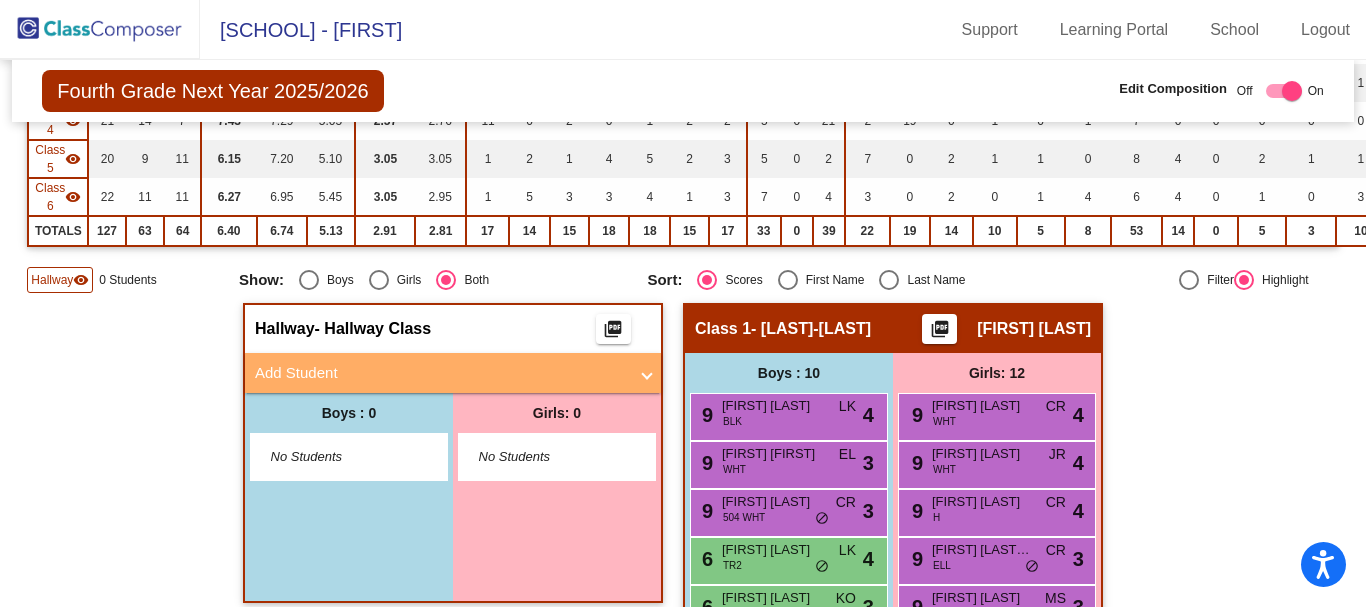 scroll, scrollTop: 430, scrollLeft: 0, axis: vertical 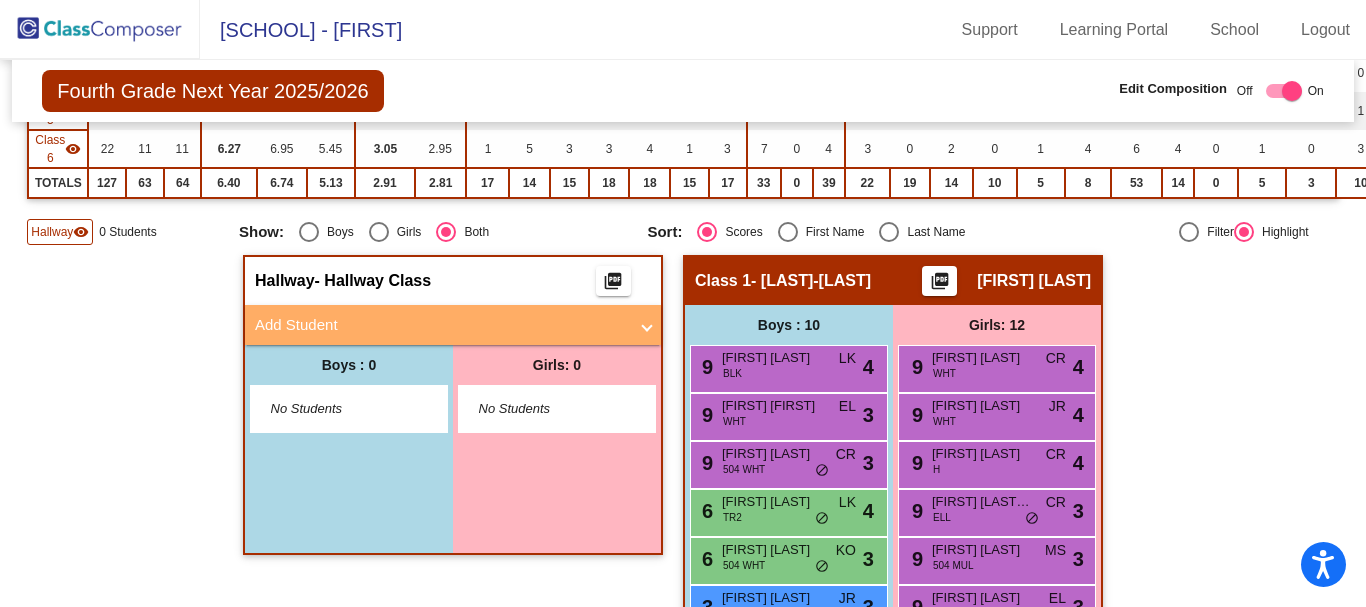 click at bounding box center (647, 325) 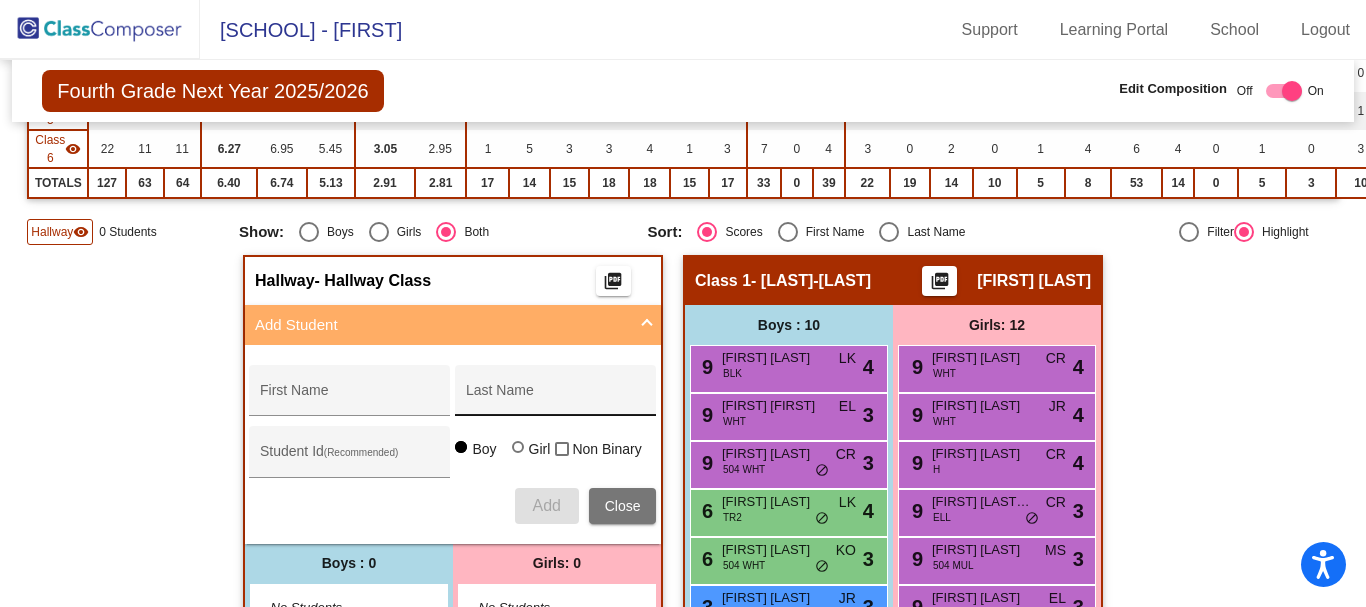 click on "Last Name" at bounding box center (556, 396) 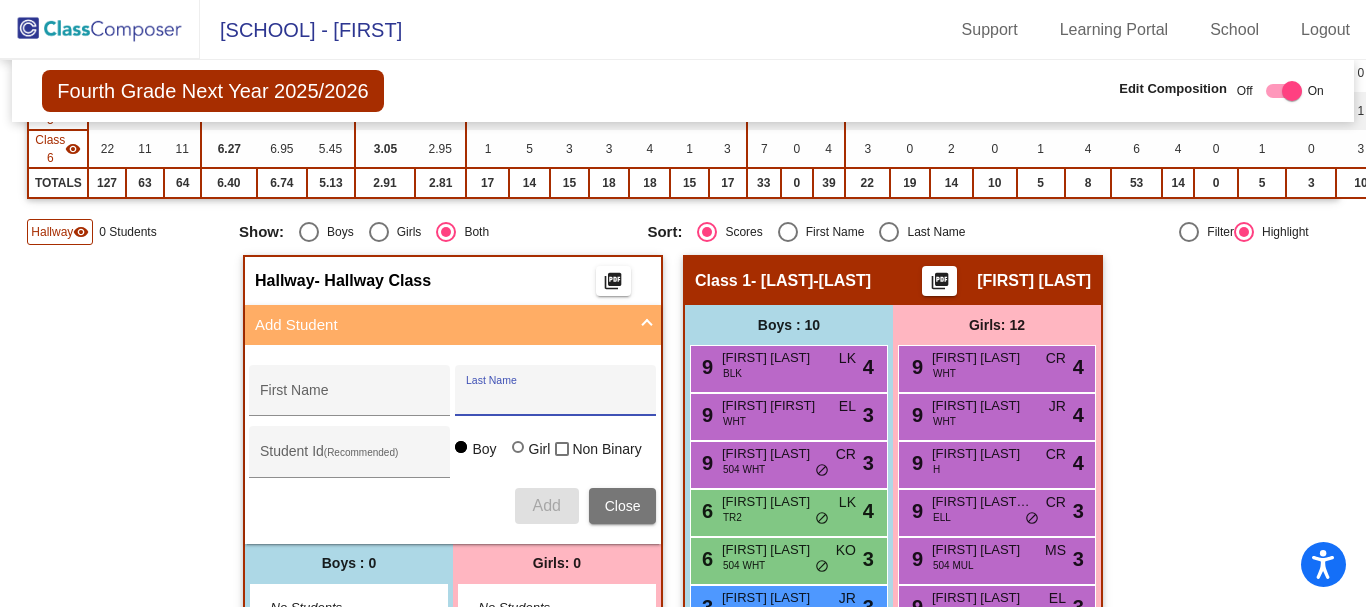 paste on "Rios Naves" 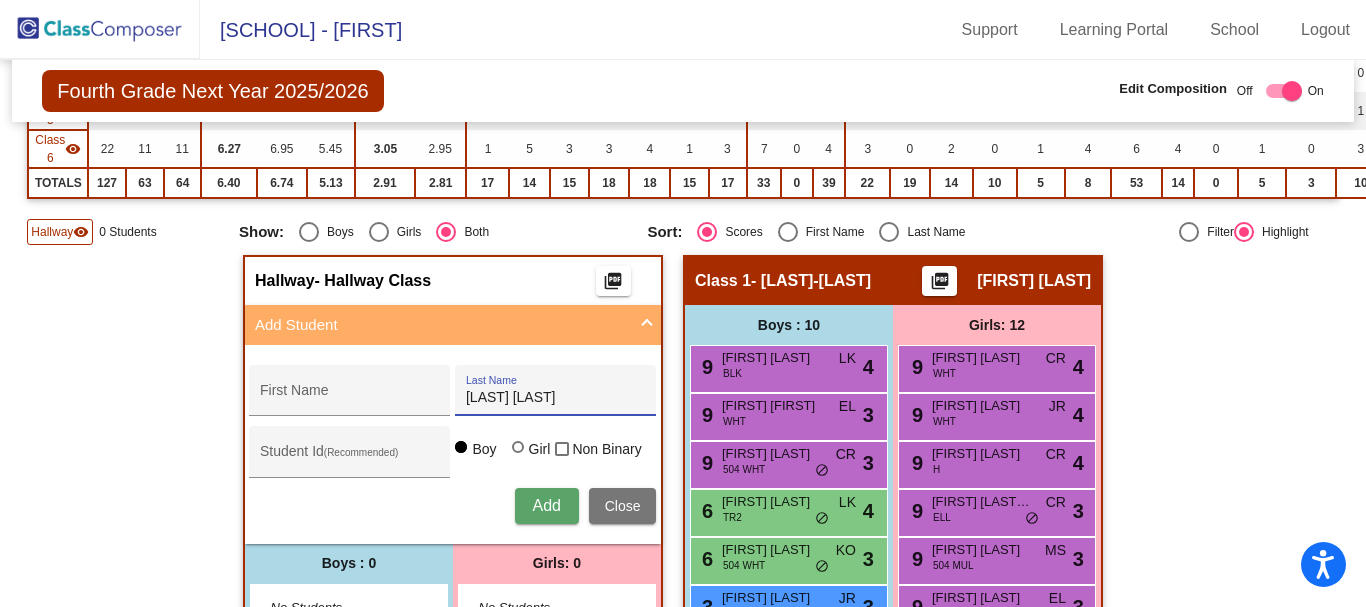 type on "Rios Naves" 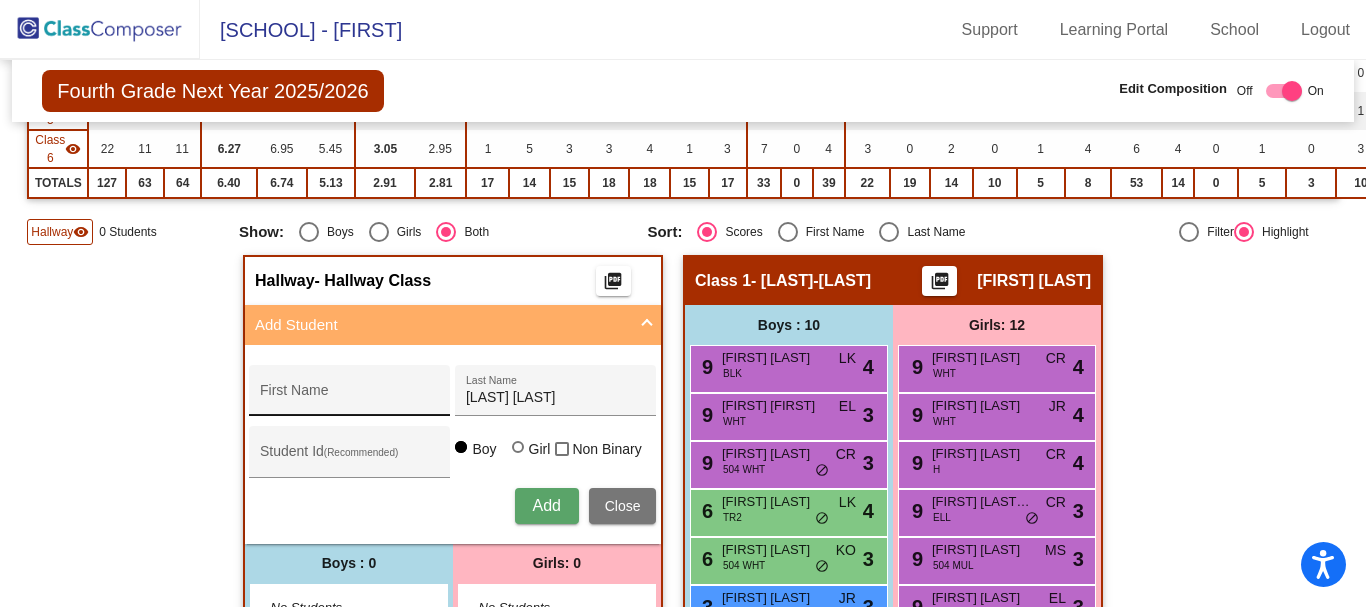 click on "First Name" at bounding box center [350, 396] 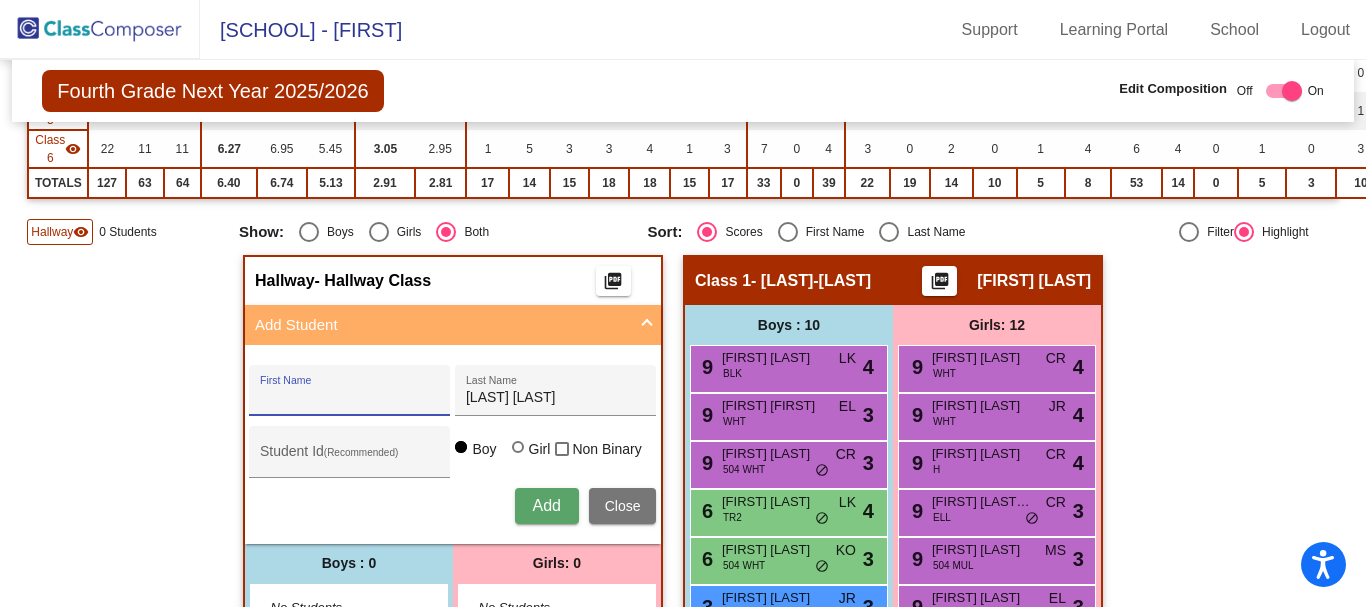 paste on "Noah" 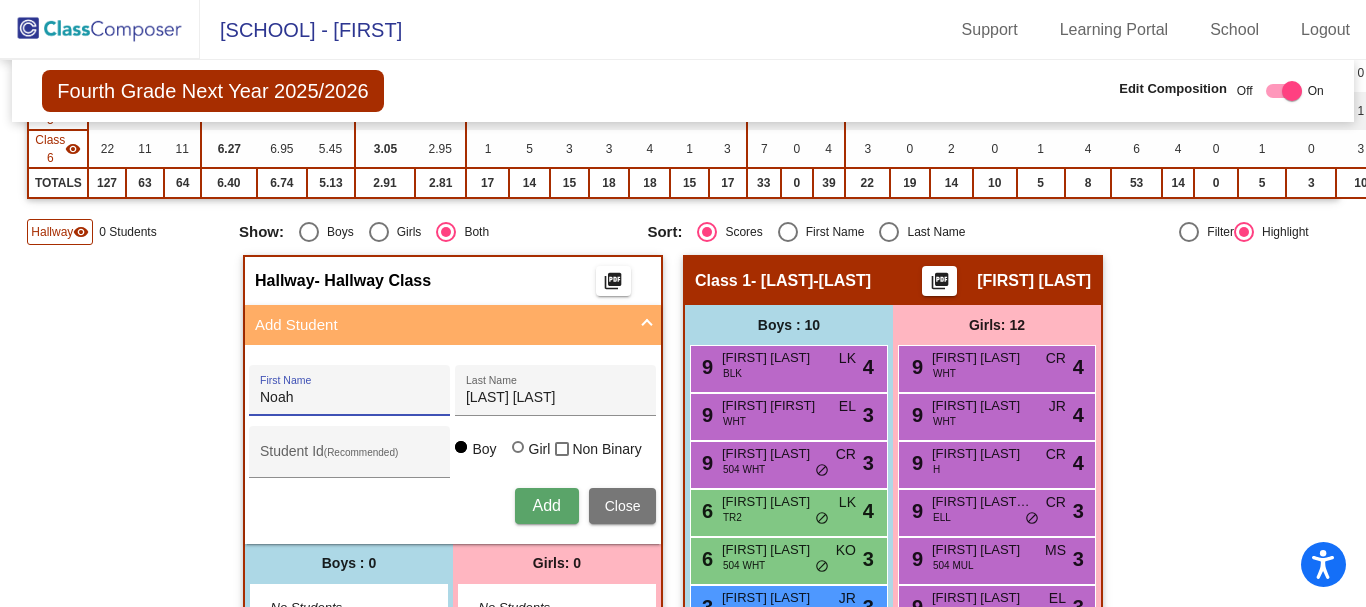 type on "Noah" 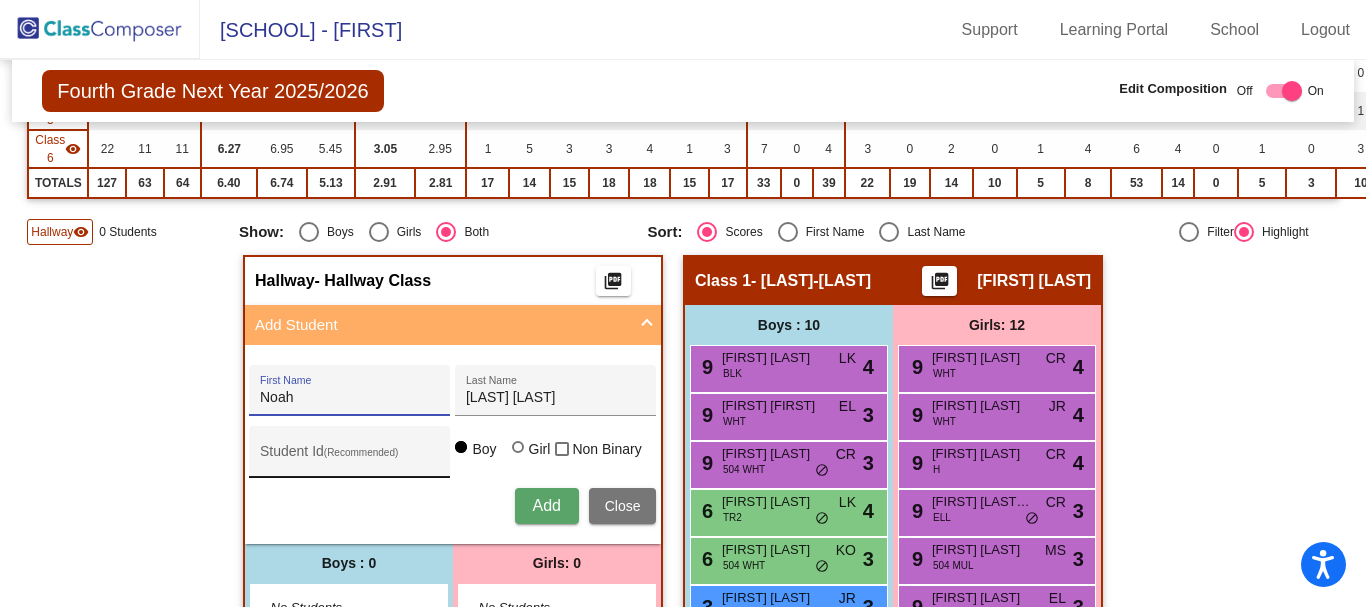 click on "Student Id  (Recommended)" at bounding box center [350, 459] 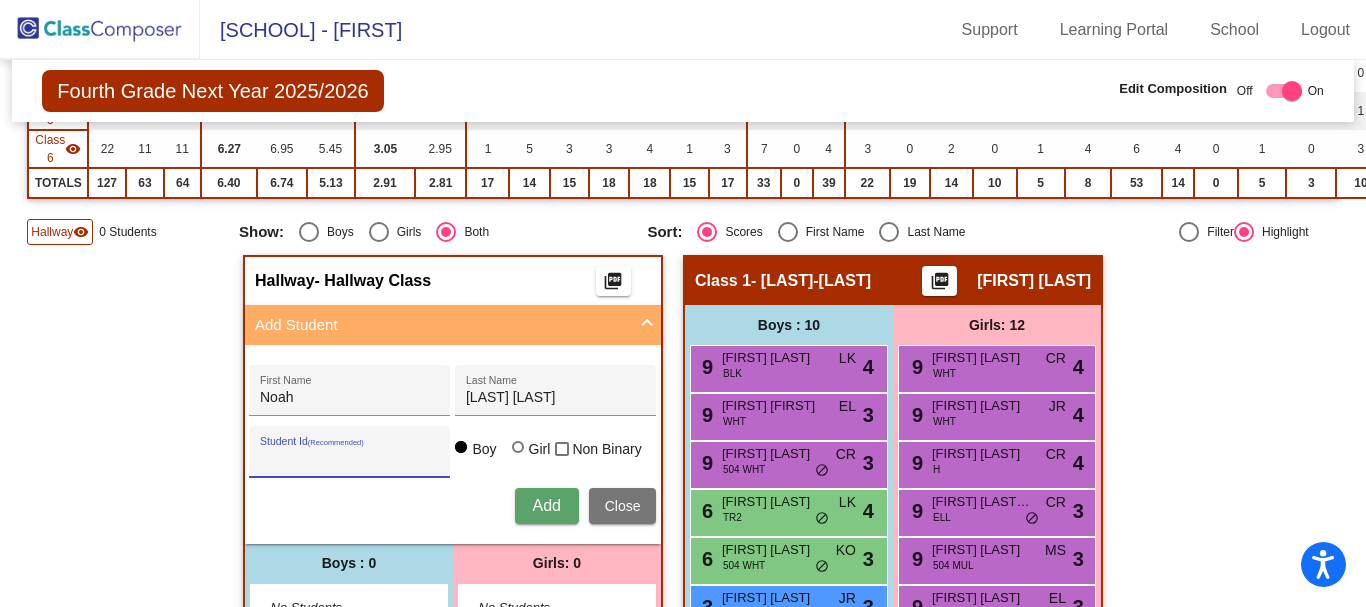 paste on "[PHONE]" 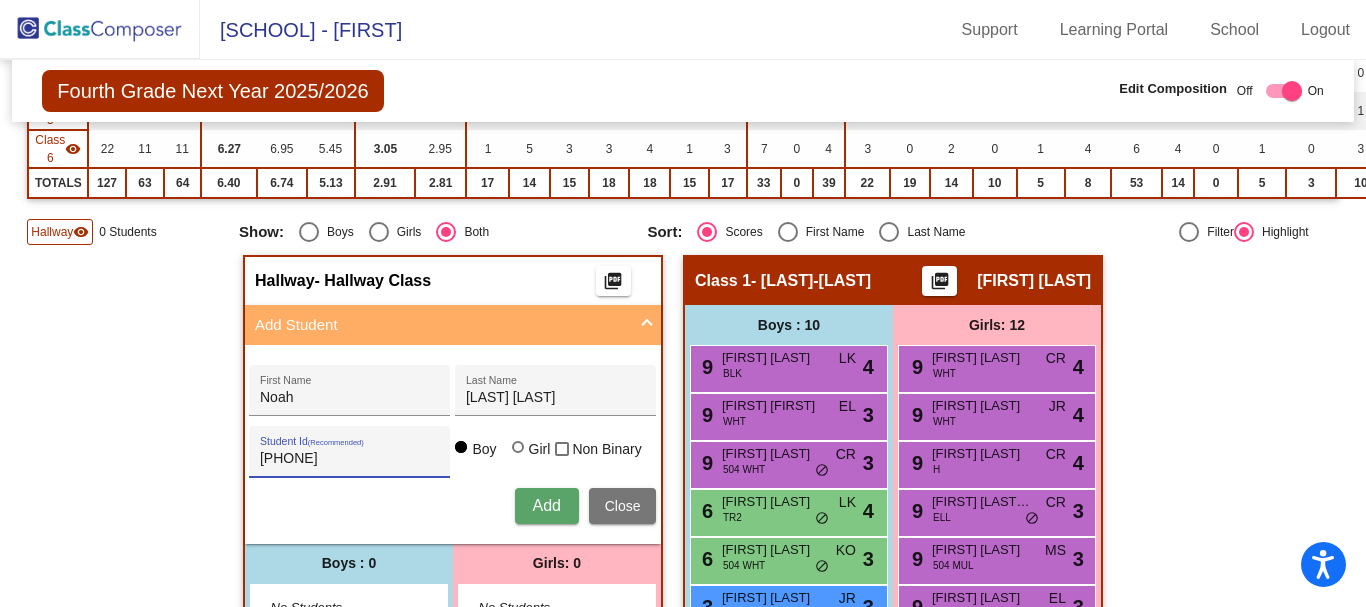 type on "[PHONE]" 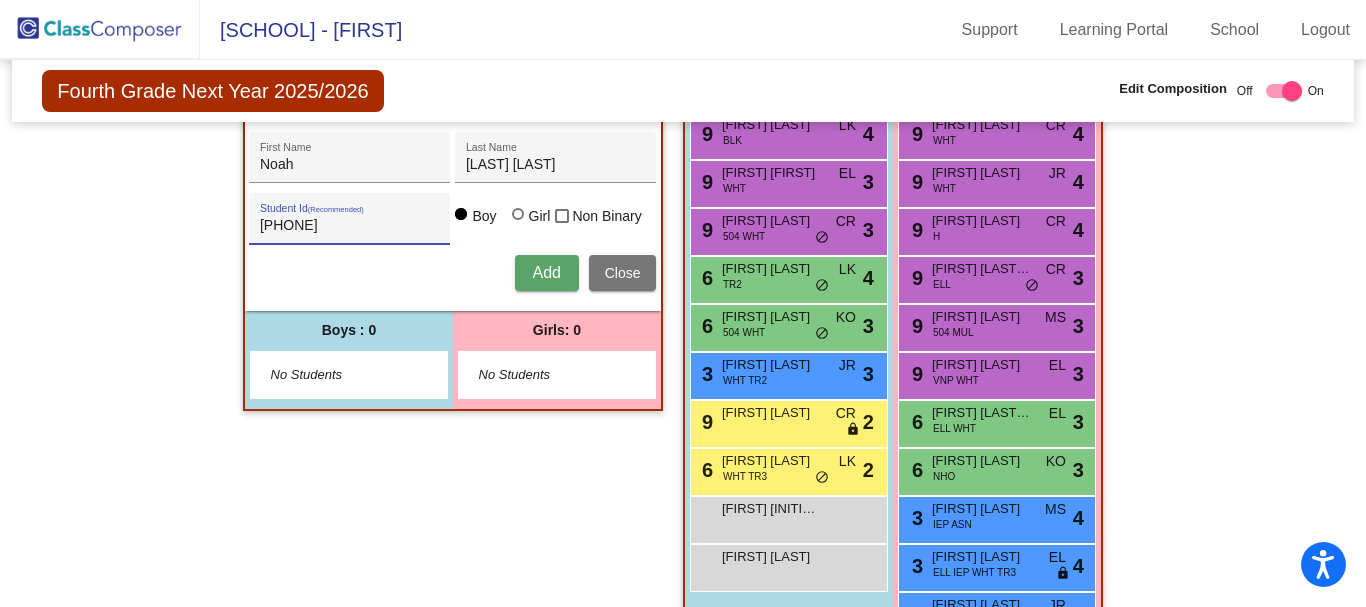 scroll, scrollTop: 730, scrollLeft: 0, axis: vertical 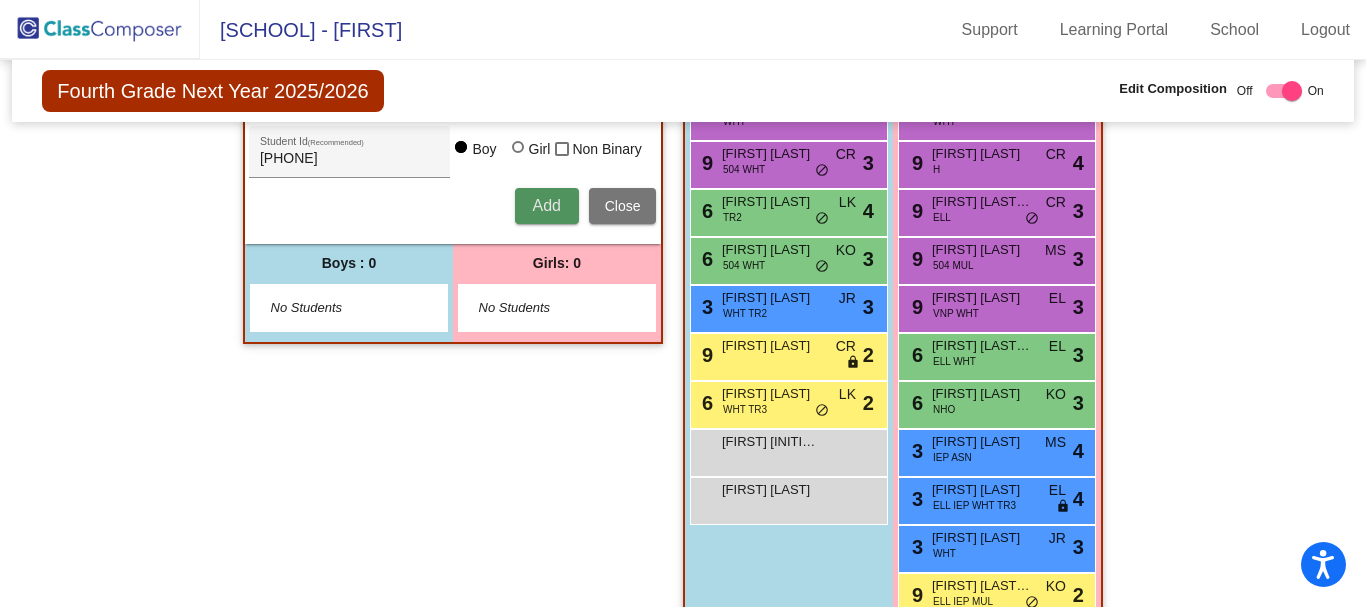 click on "Add" at bounding box center [546, 205] 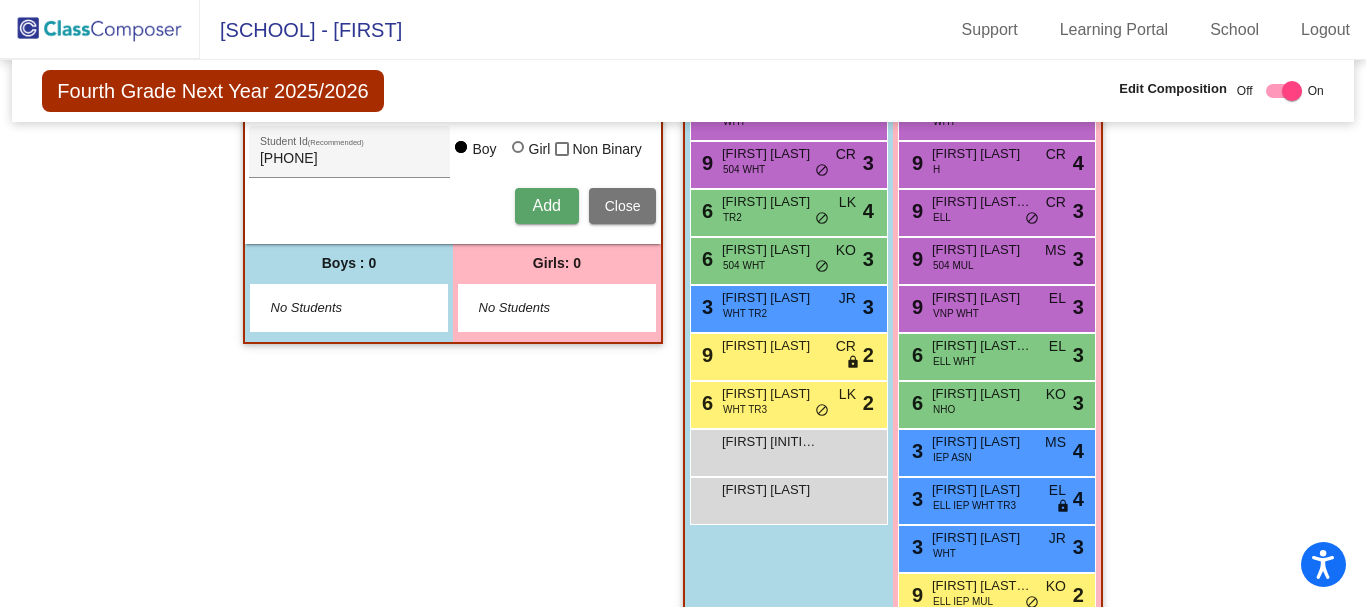 type 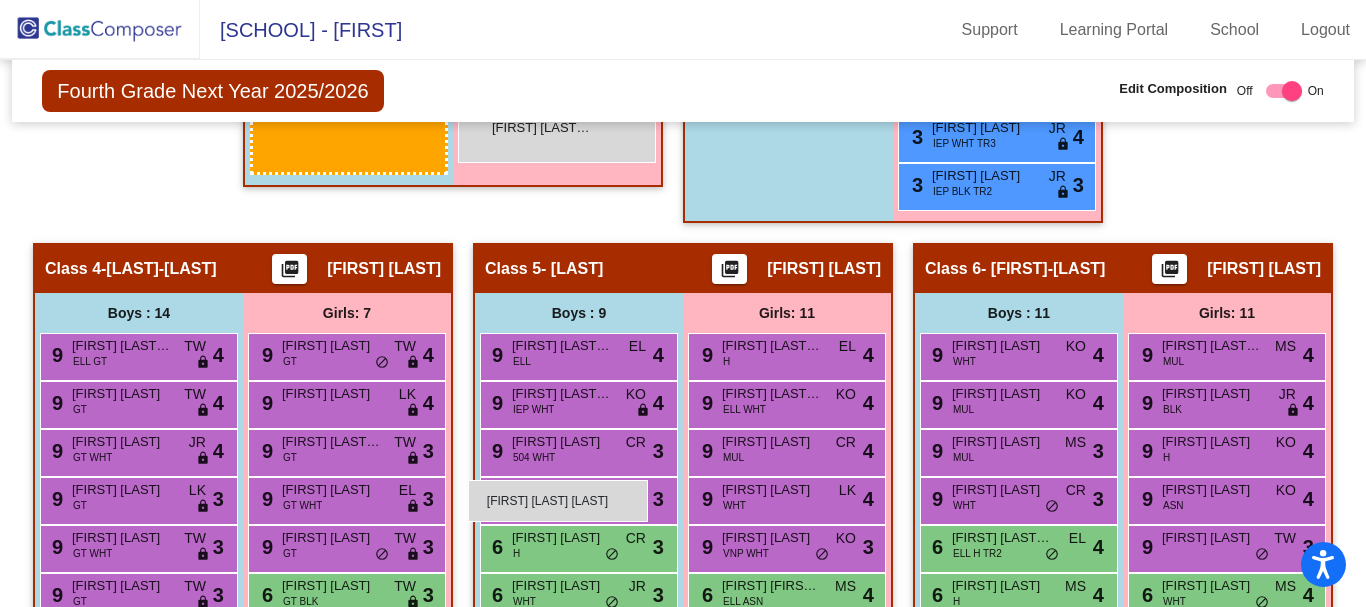 scroll, scrollTop: 1778, scrollLeft: 0, axis: vertical 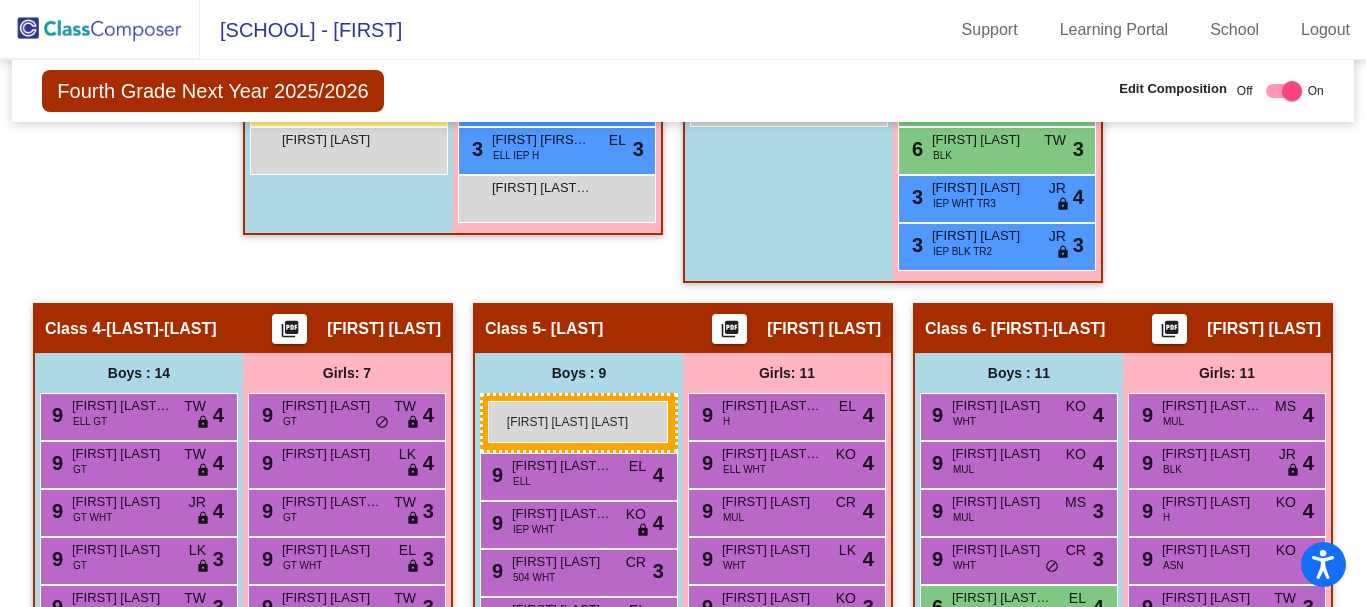 drag, startPoint x: 319, startPoint y: 309, endPoint x: 488, endPoint y: 401, distance: 192.41881 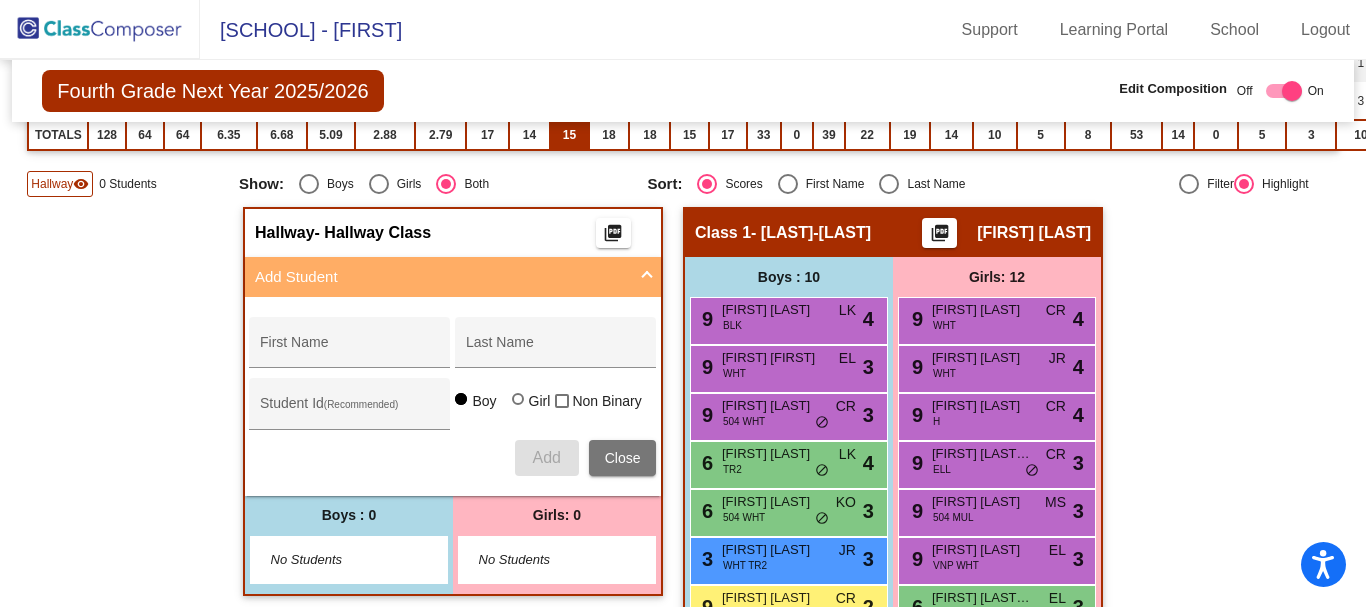 scroll, scrollTop: 0, scrollLeft: 0, axis: both 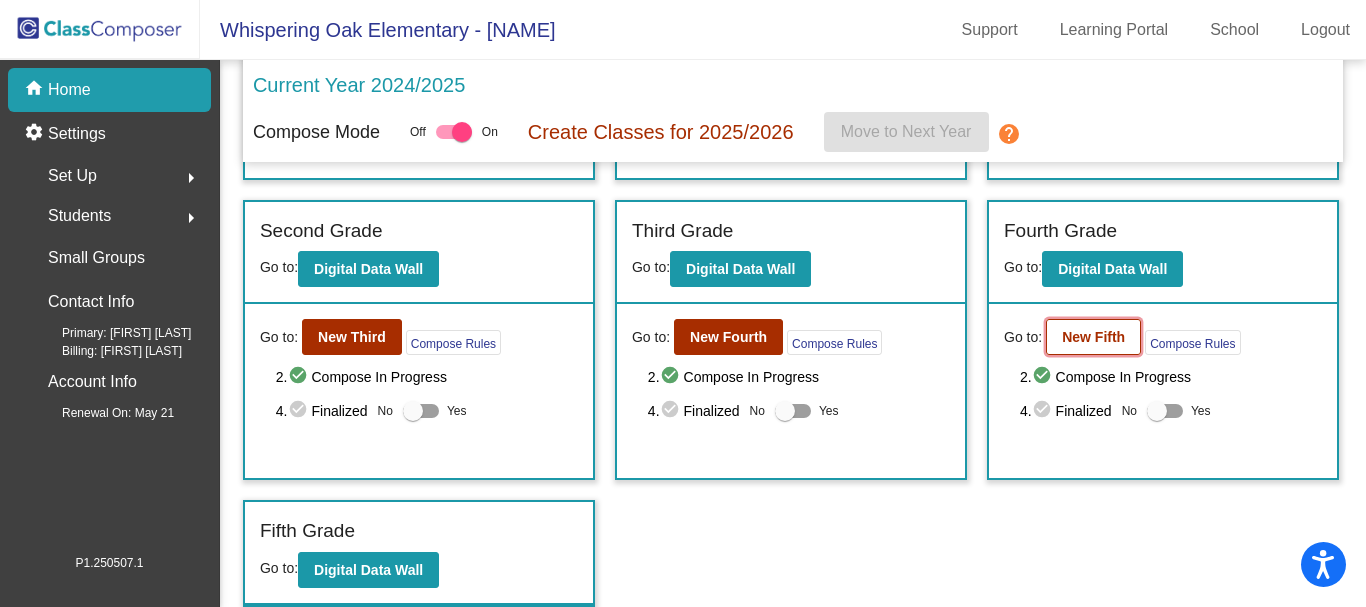 click on "New Fifth" 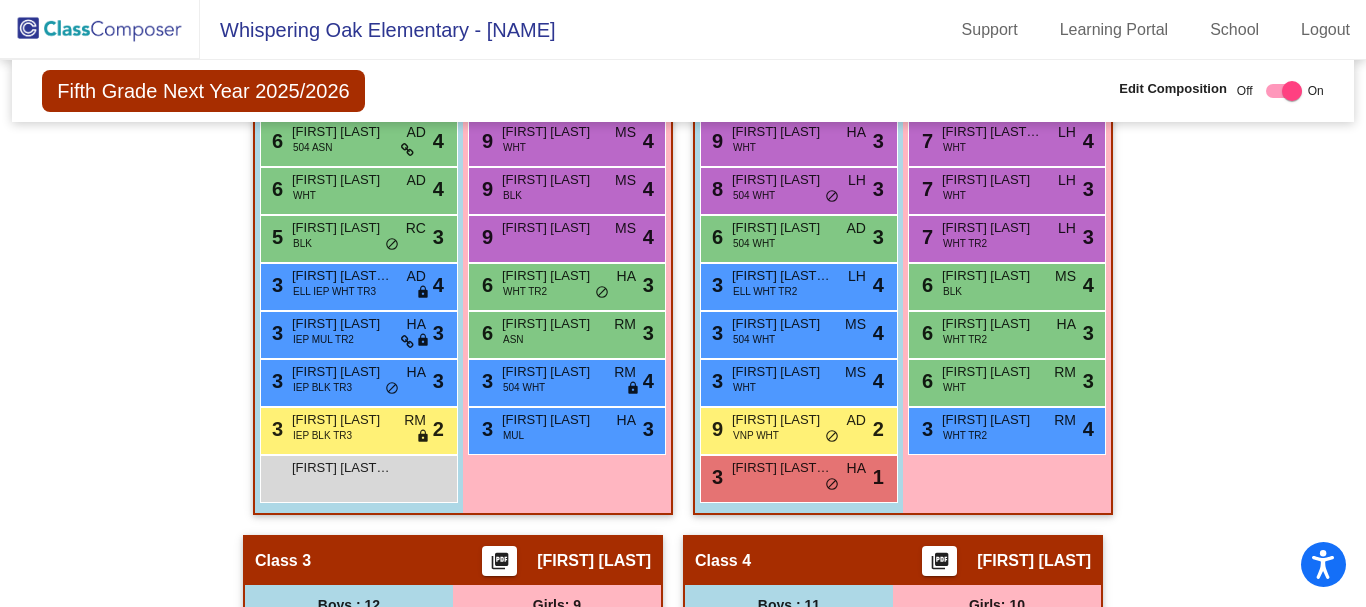 scroll, scrollTop: 0, scrollLeft: 0, axis: both 